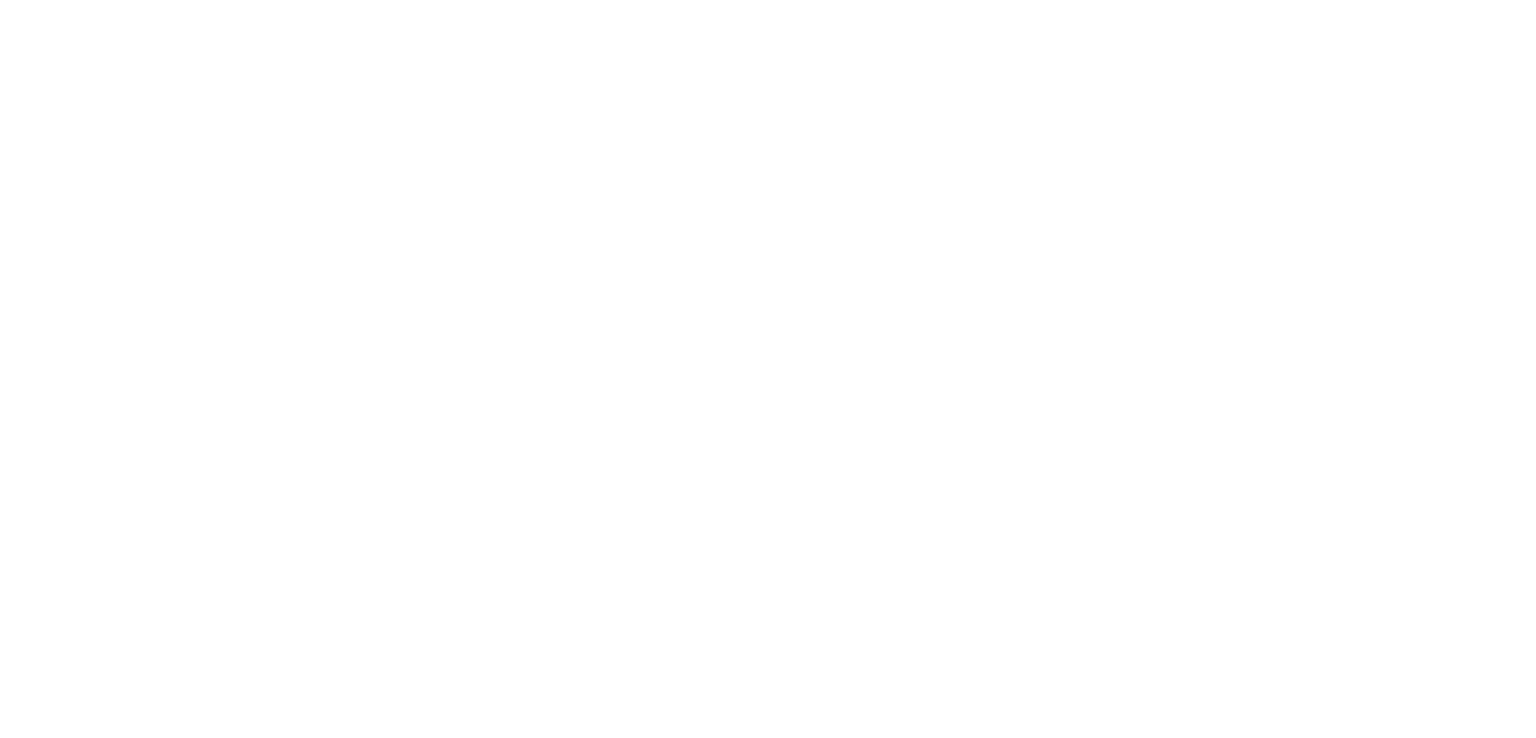 scroll, scrollTop: 0, scrollLeft: 0, axis: both 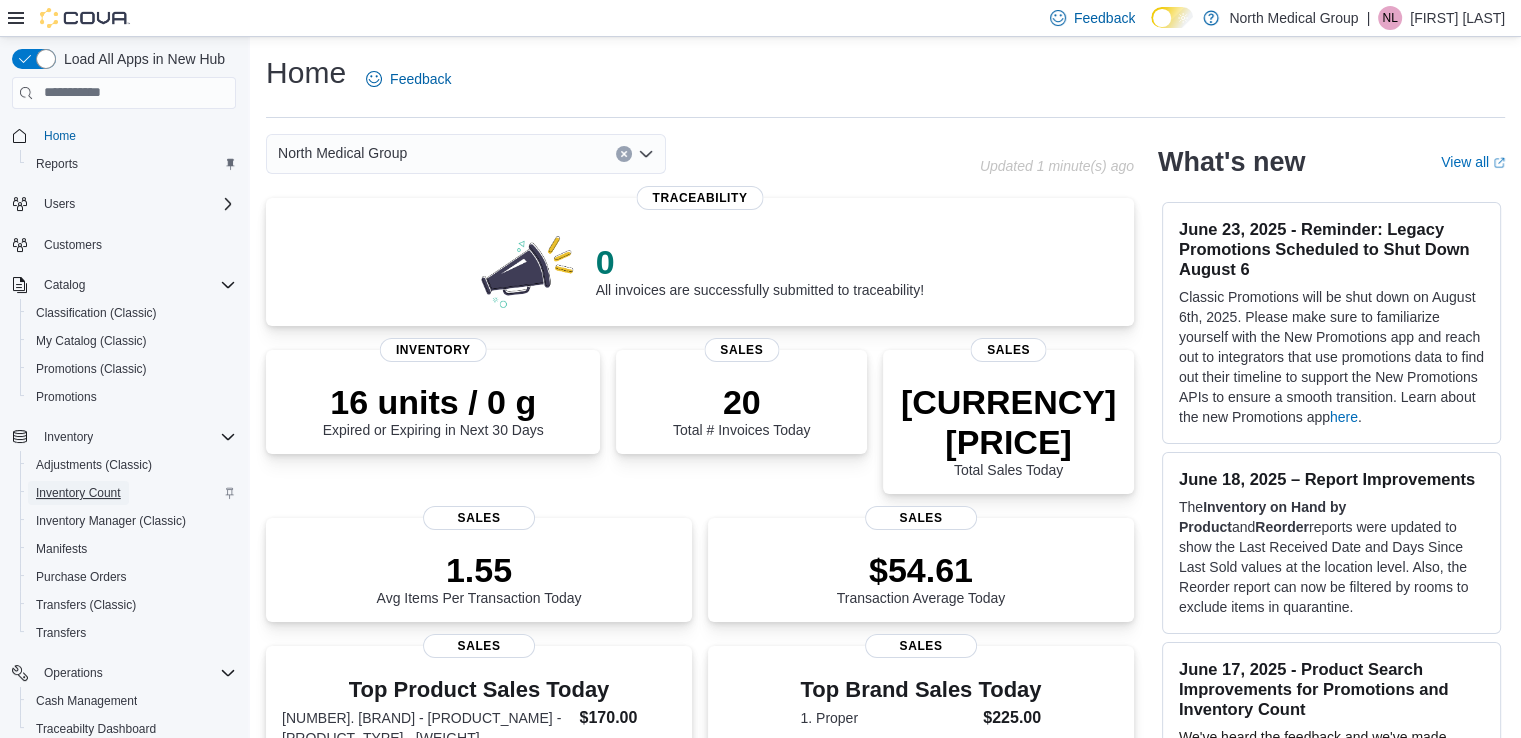 click on "Inventory Count" at bounding box center [78, 493] 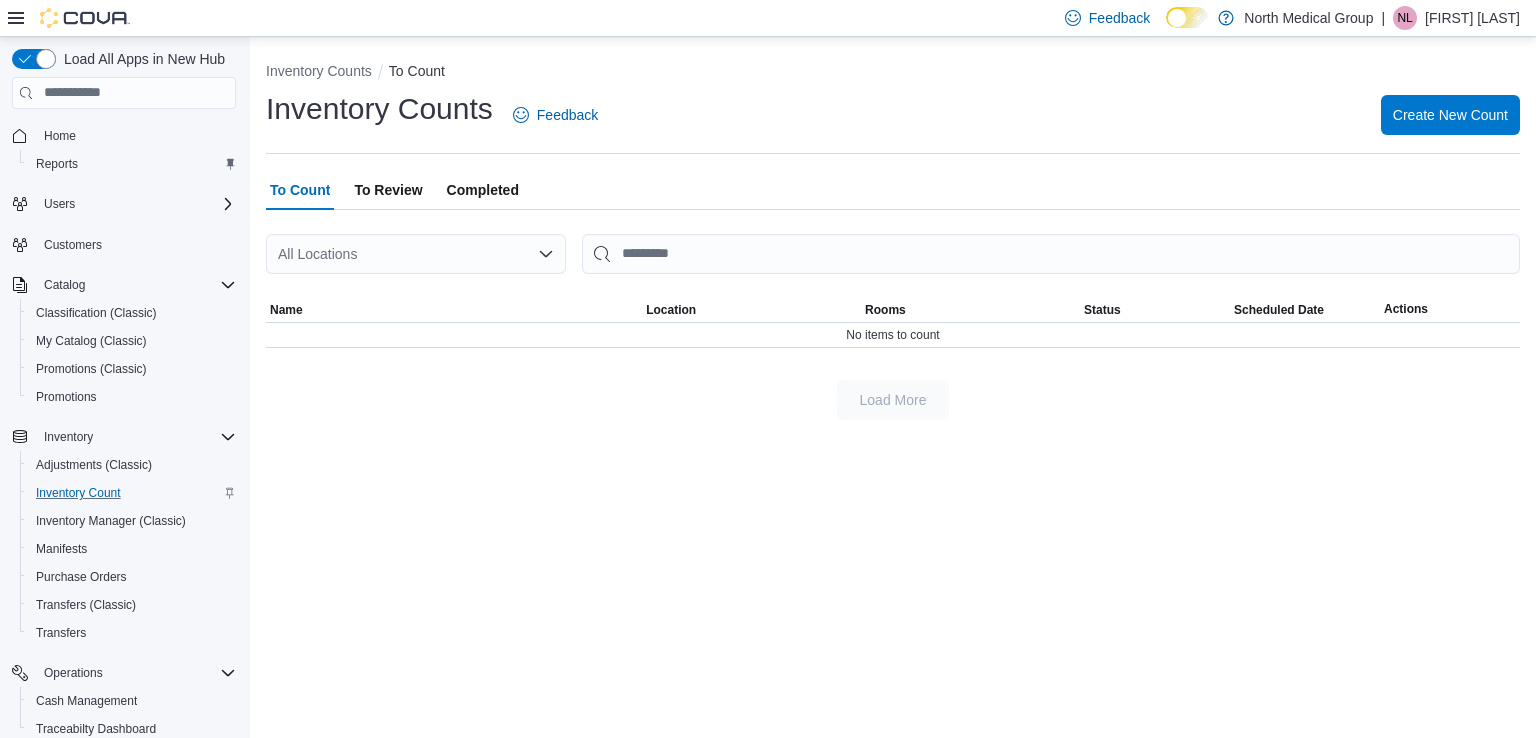 click on "To Review" at bounding box center [388, 190] 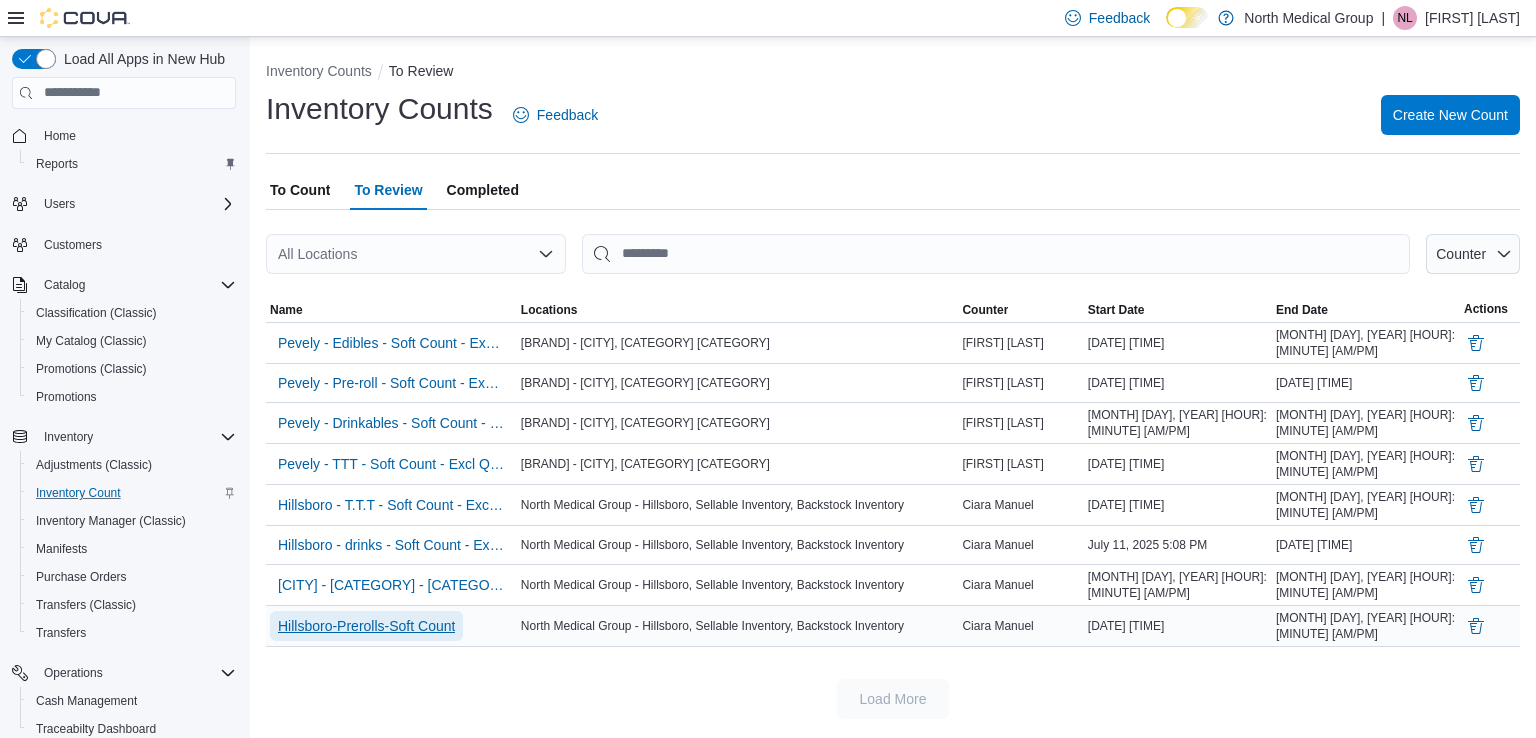 click on "Hillsboro-Prerolls-Soft Count" at bounding box center (366, 626) 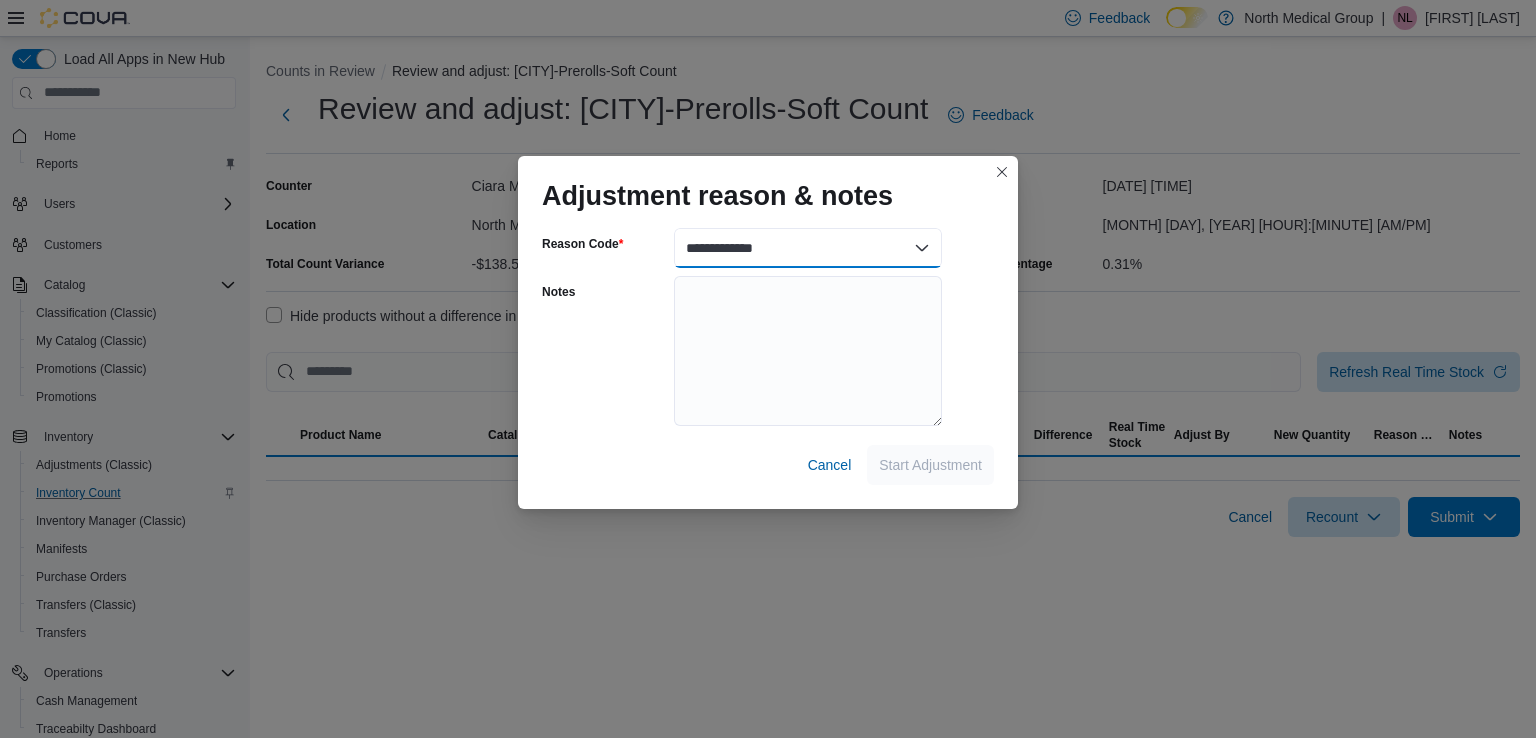 click on "**********" at bounding box center (808, 248) 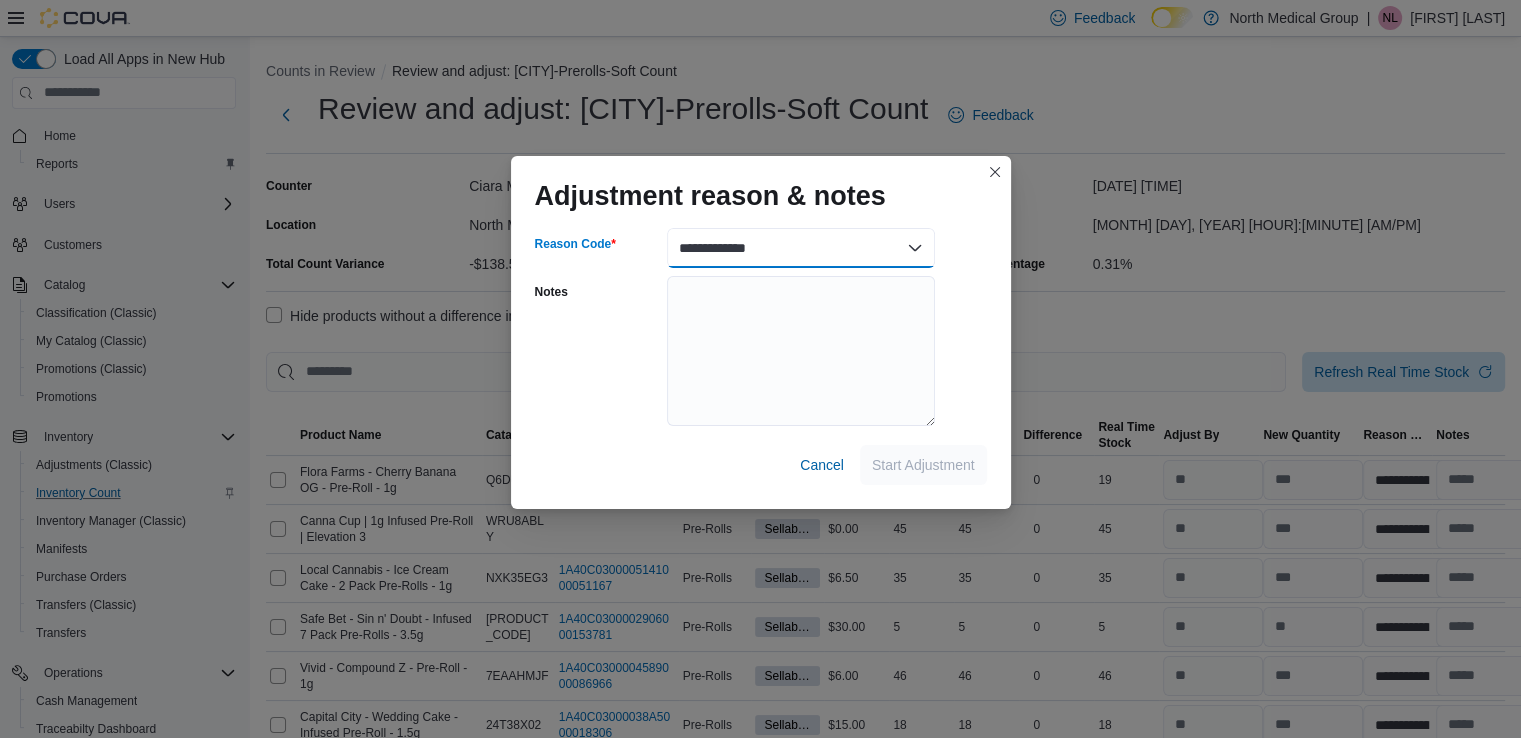 select on "**********" 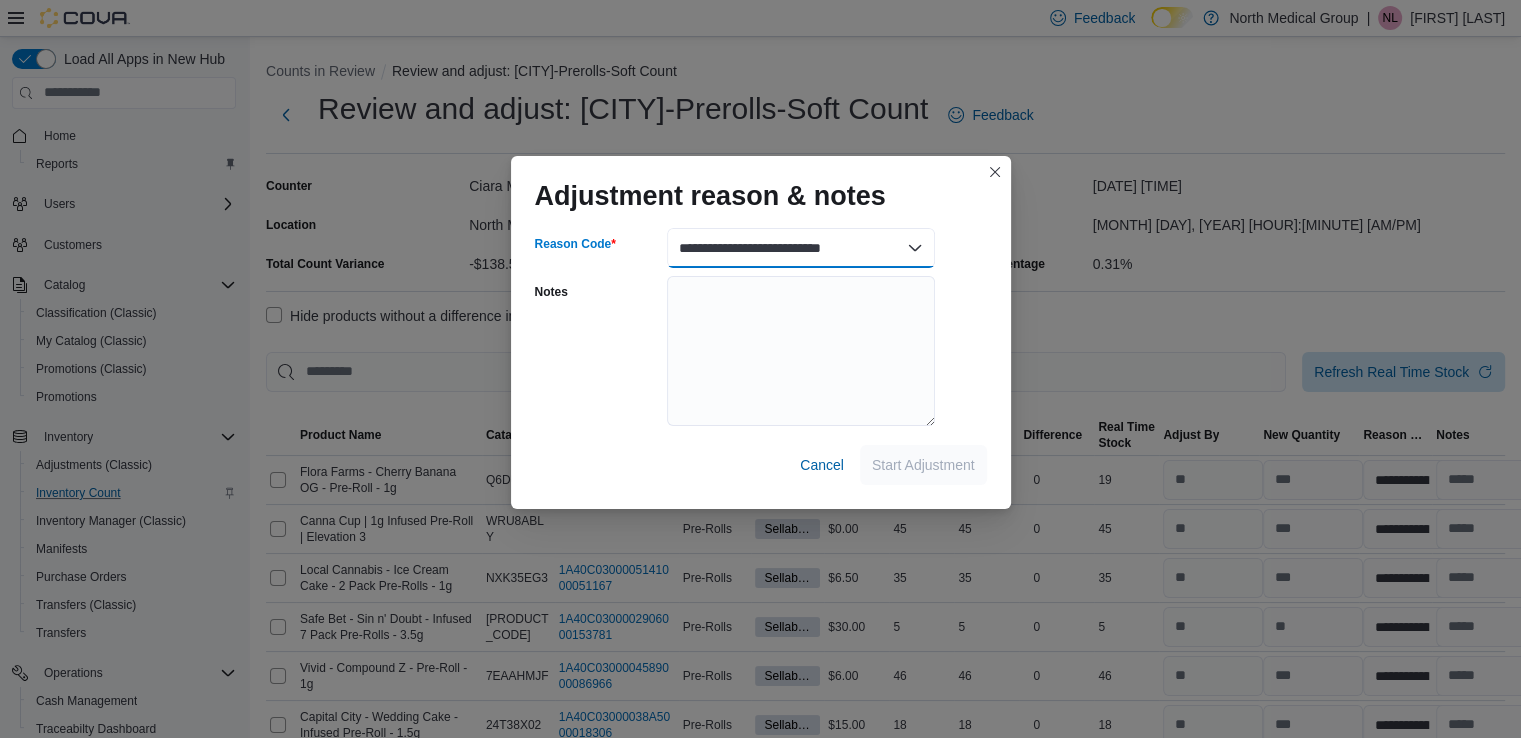 click on "**********" at bounding box center [801, 248] 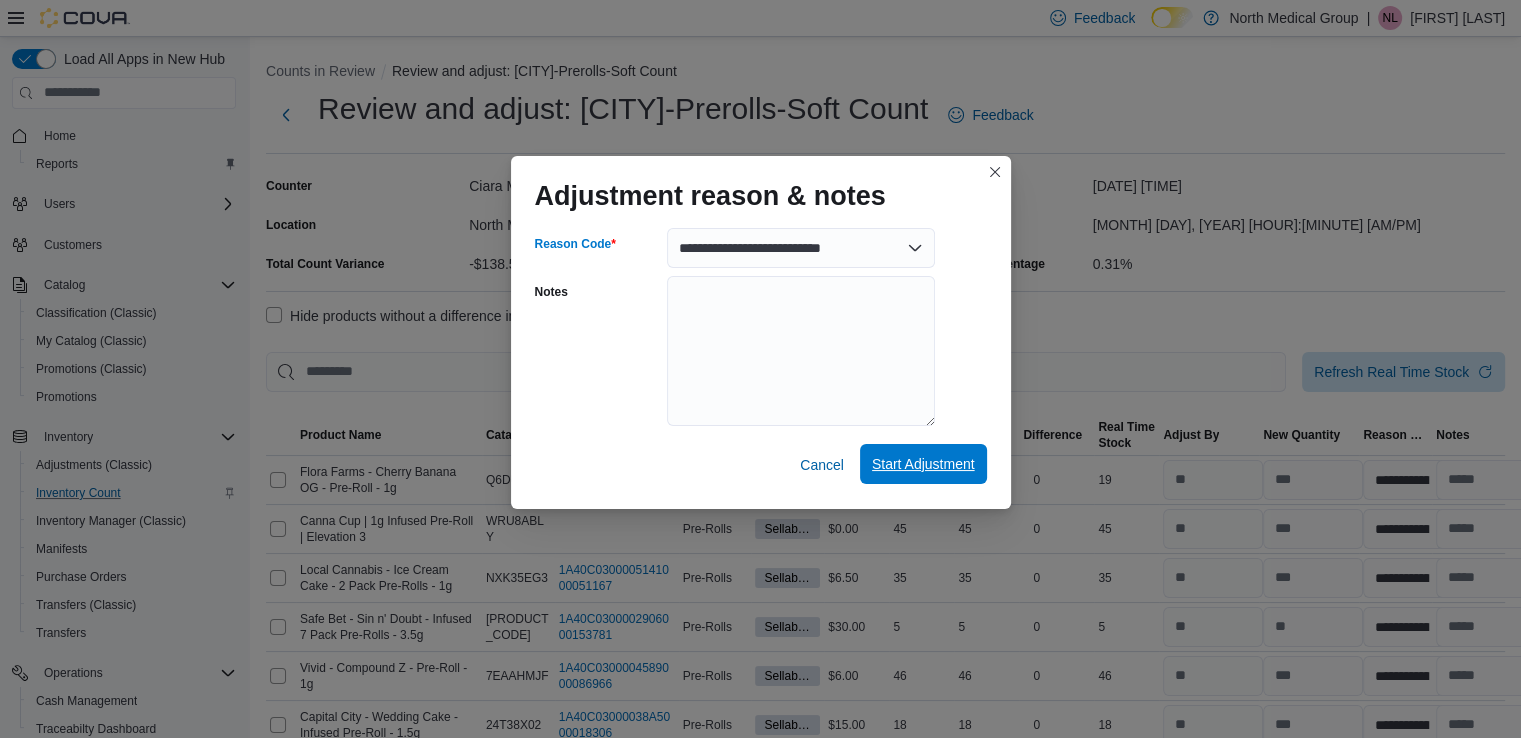 click on "Start Adjustment" at bounding box center [923, 464] 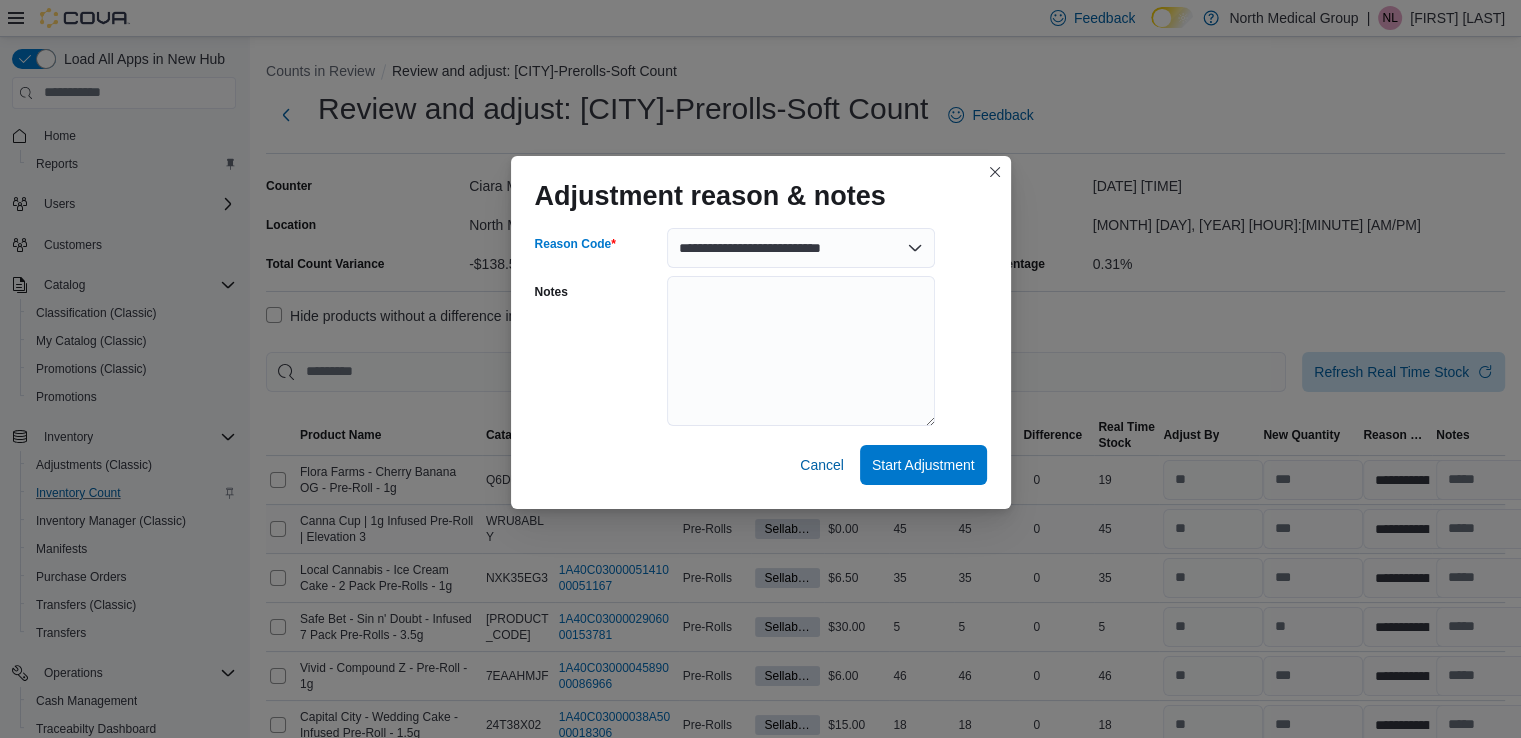 select on "**********" 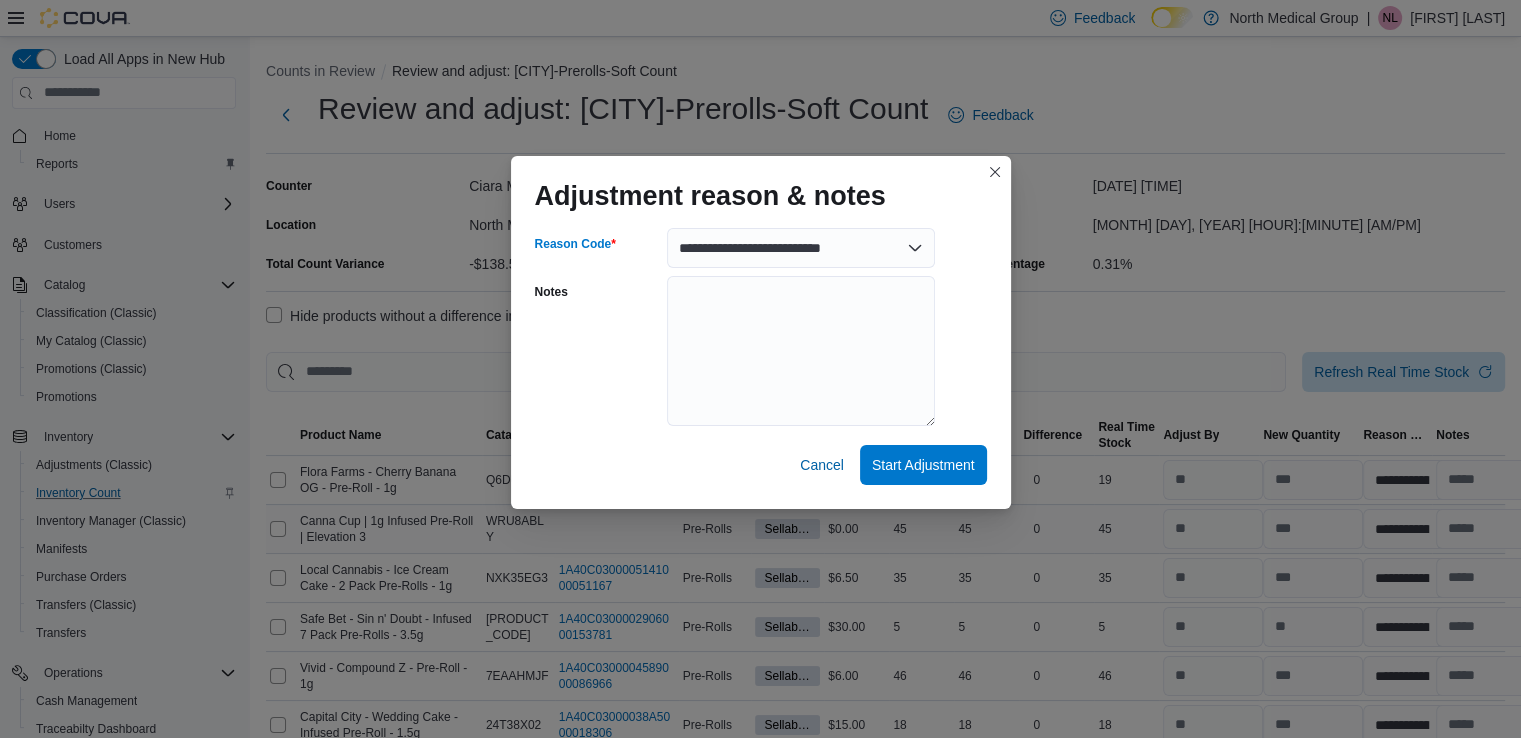 select on "**********" 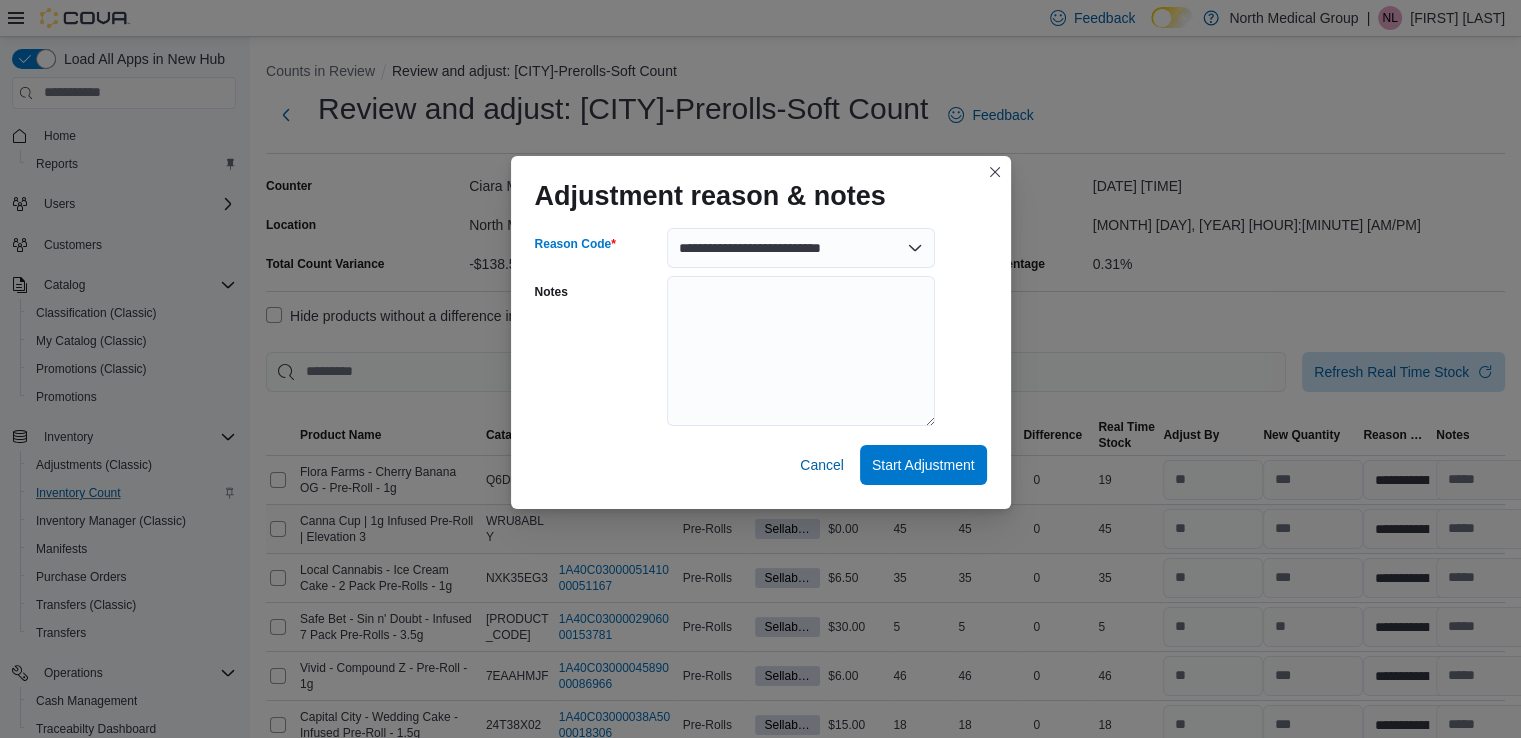 select on "**********" 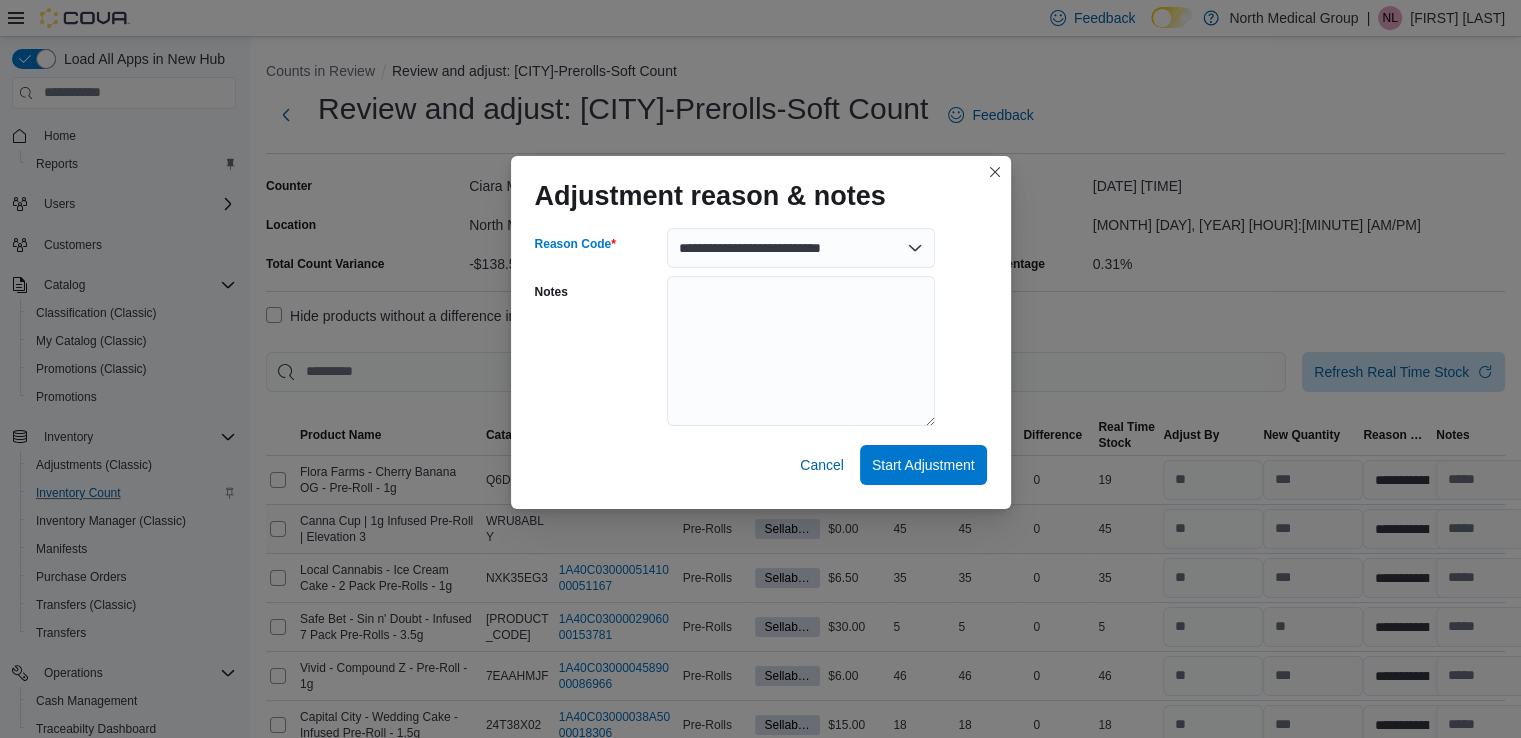select on "**********" 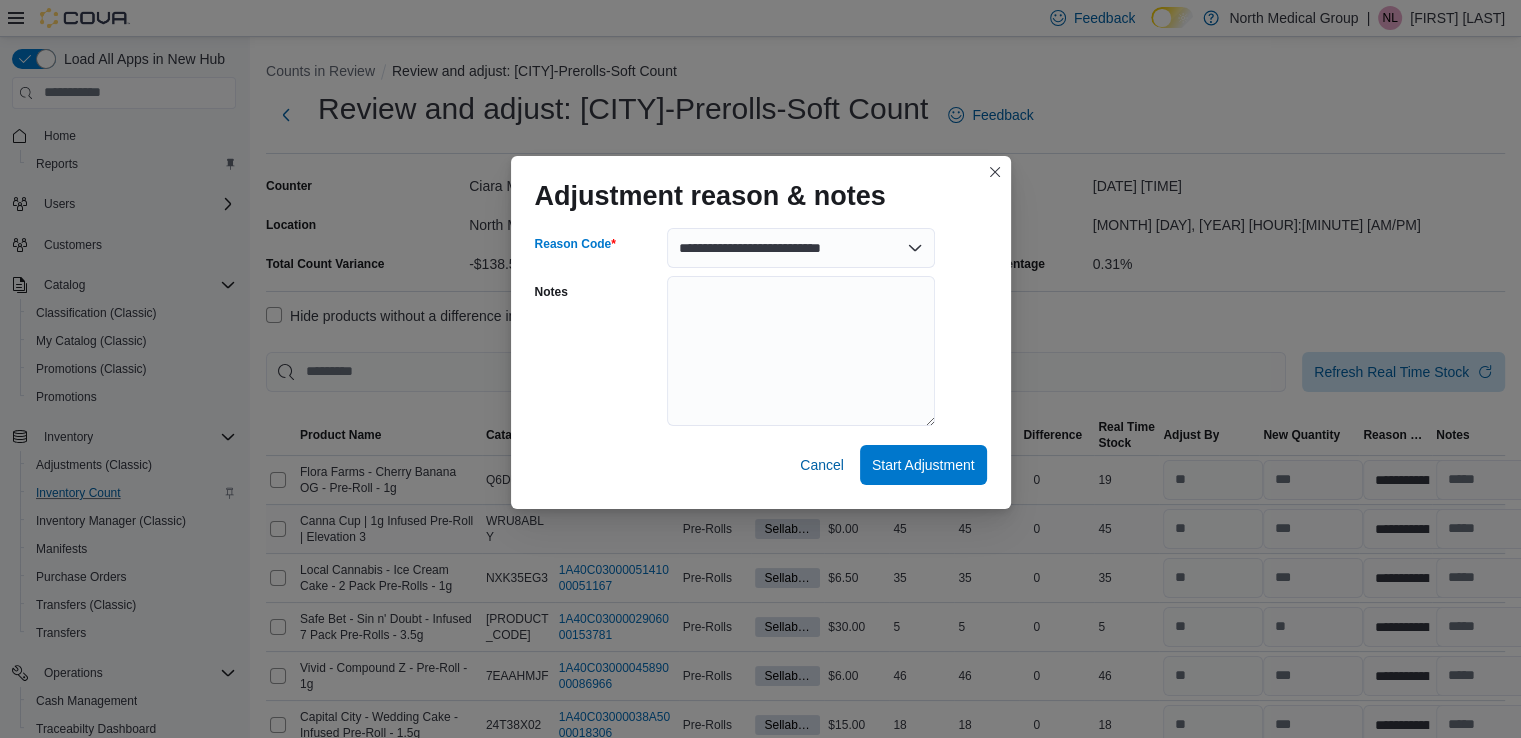 select on "**********" 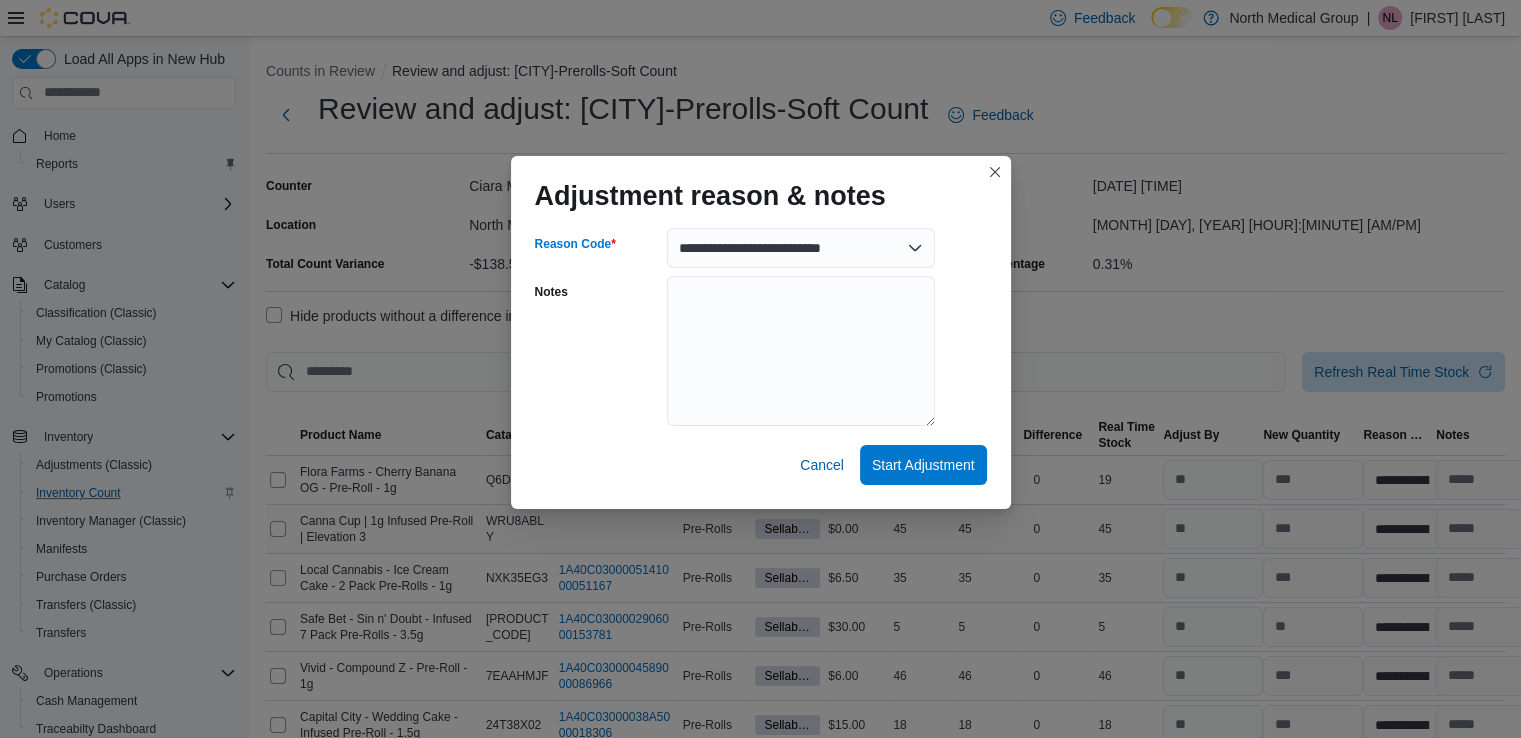 select on "**********" 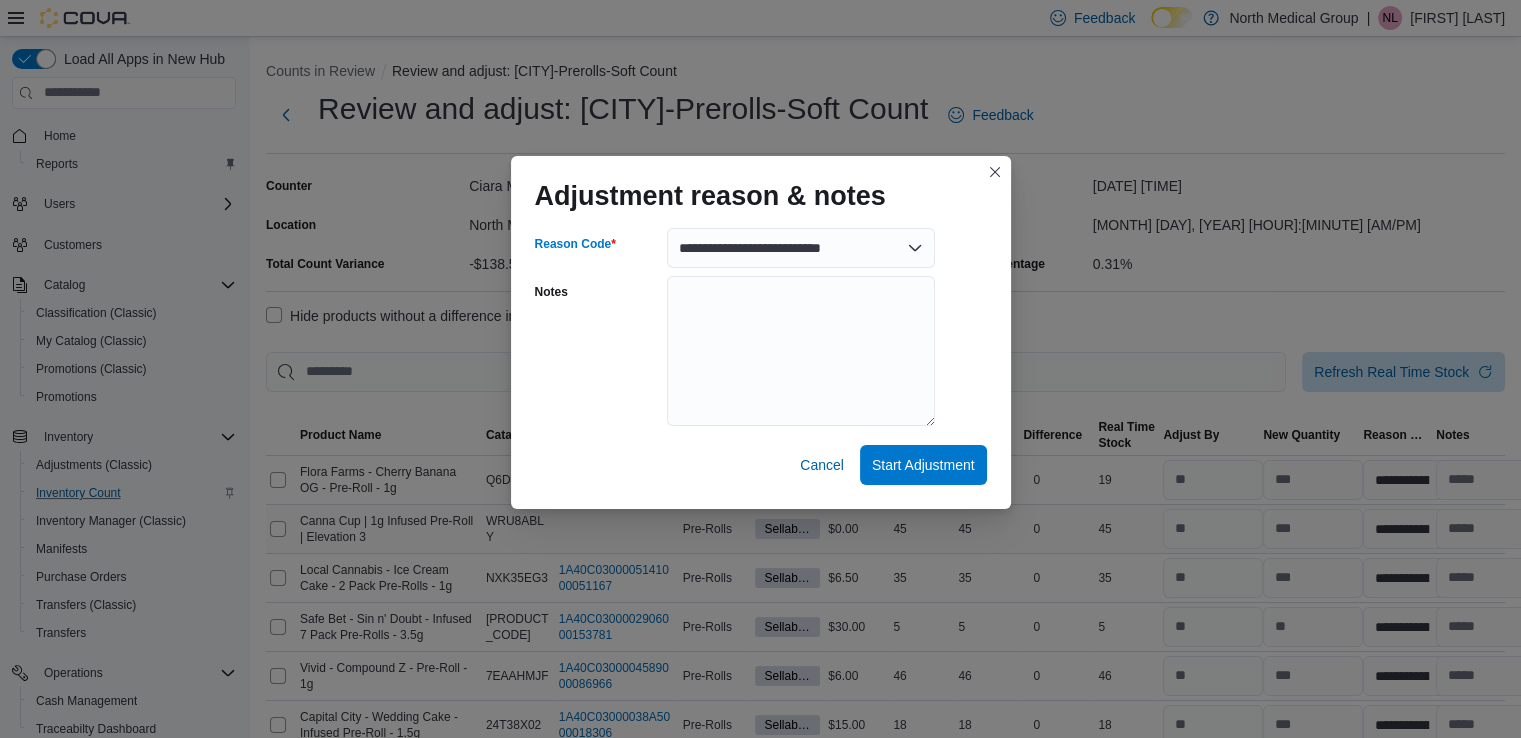 select on "**********" 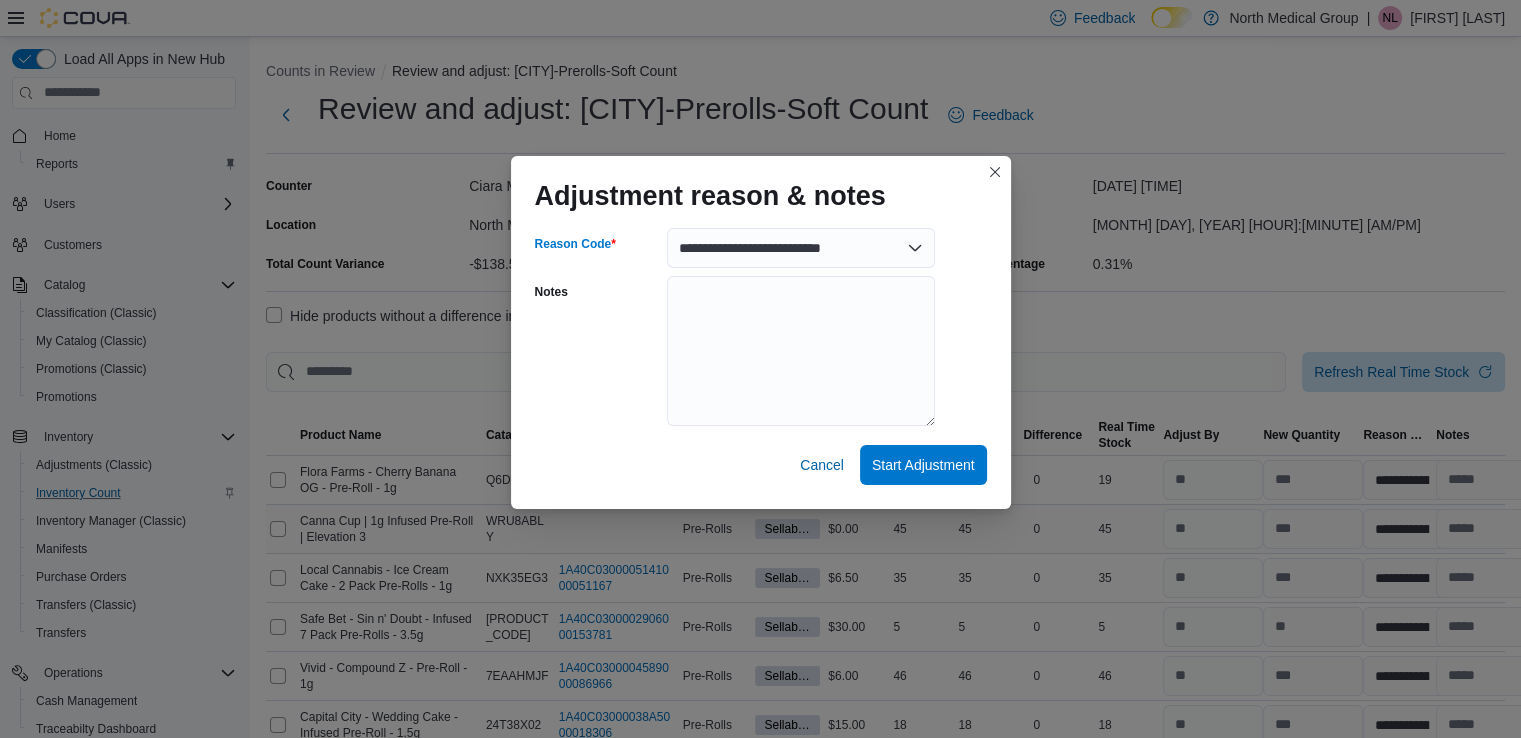 select on "**********" 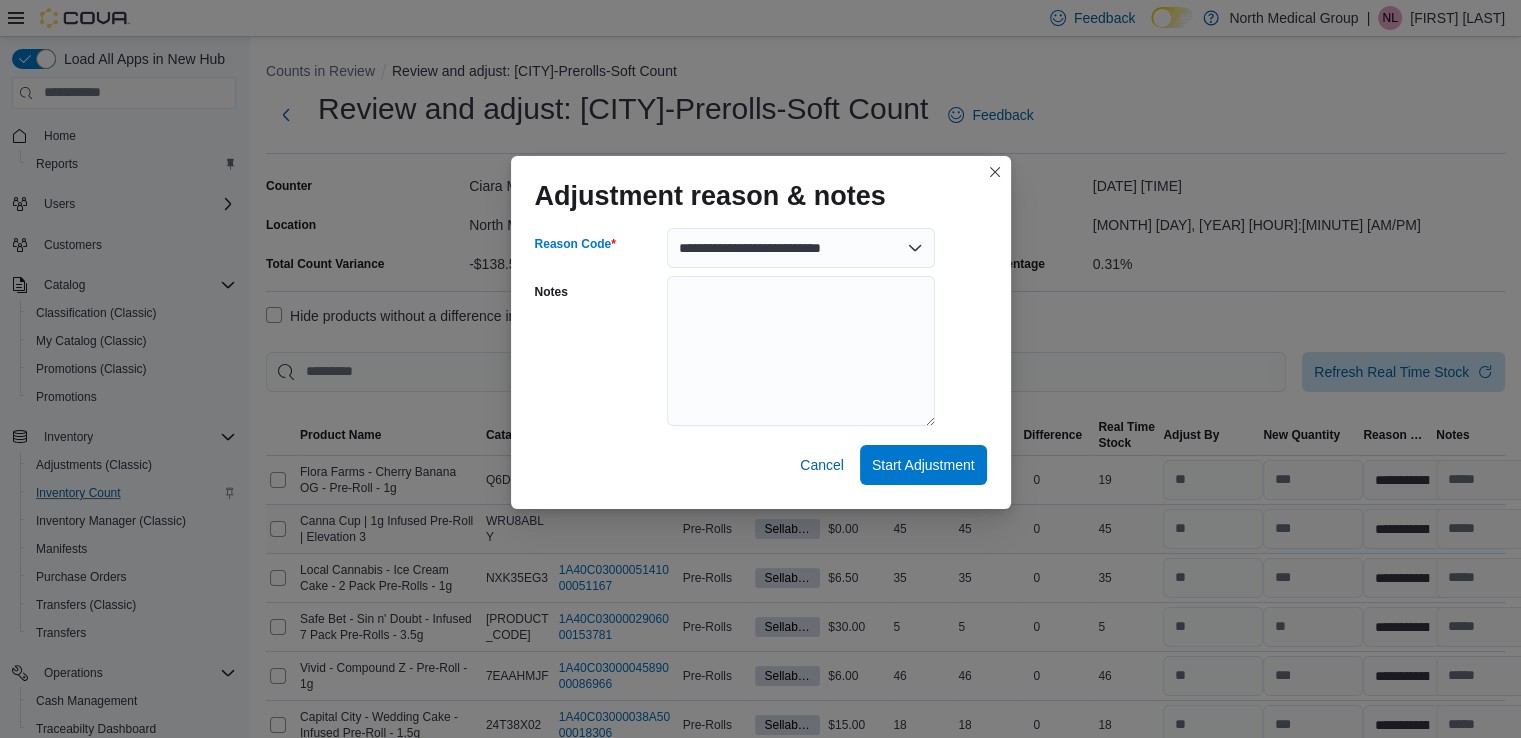 select on "**********" 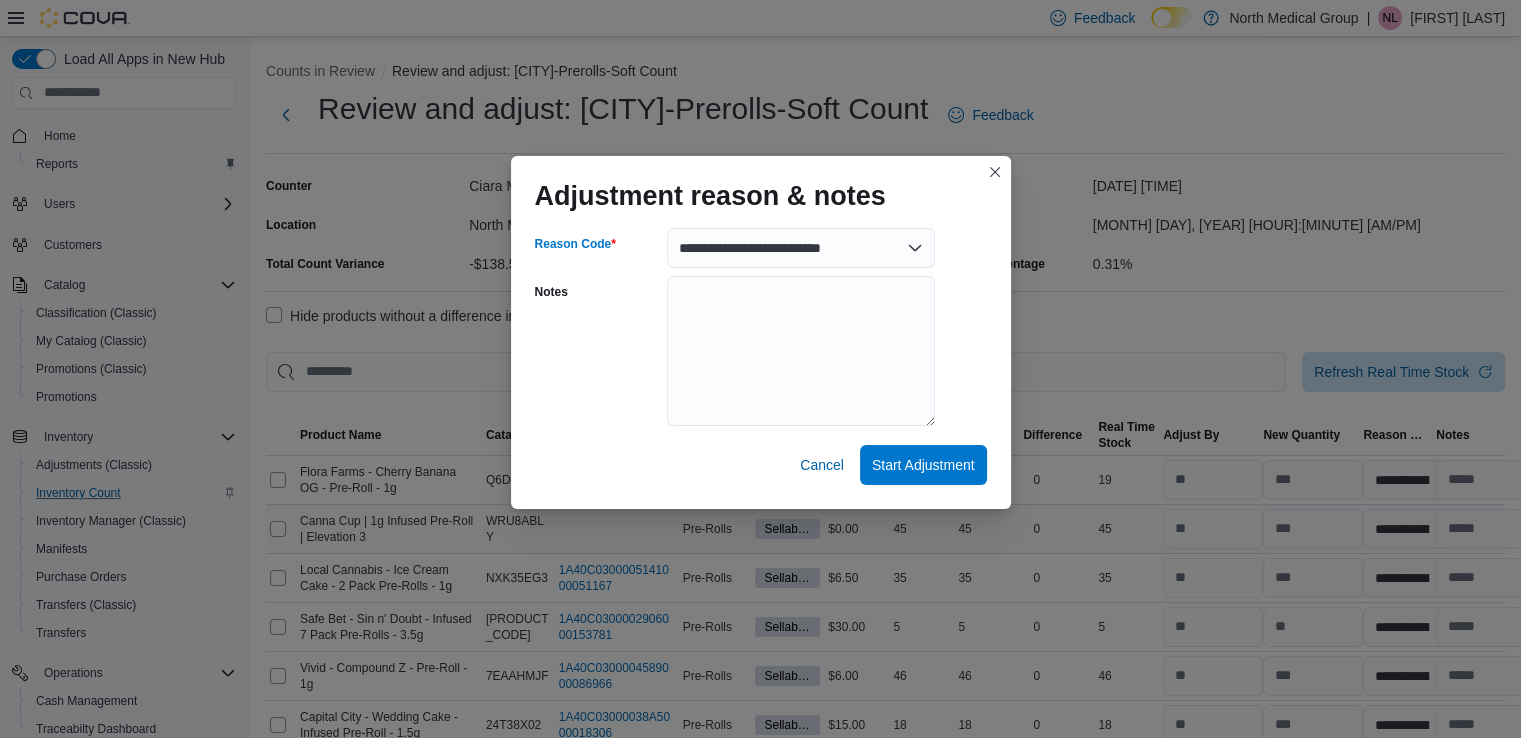 select on "**********" 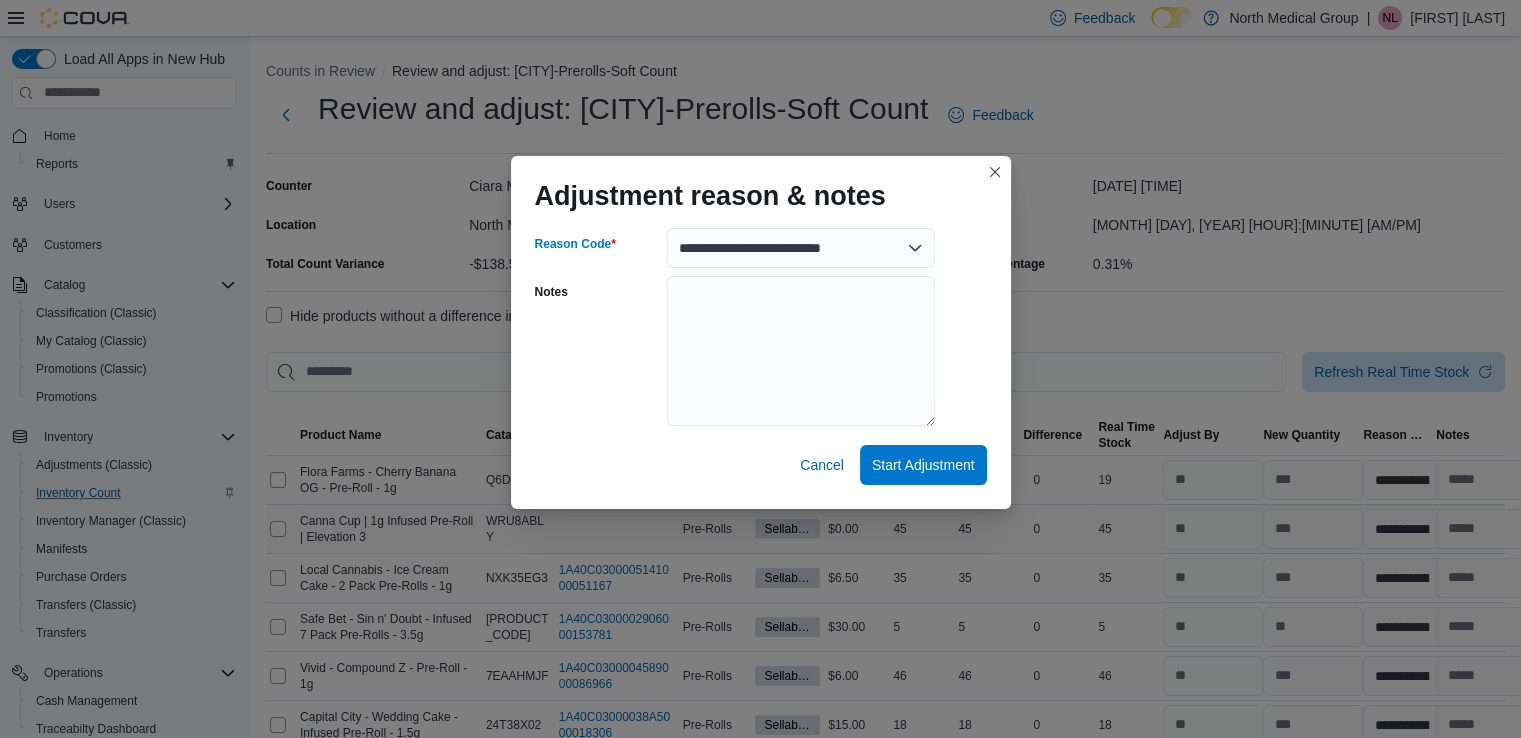 select on "**********" 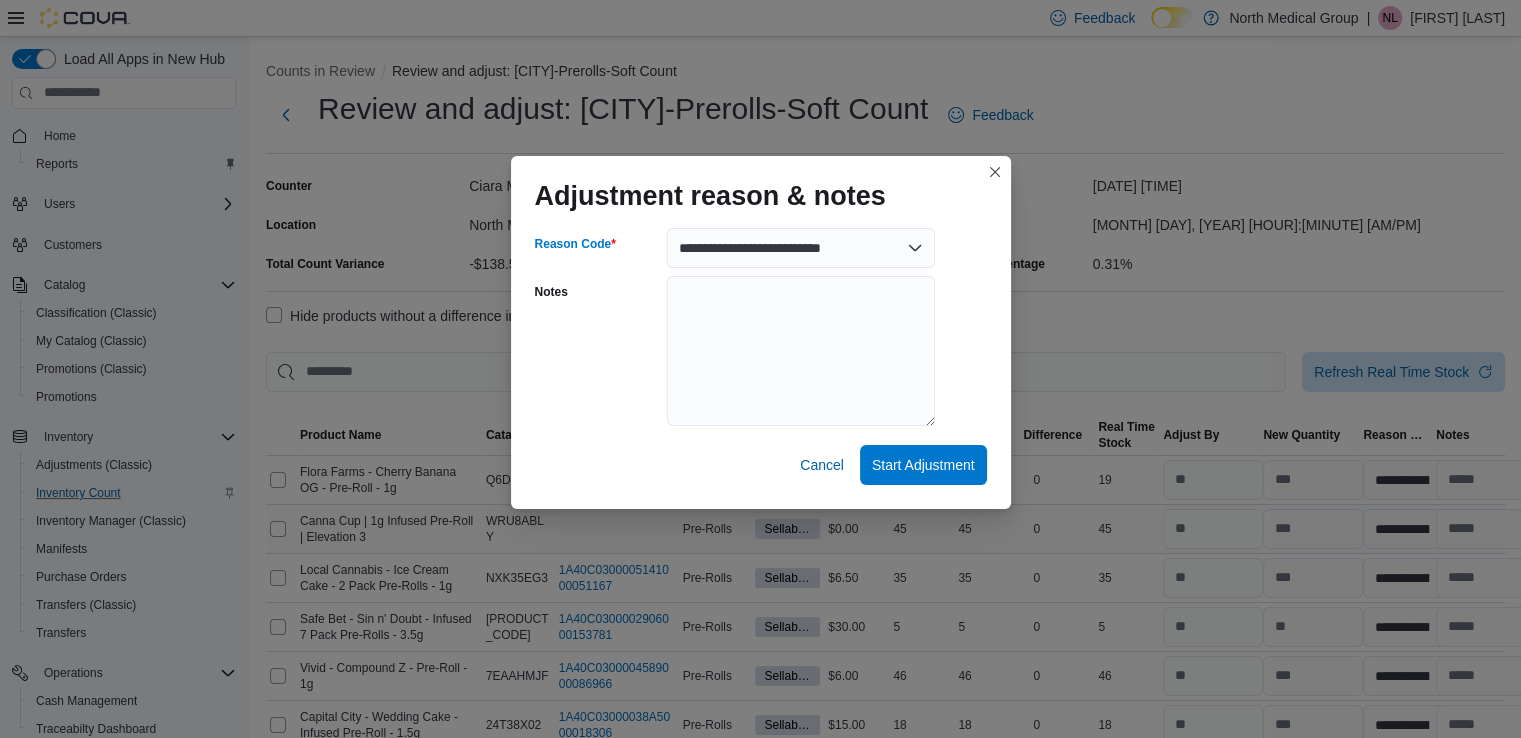 select on "**********" 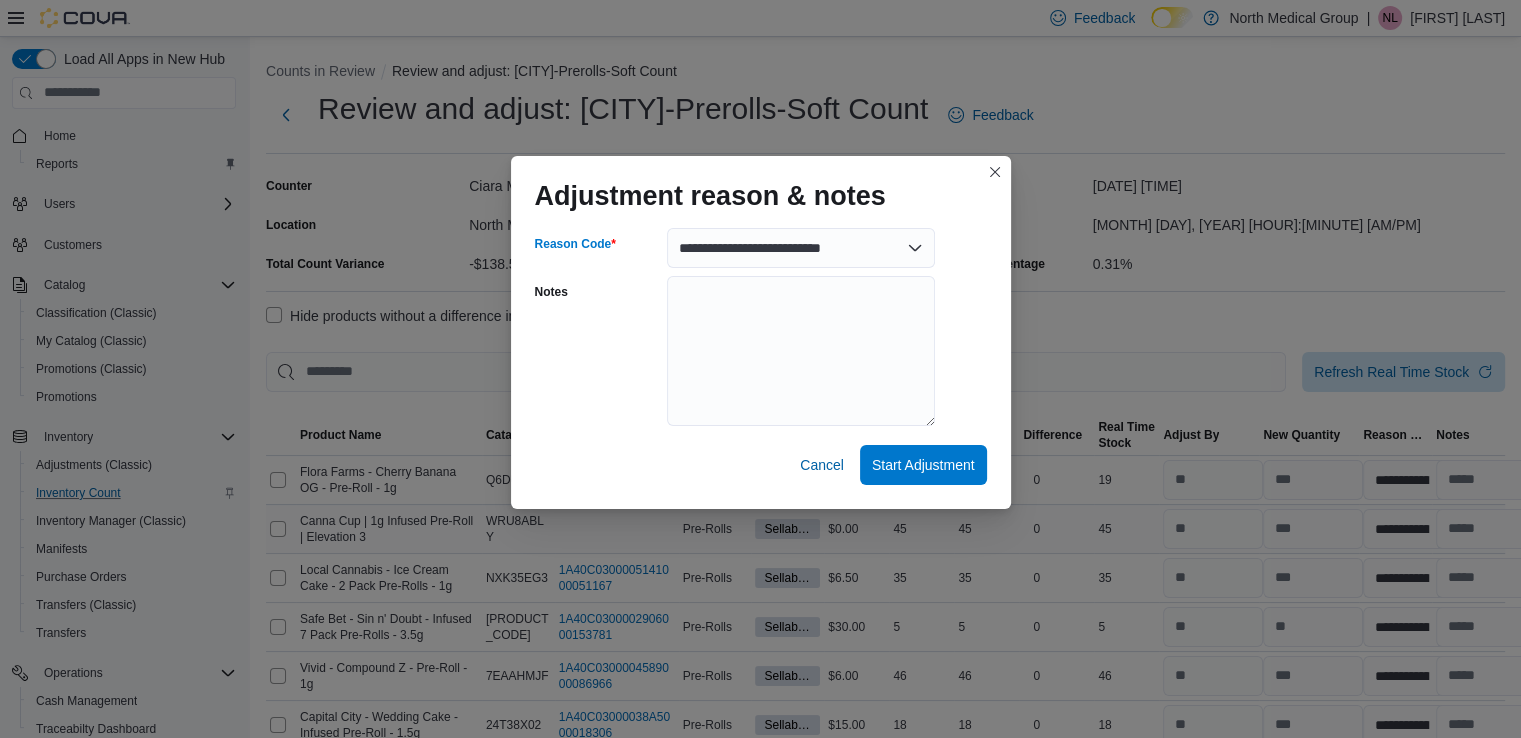 select on "**********" 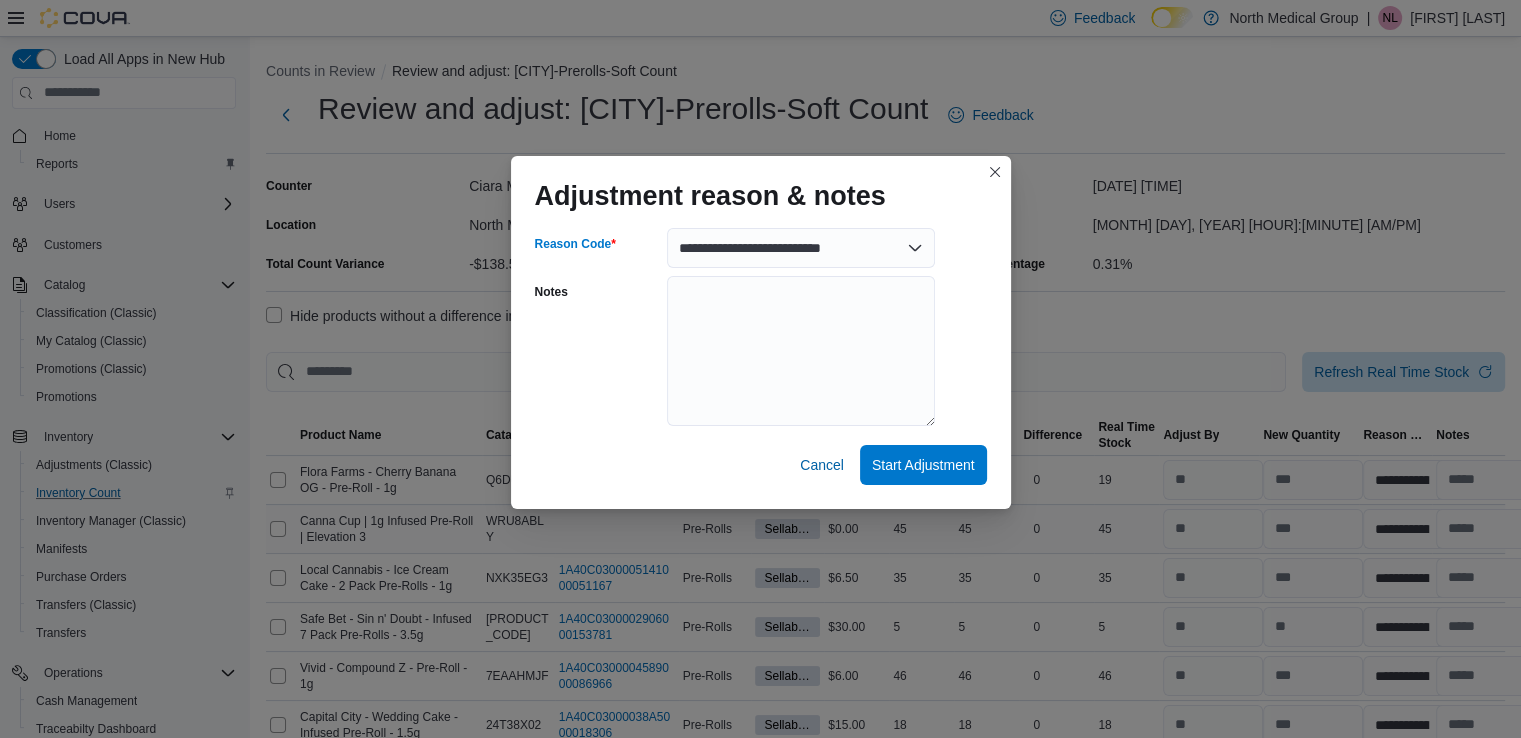 select on "**********" 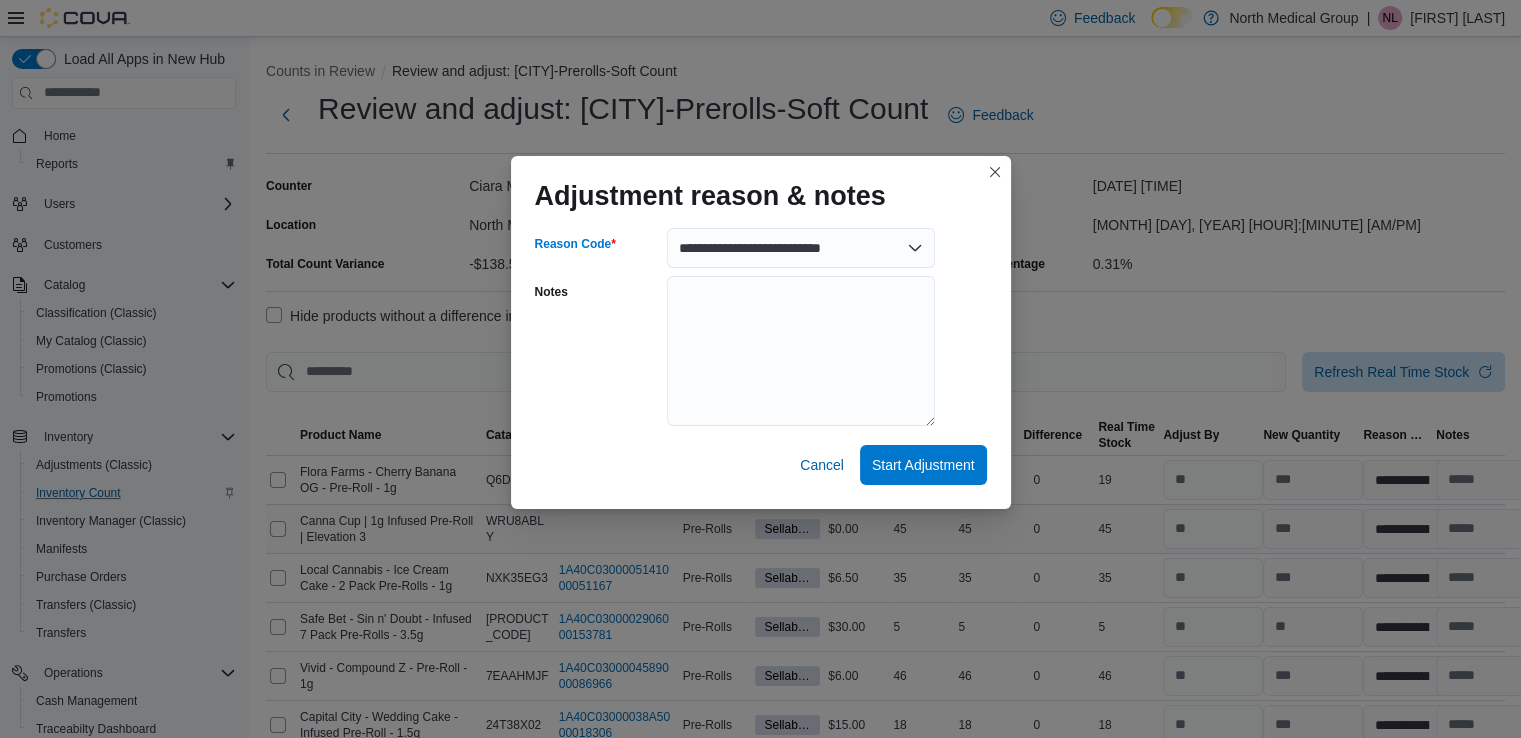 select on "**********" 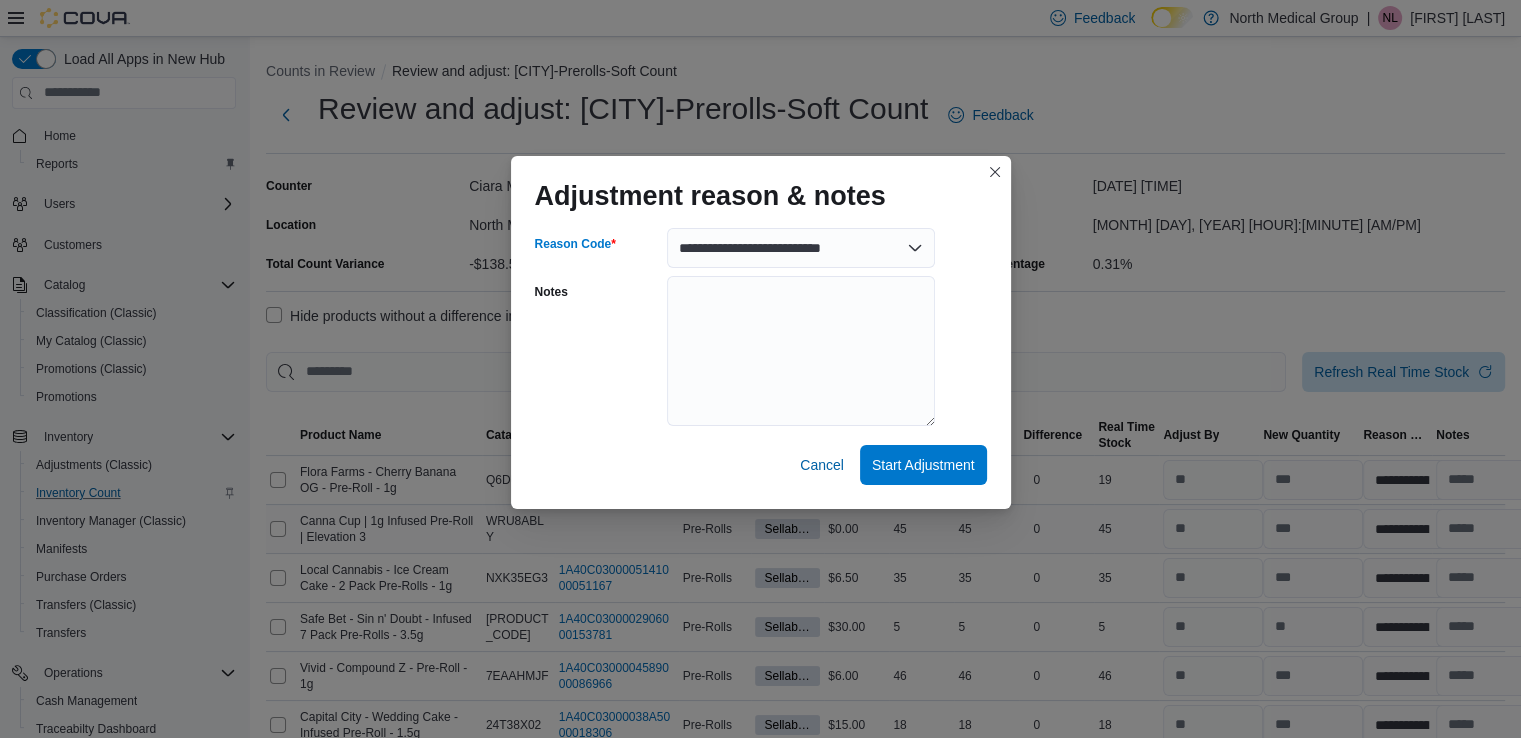 select on "**********" 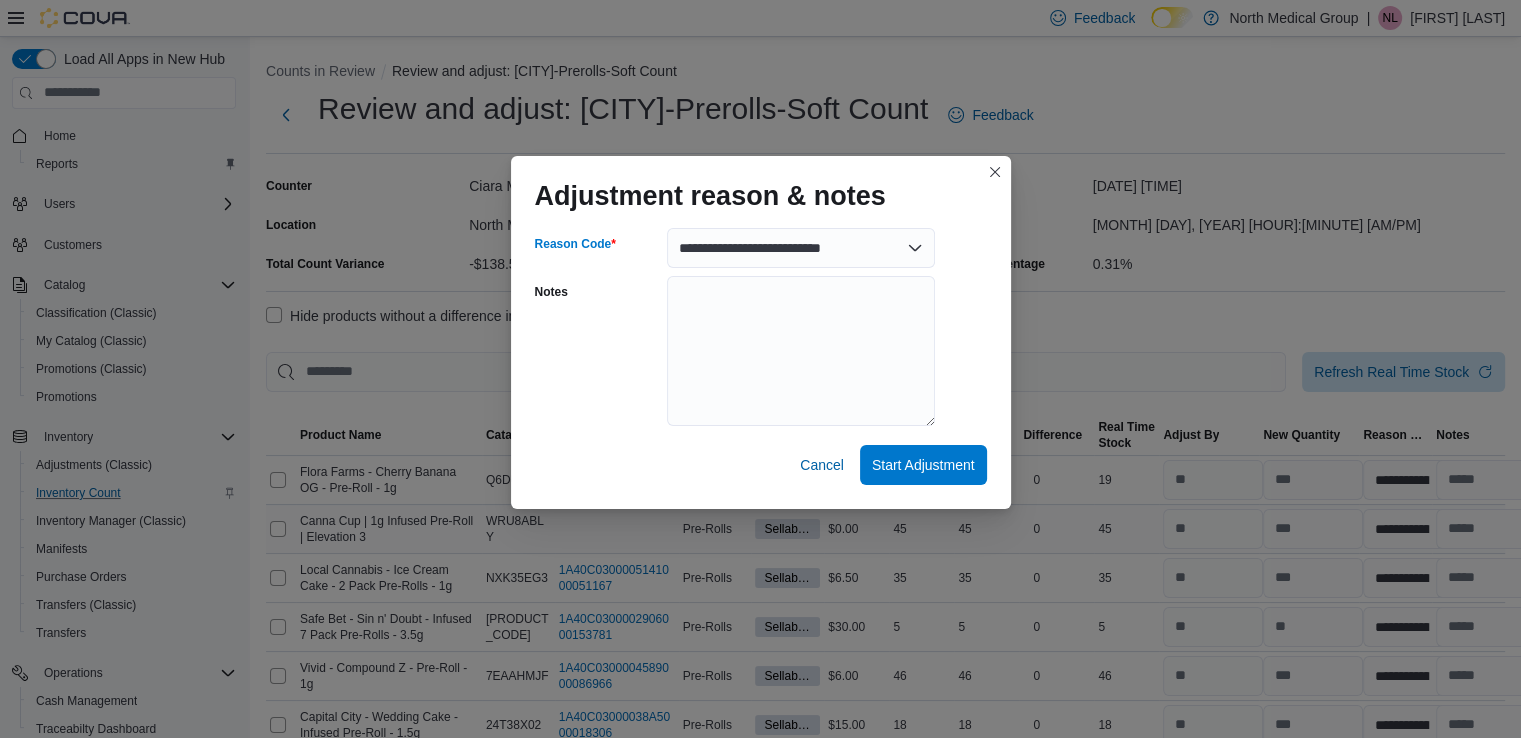 select on "**********" 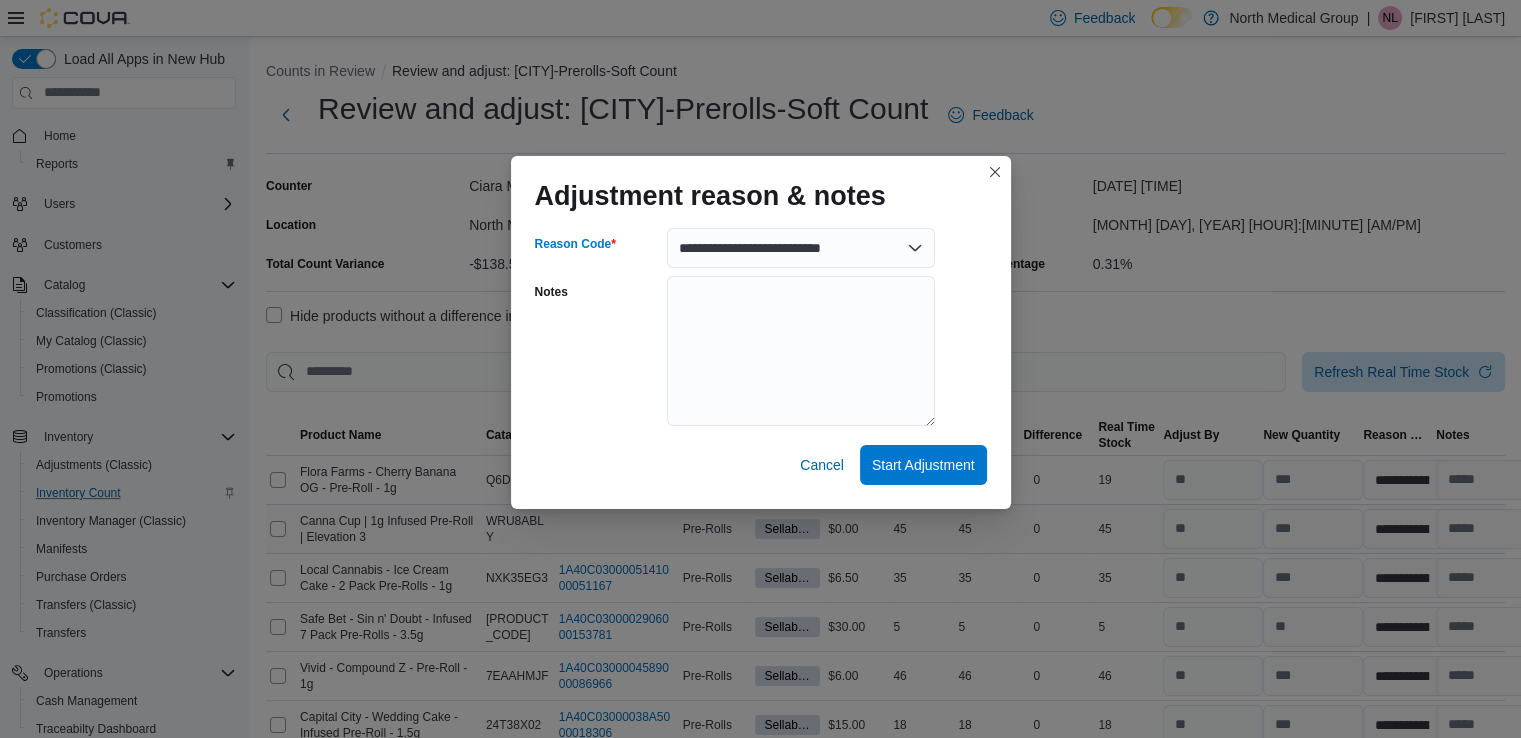 select on "**********" 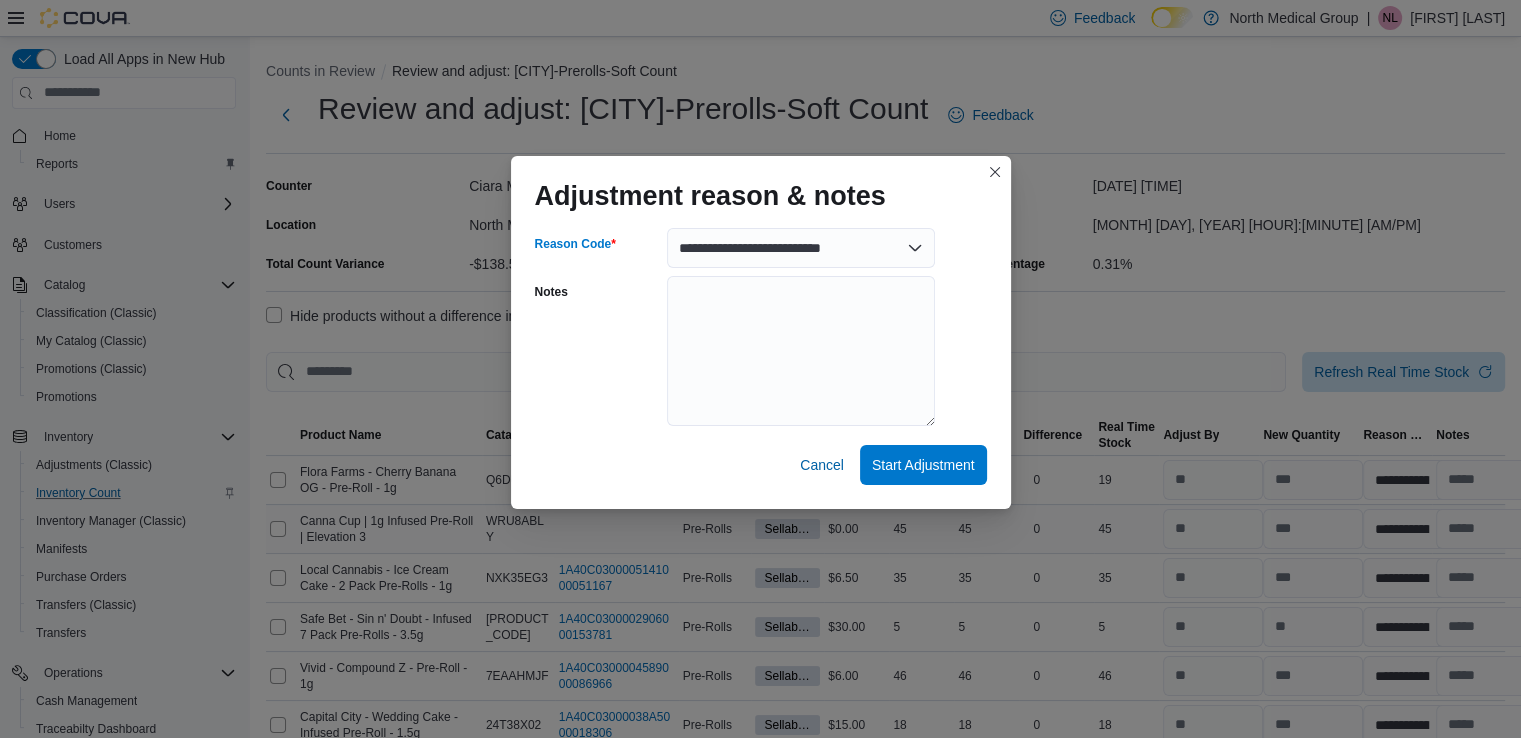 select on "**********" 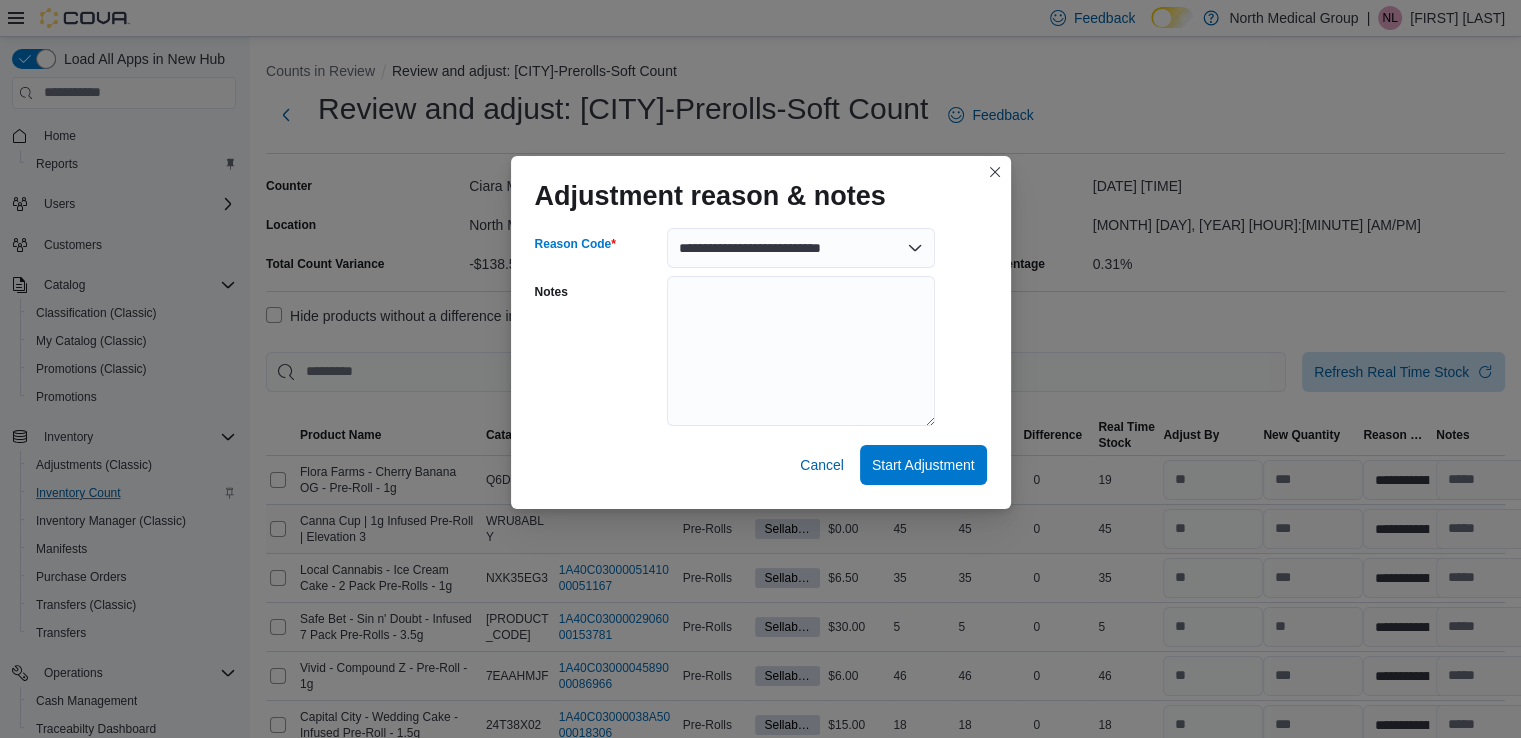 select on "**********" 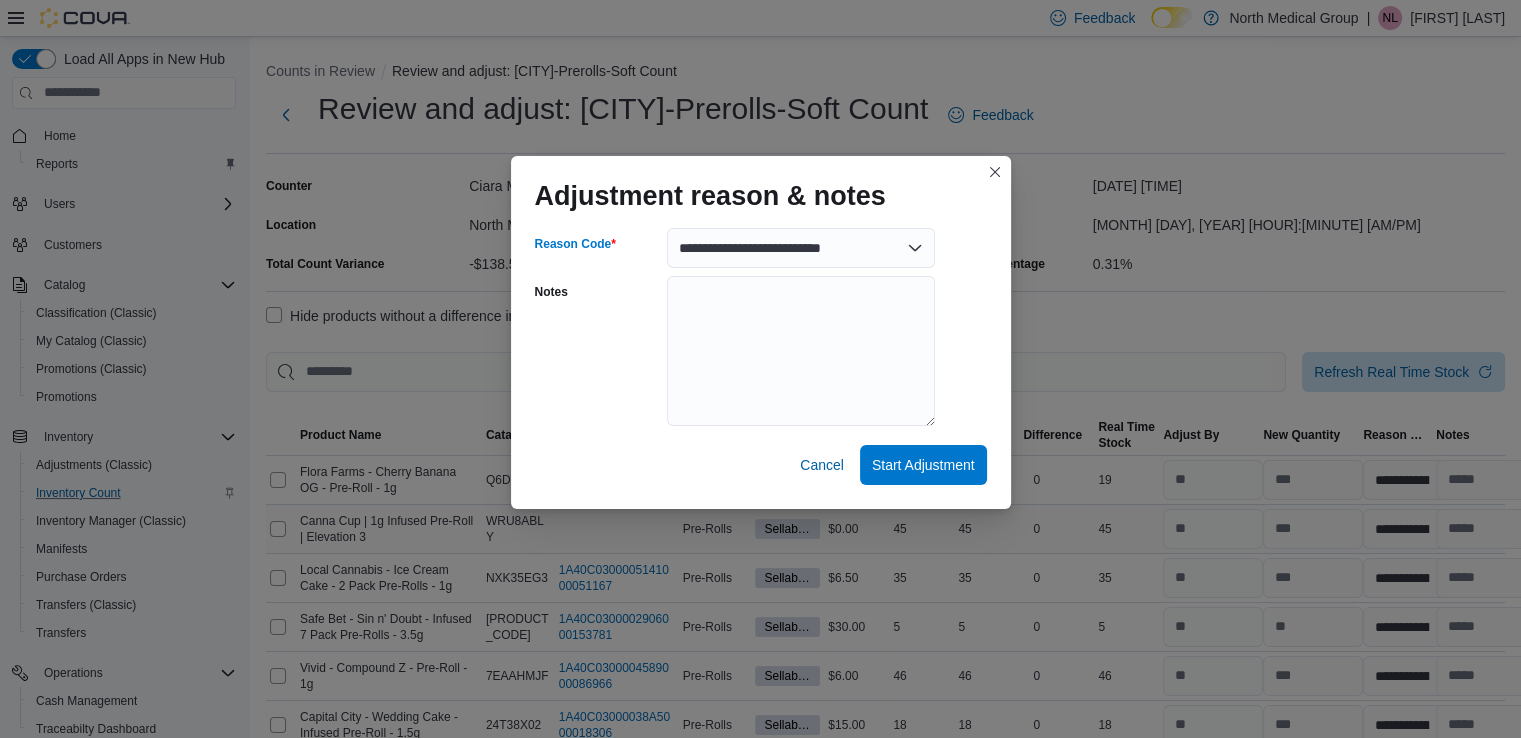 select on "**********" 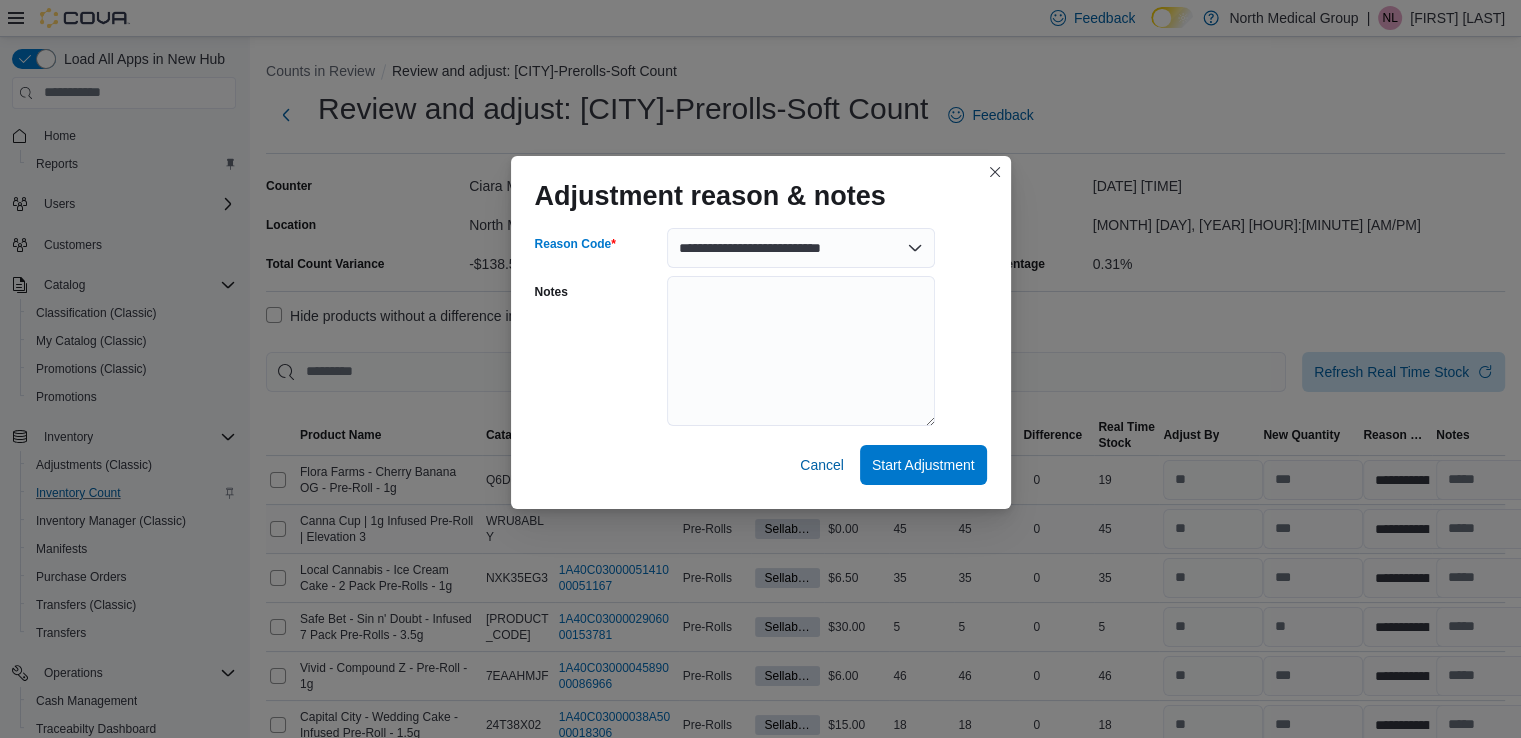 select on "**********" 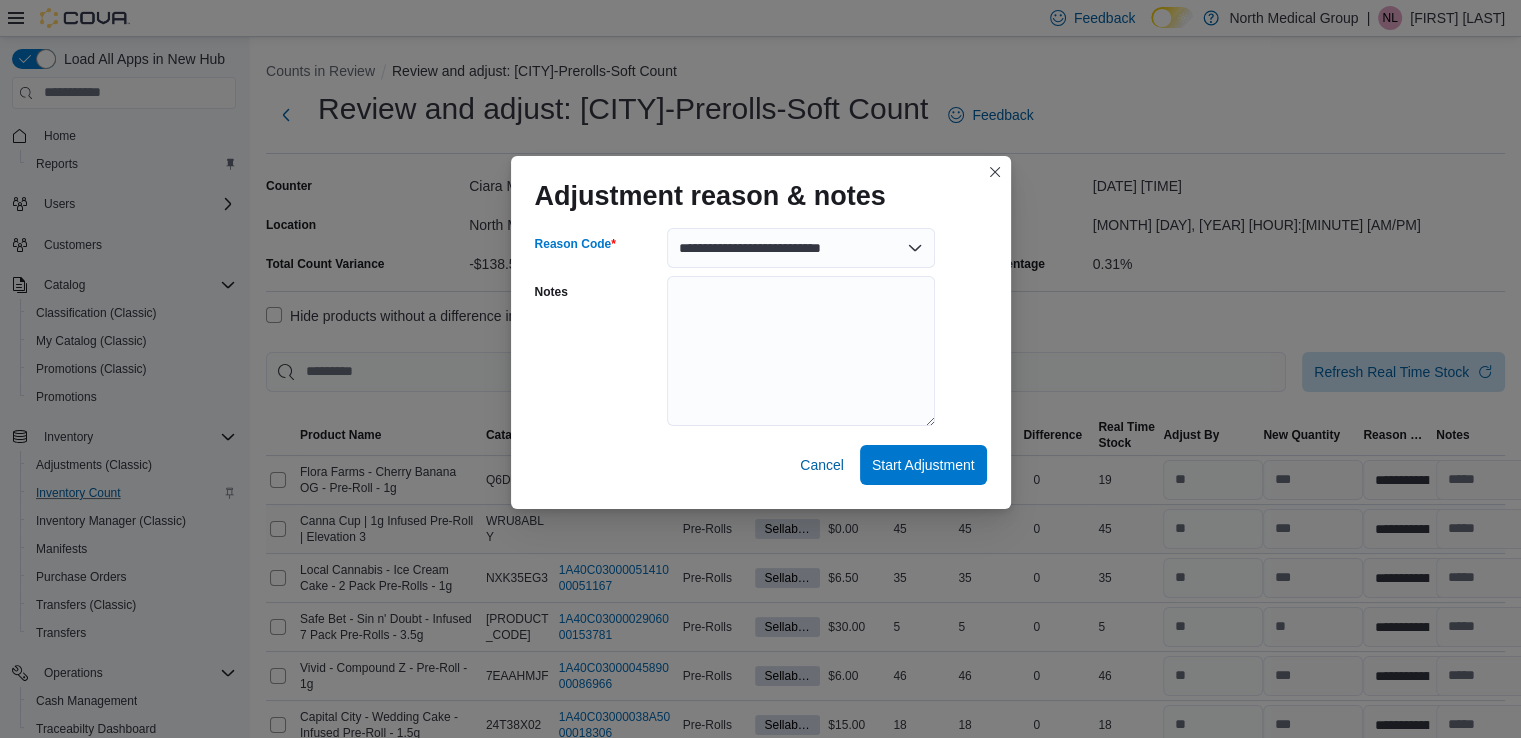select on "**********" 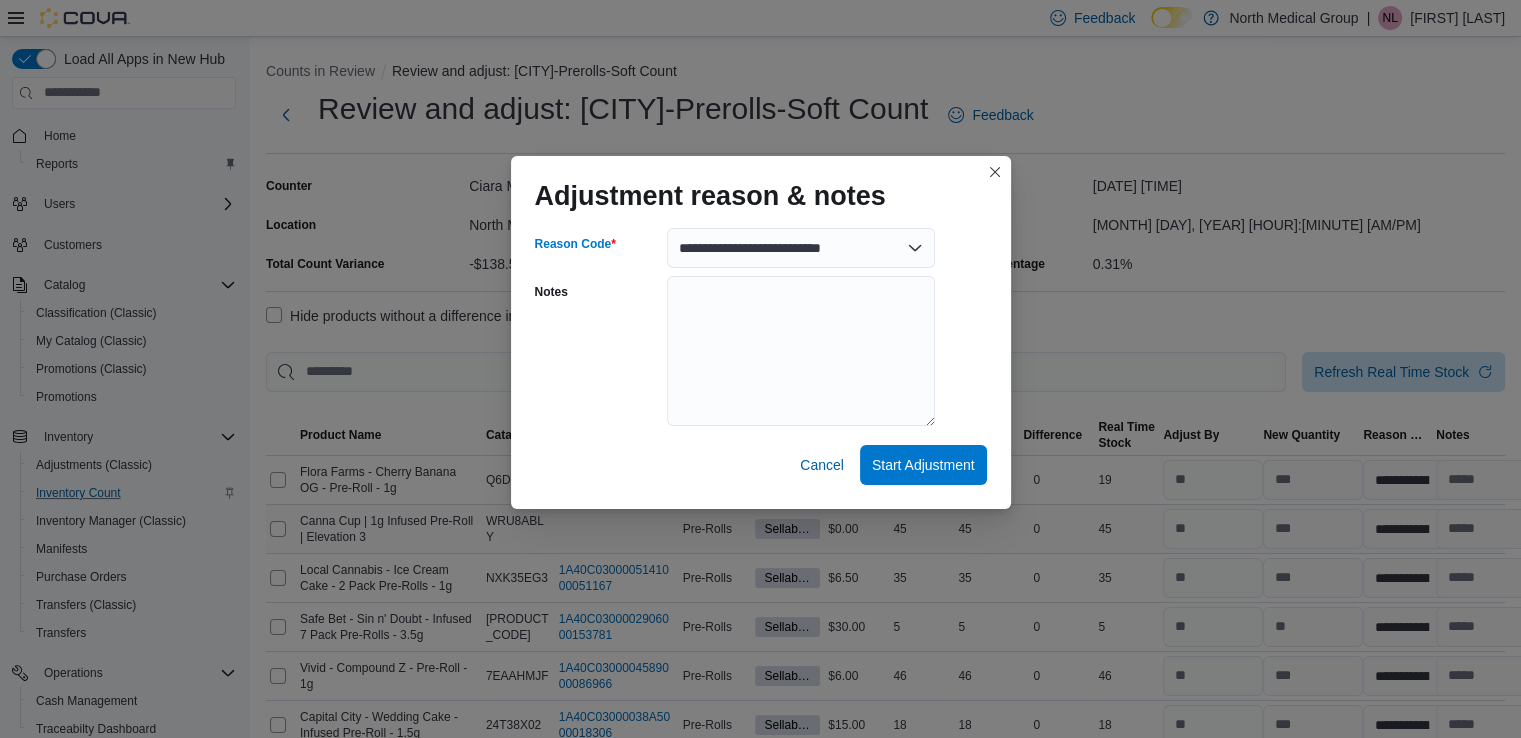 select on "**********" 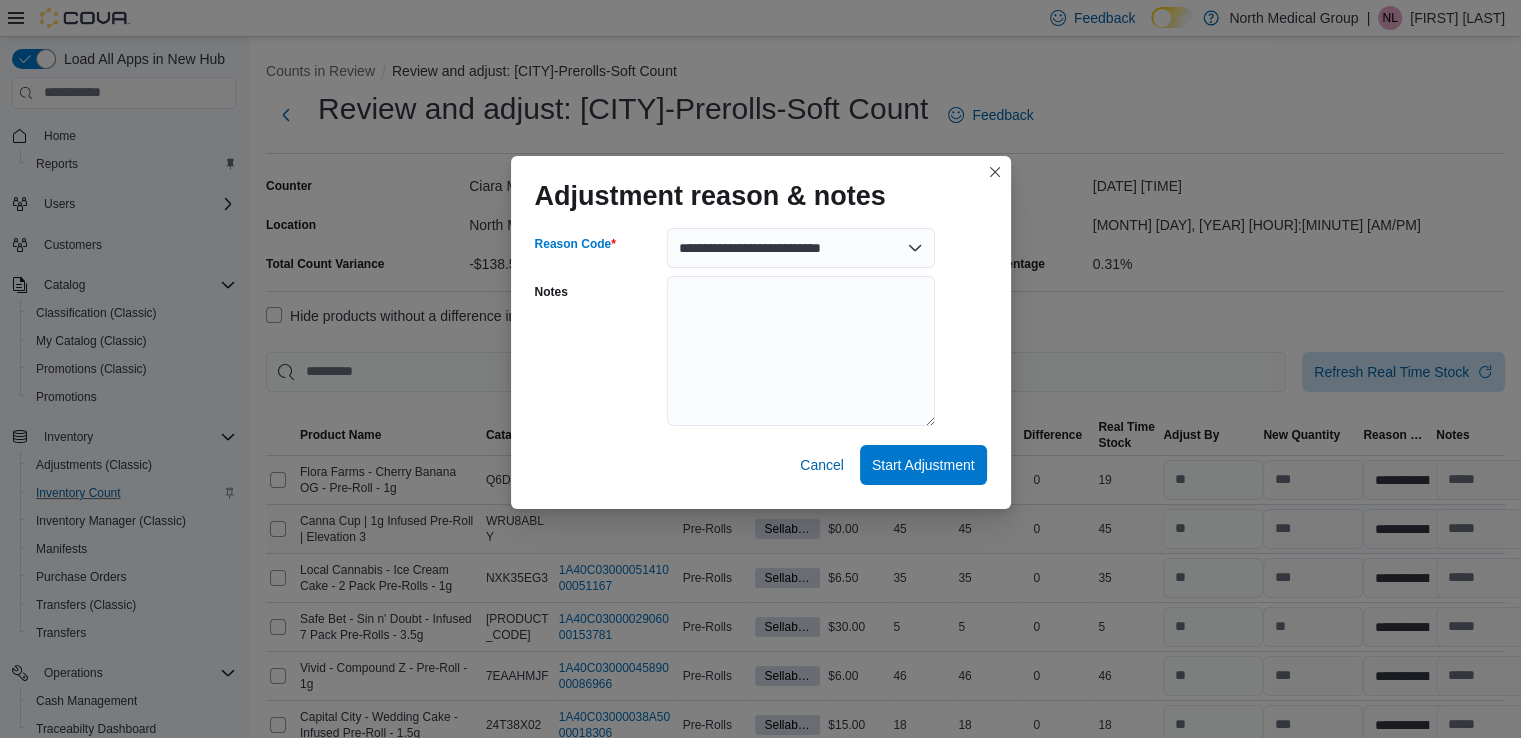select on "**********" 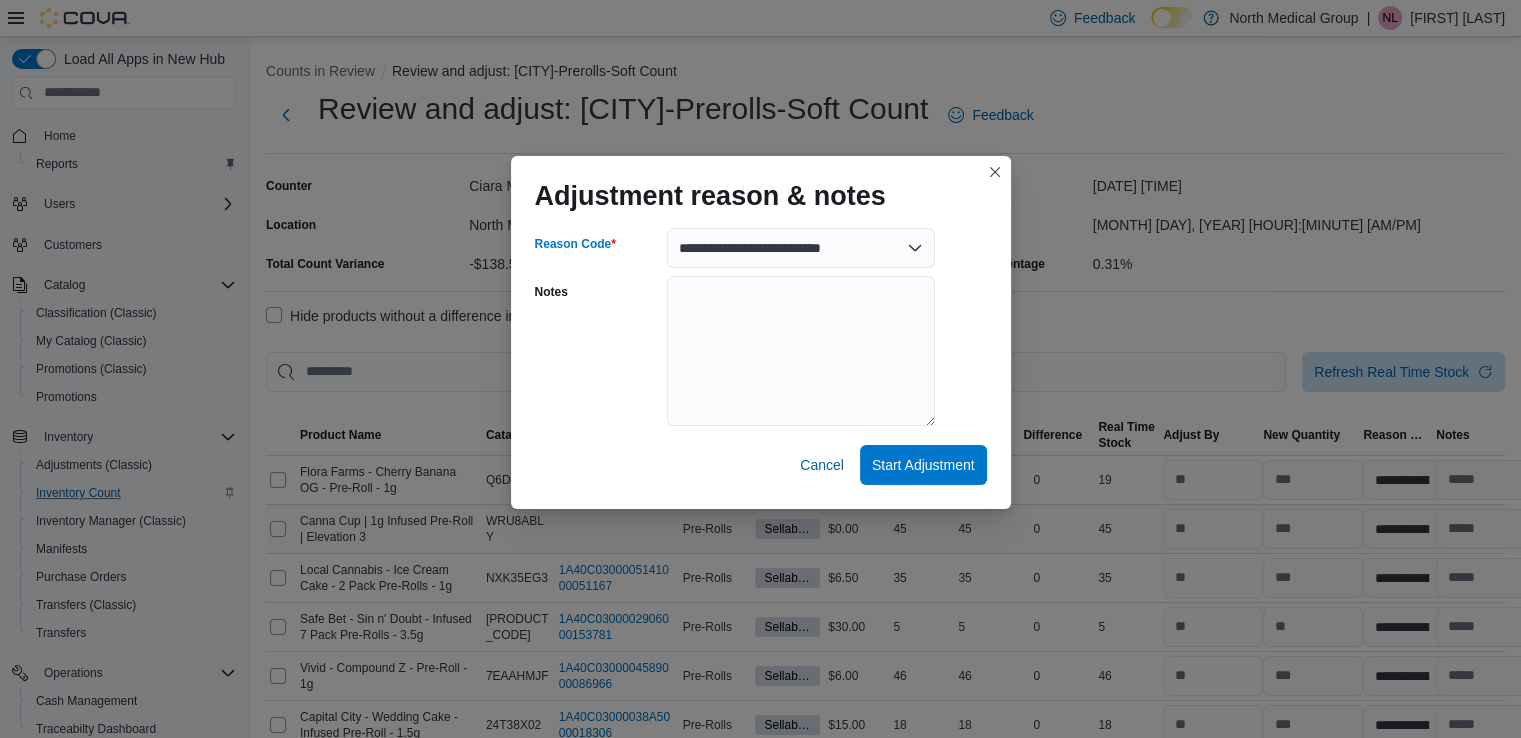 select on "**********" 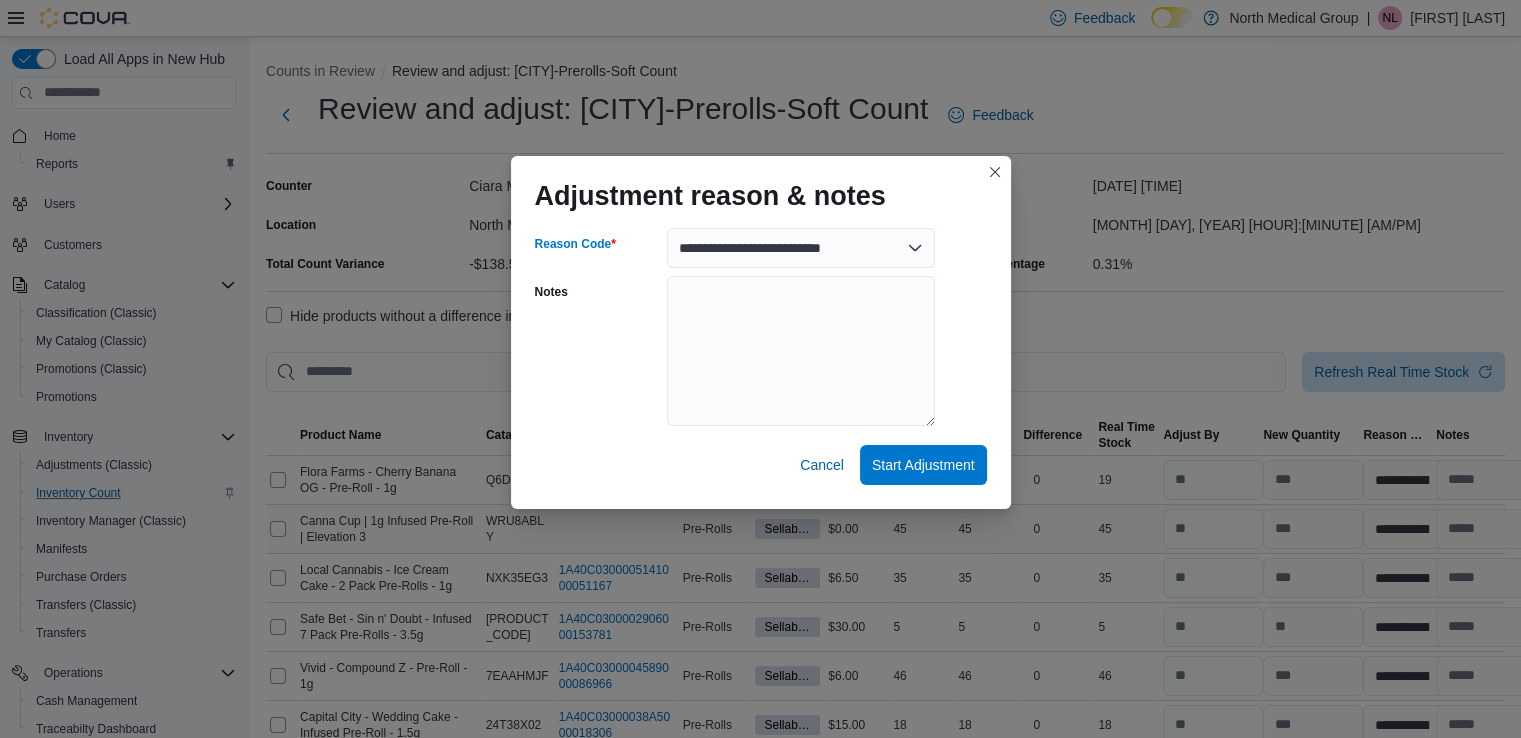 select on "**********" 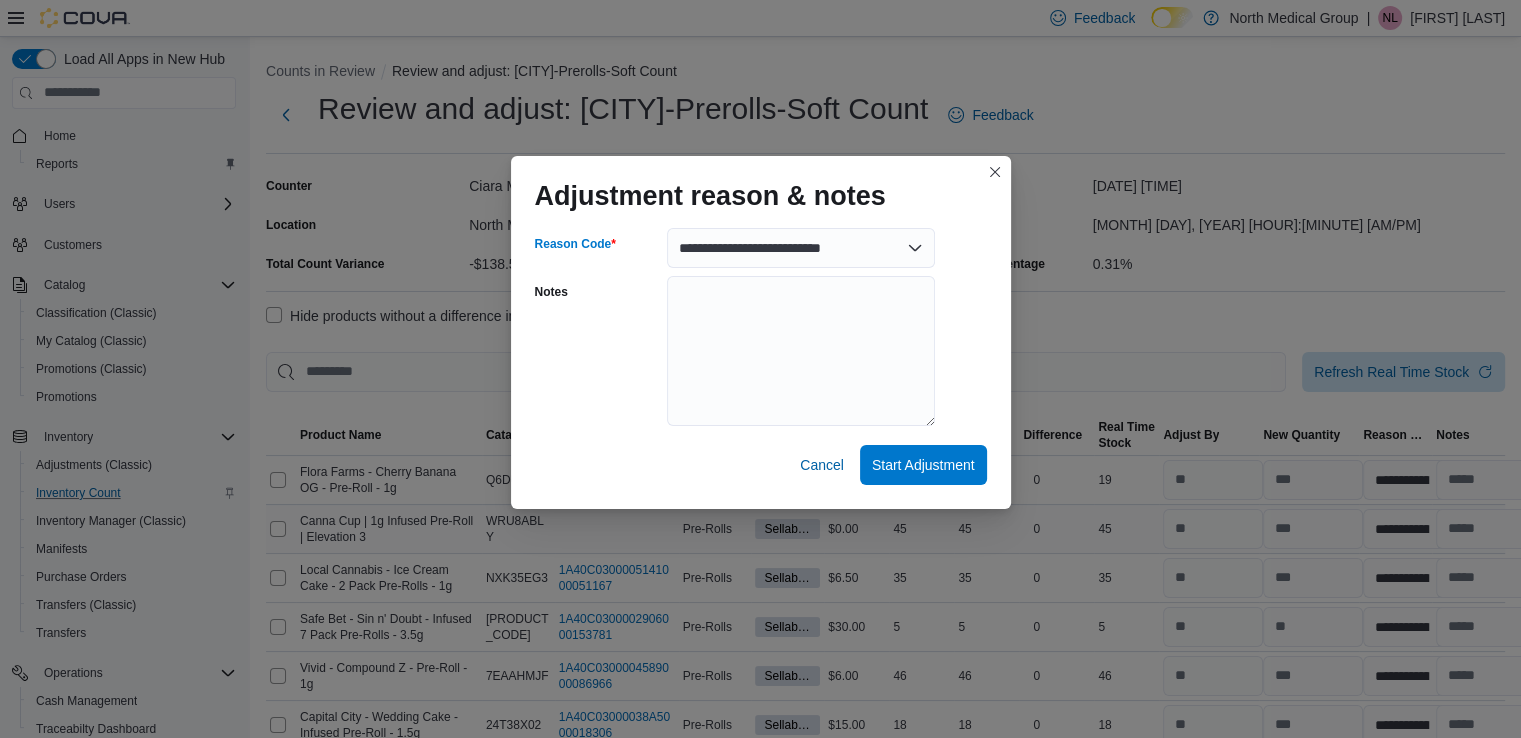 select on "**********" 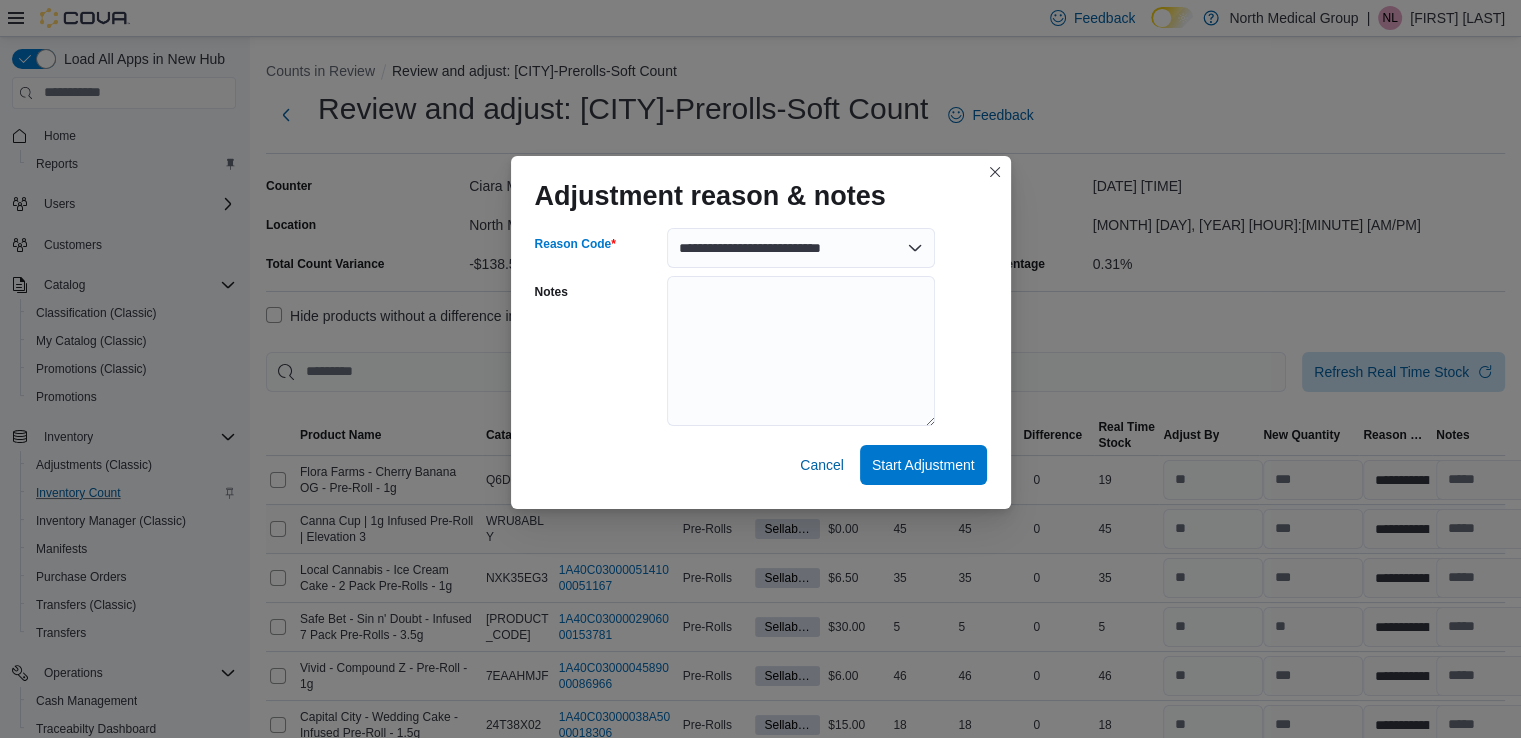 select on "**********" 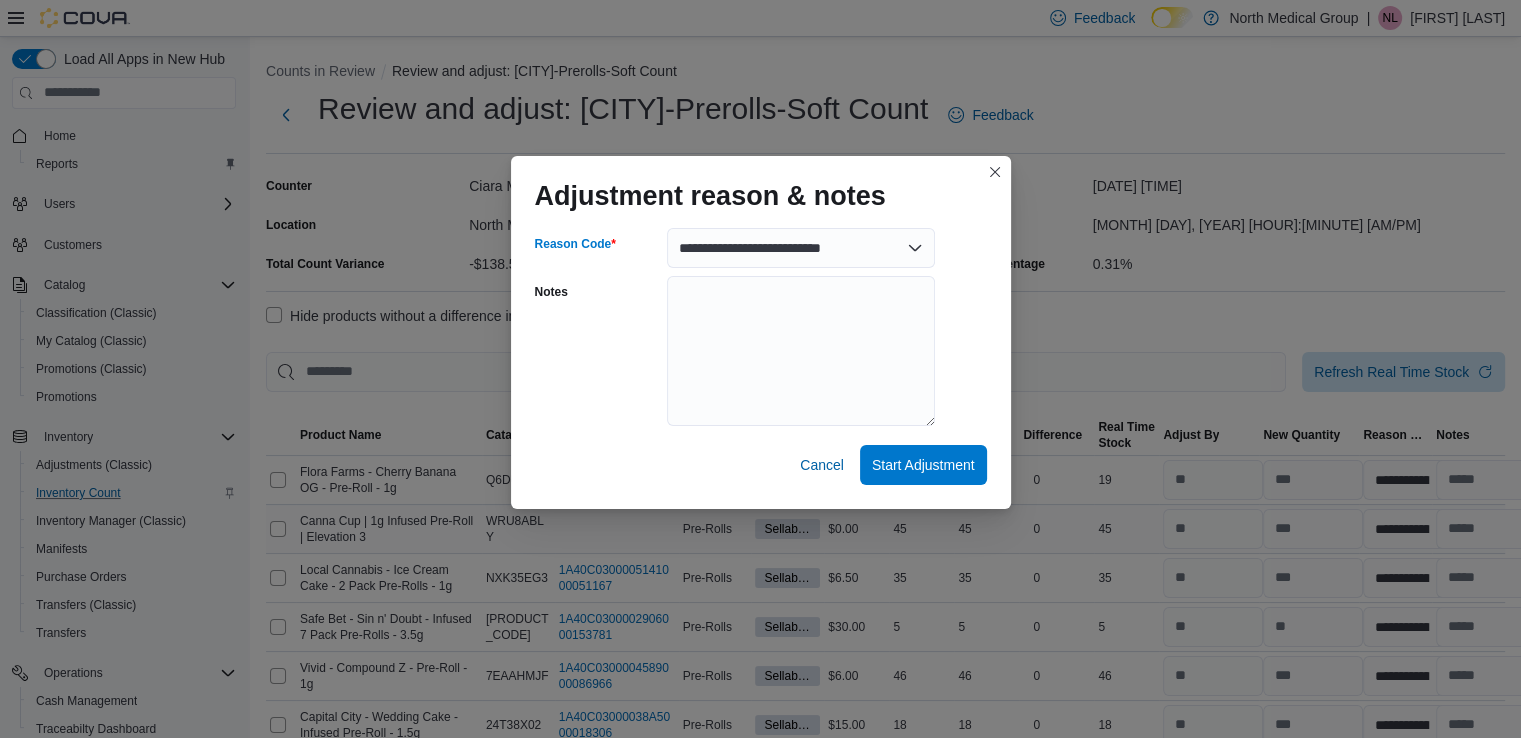select on "**********" 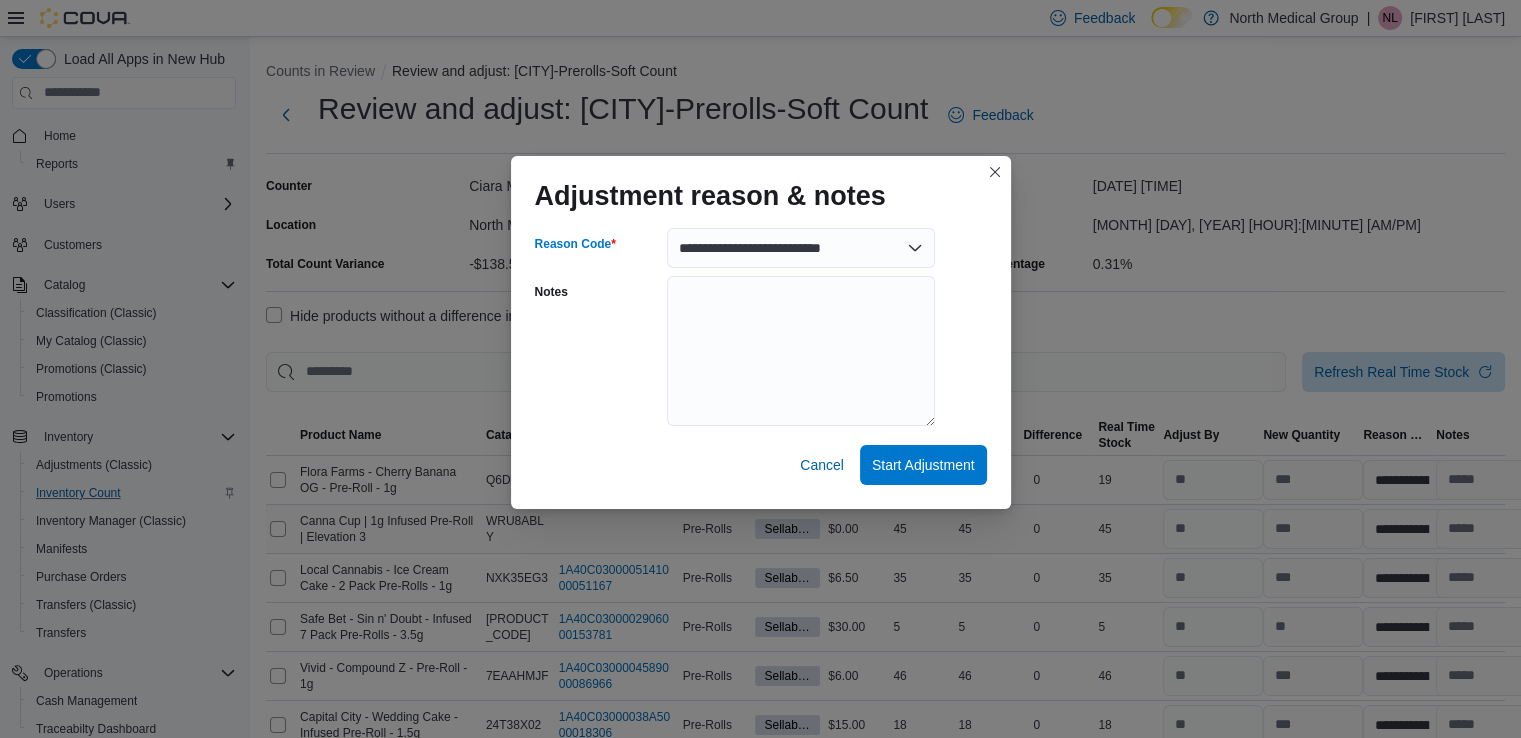 select on "**********" 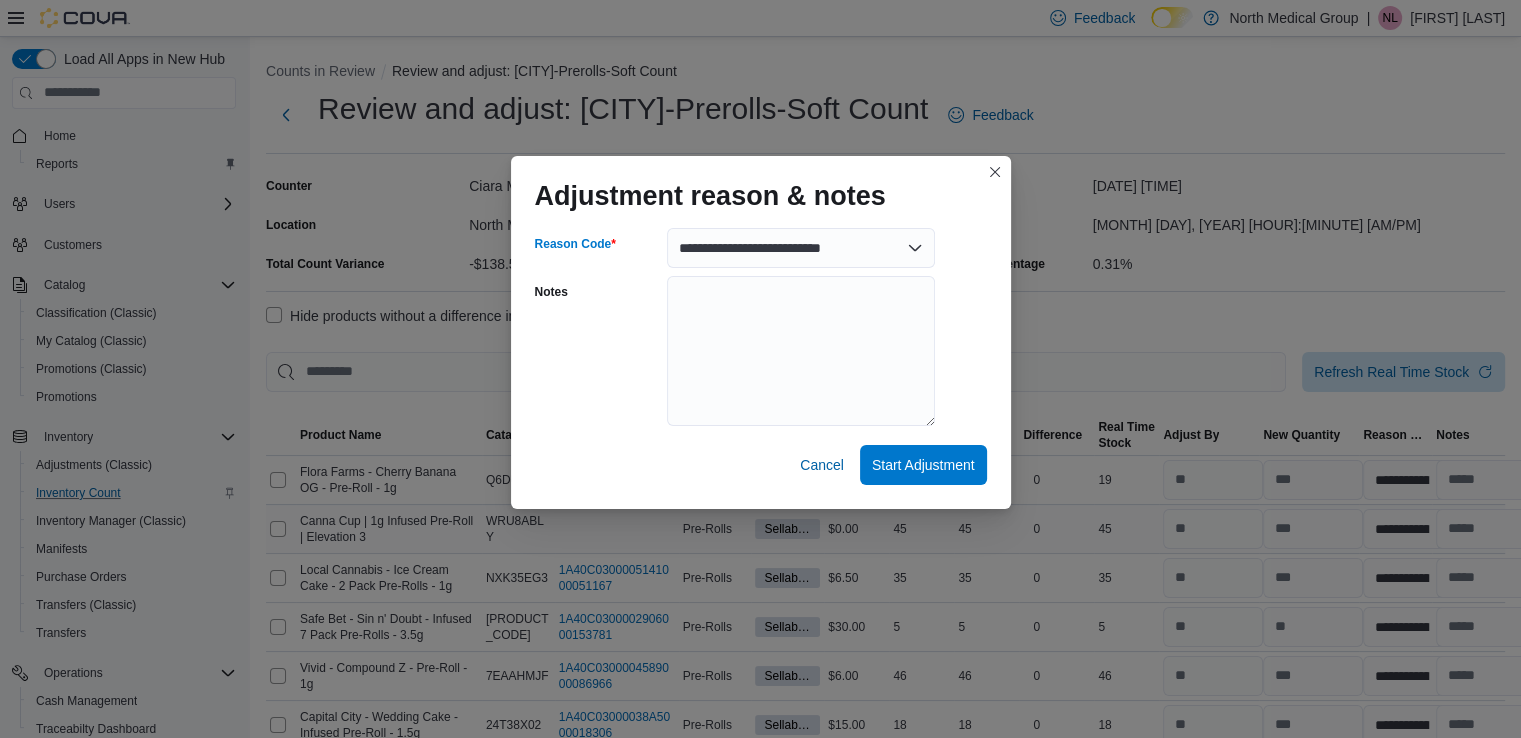 select on "**********" 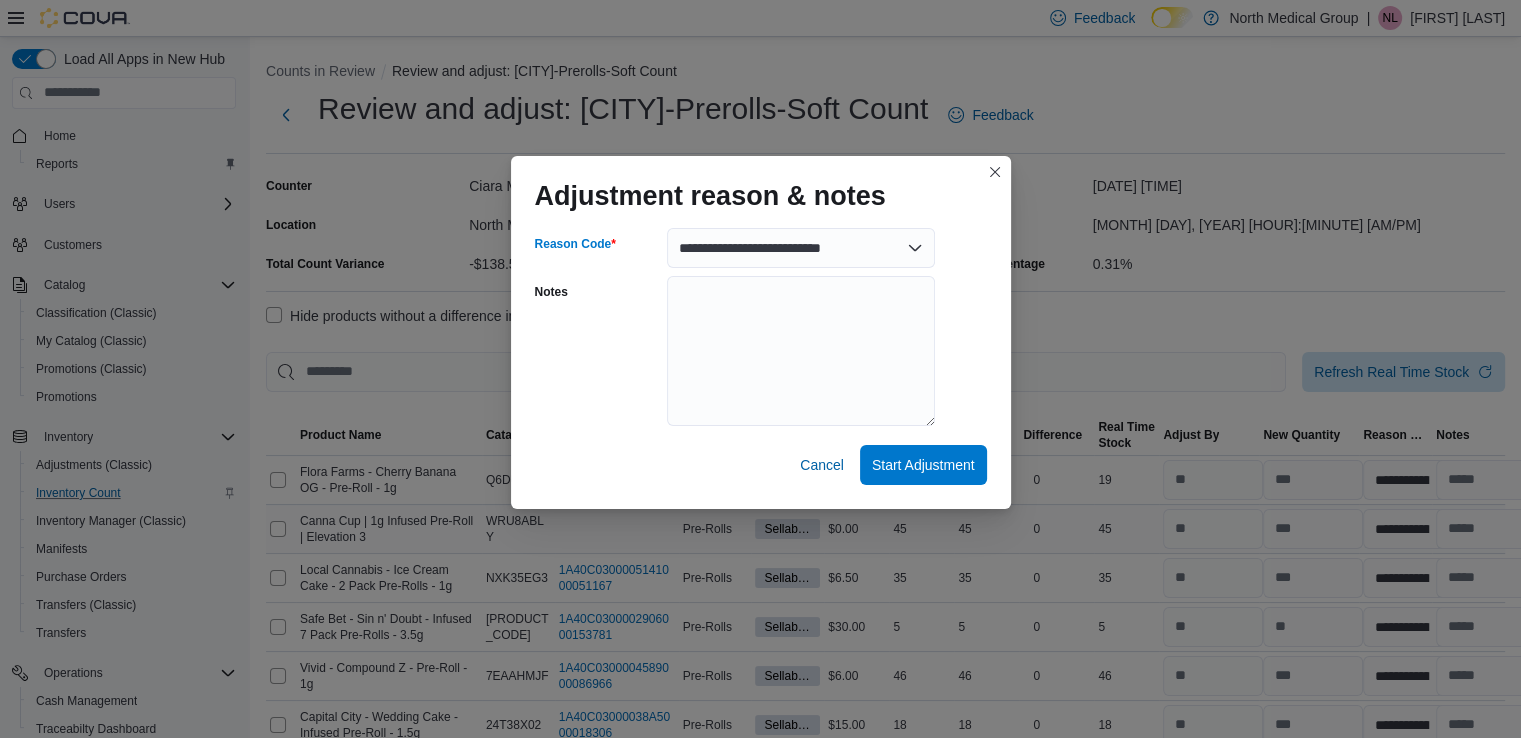 select on "**********" 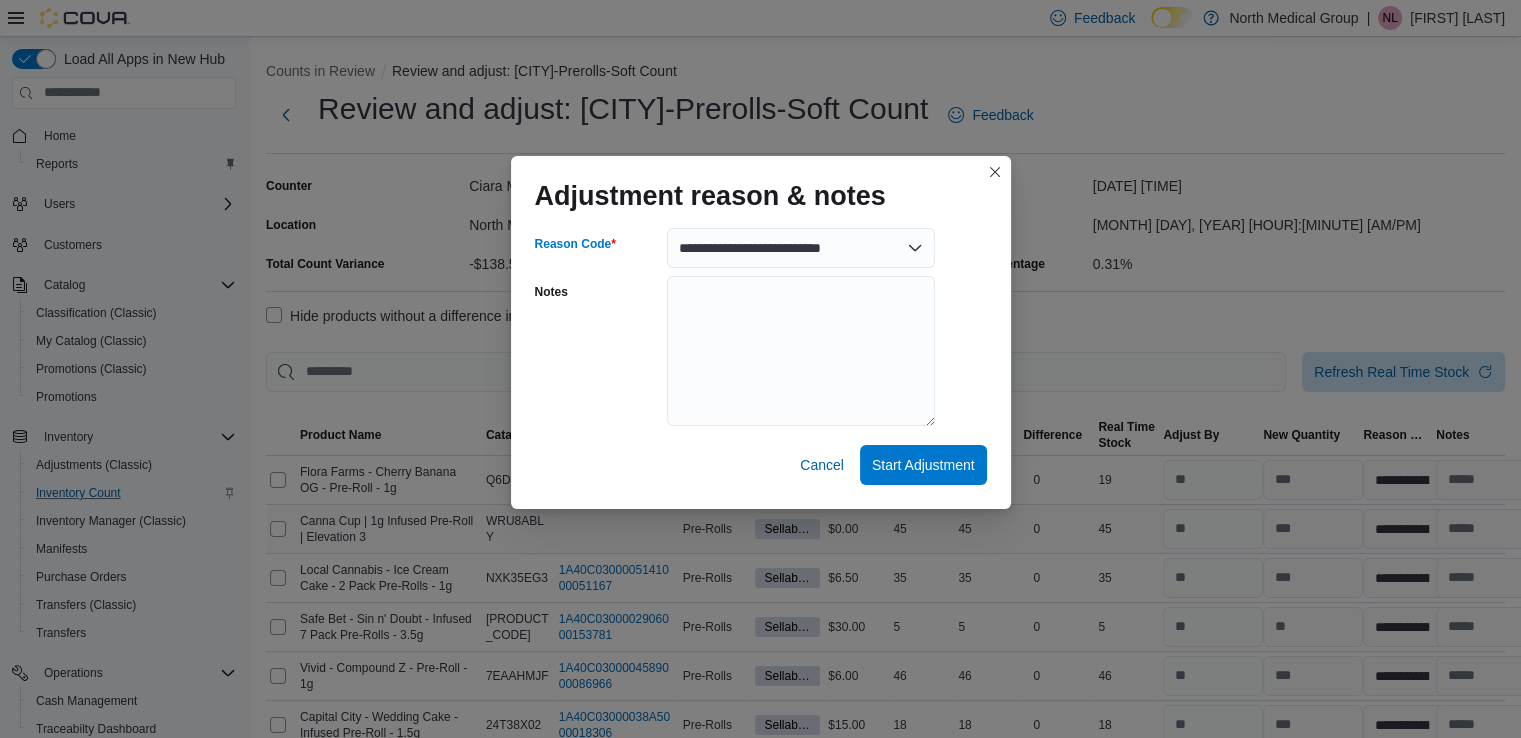 select on "**********" 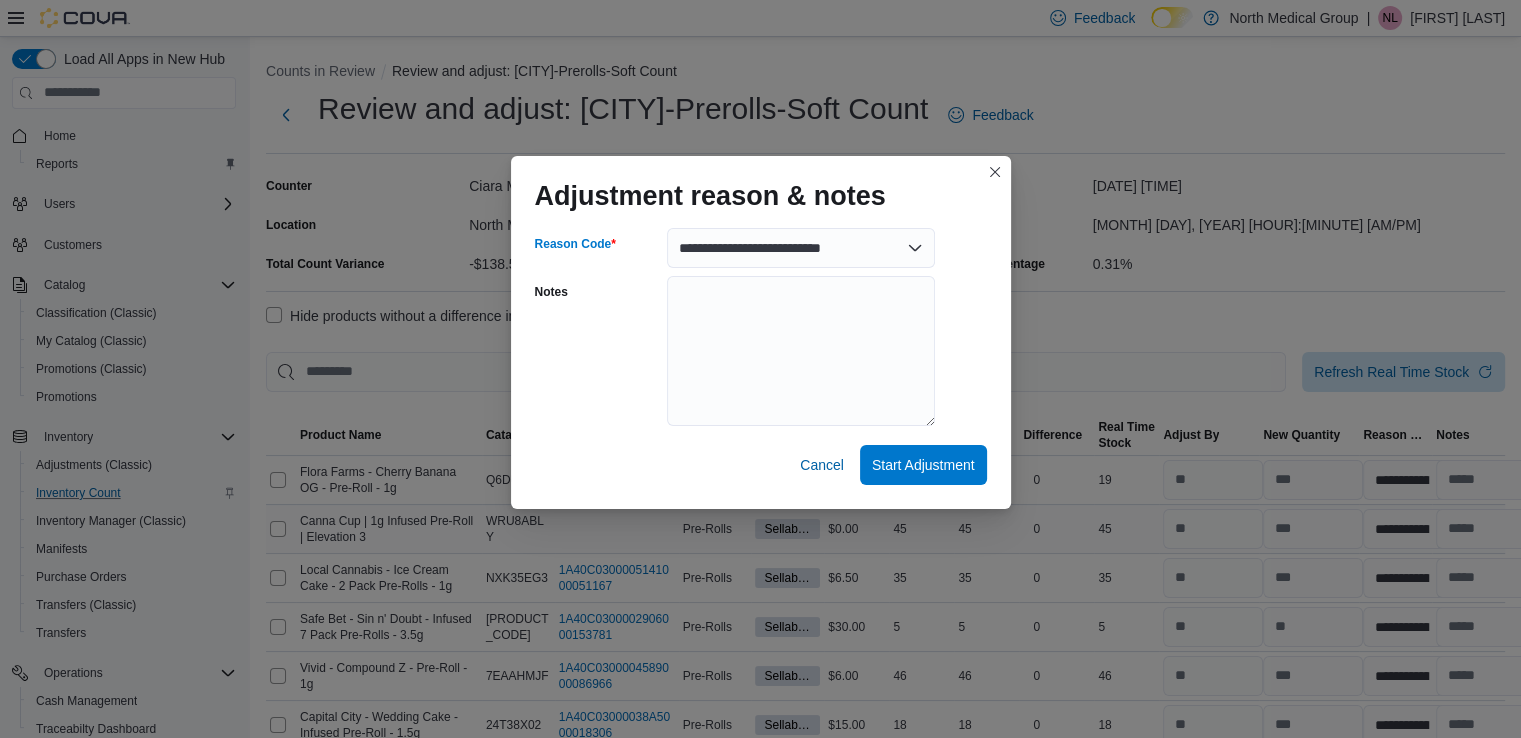 select on "**********" 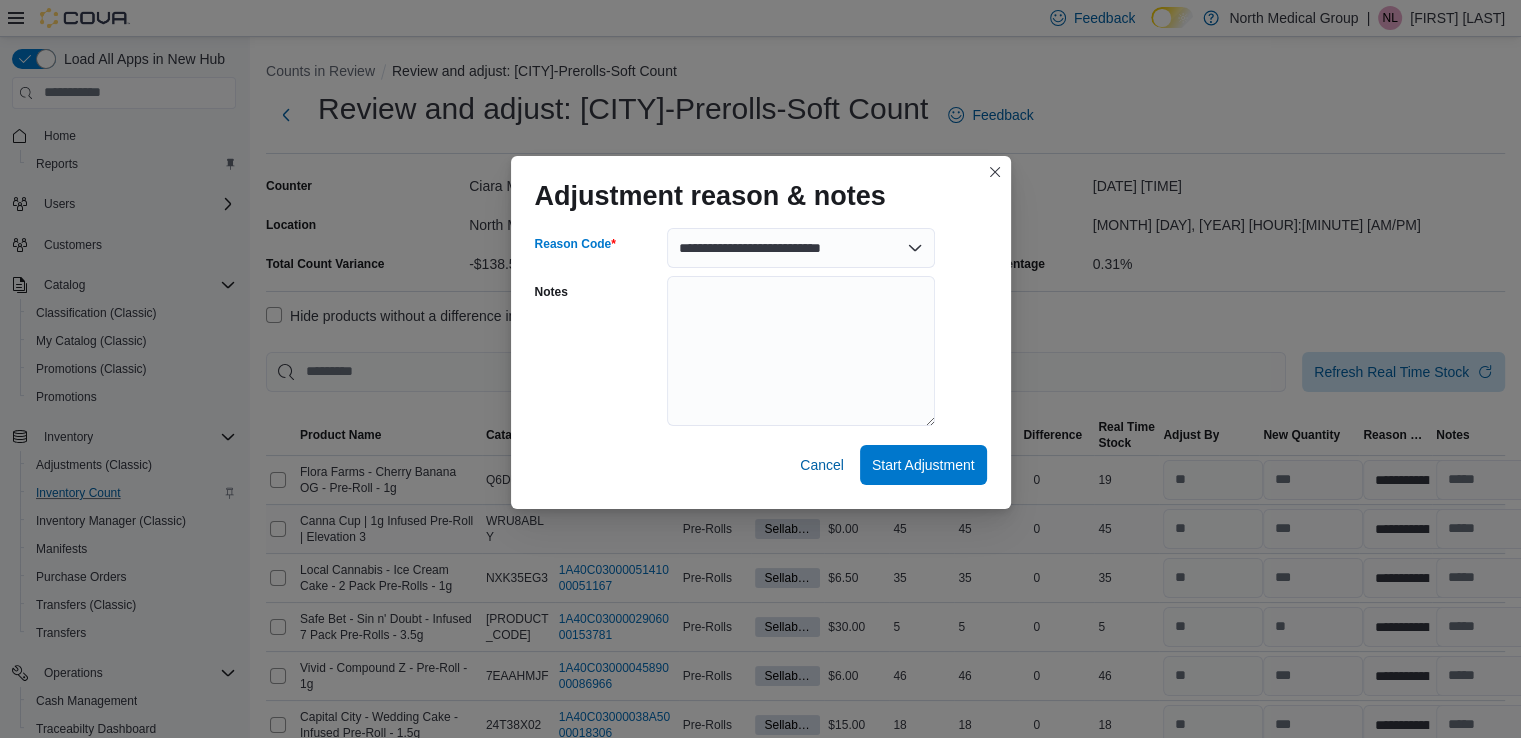 select on "**********" 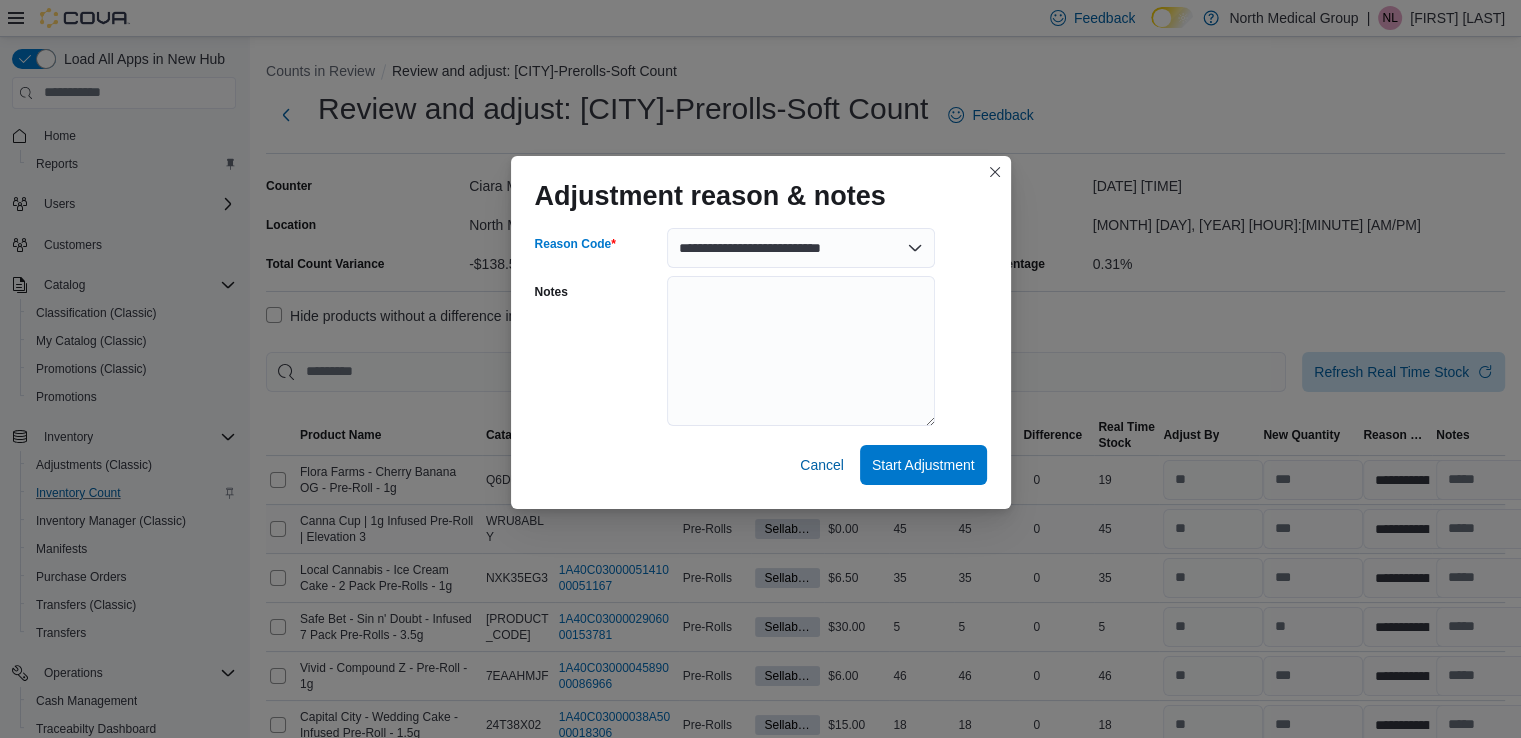 select on "**********" 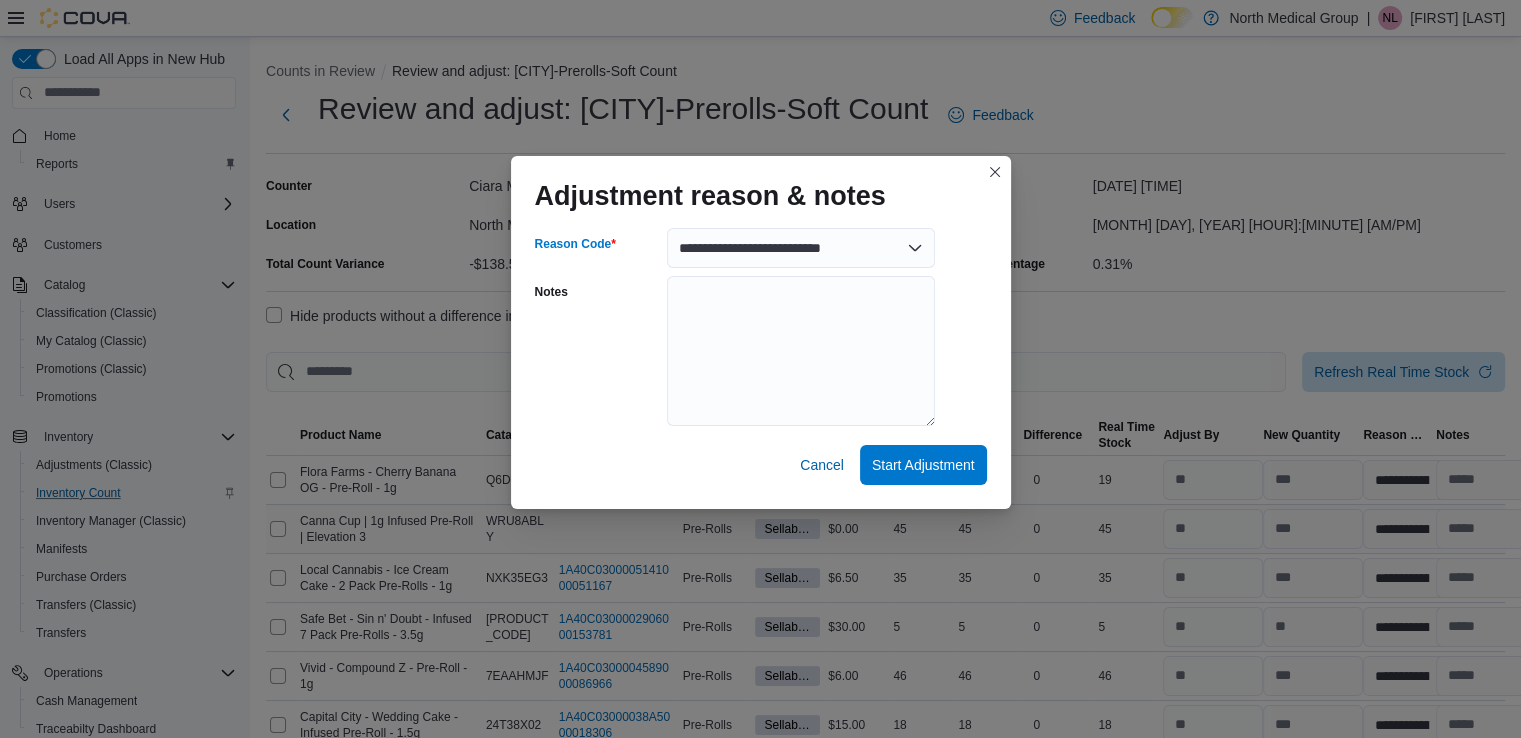 select on "**********" 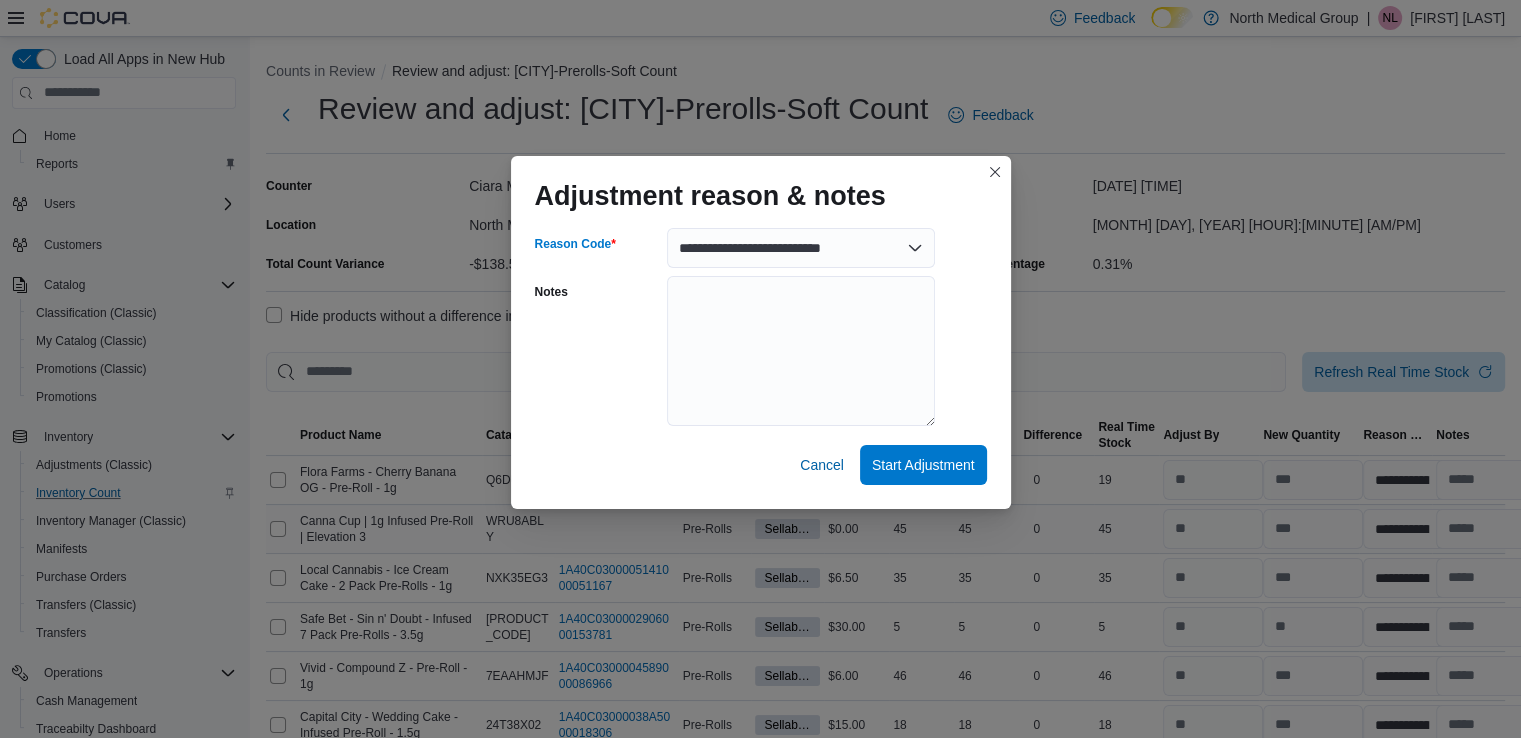 select on "**********" 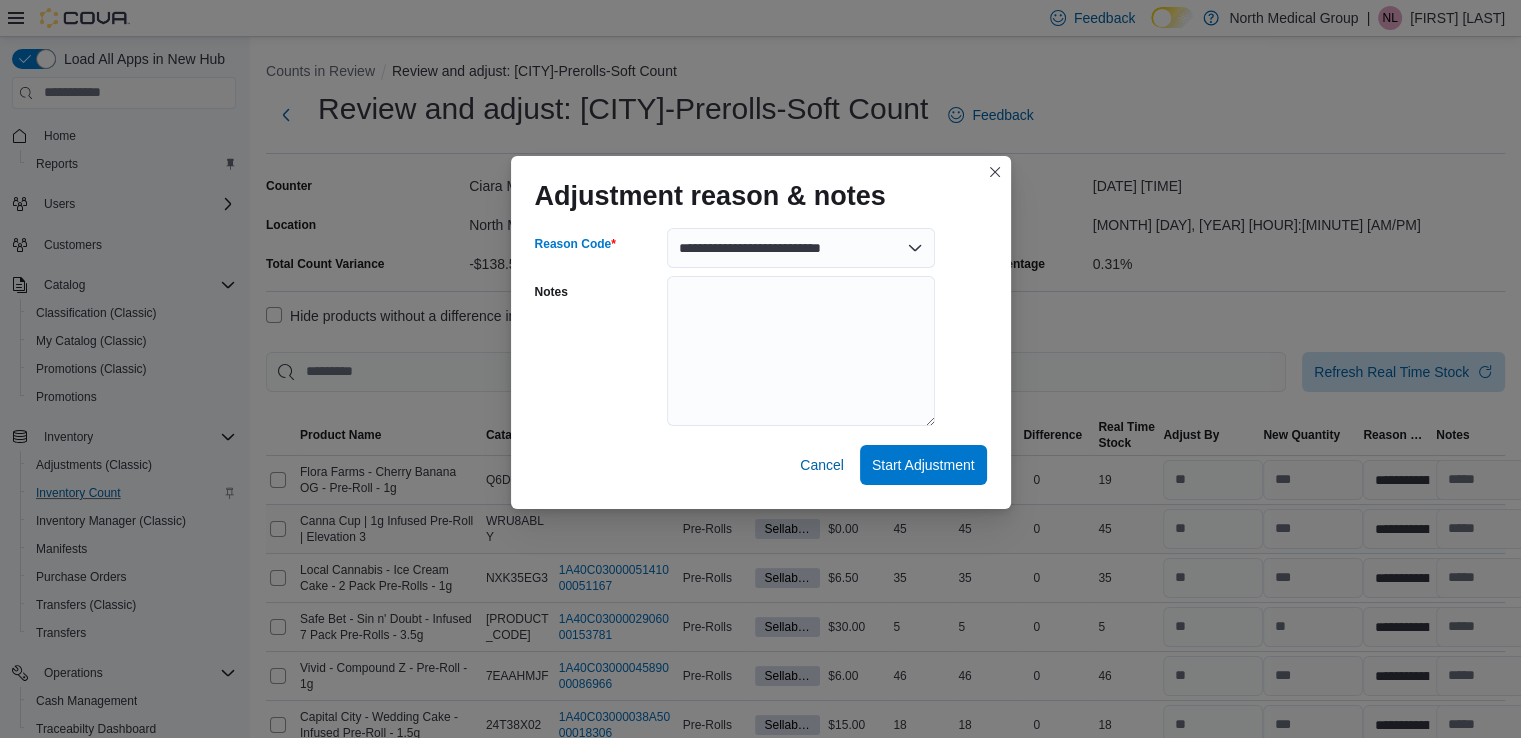 select on "**********" 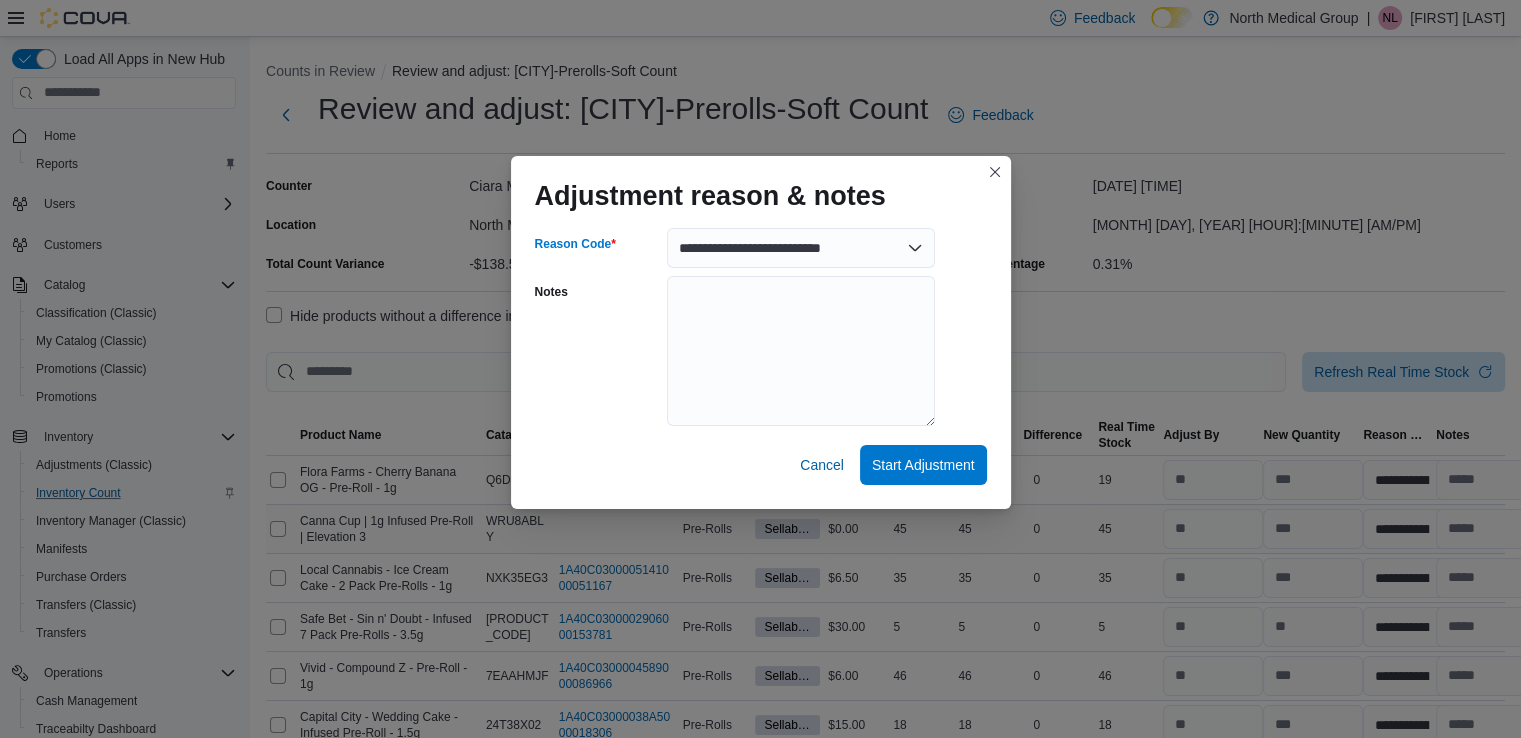 select on "**********" 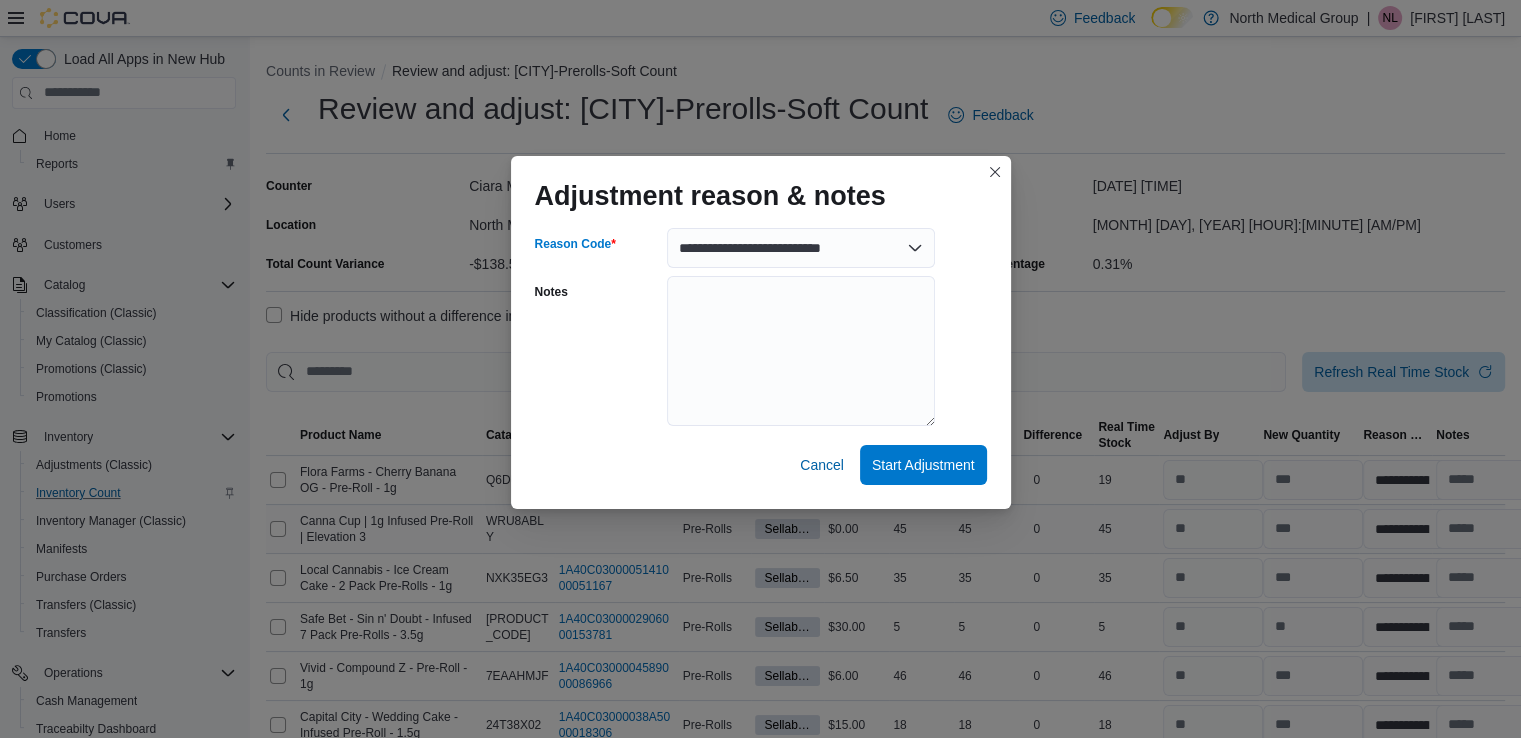 select on "**********" 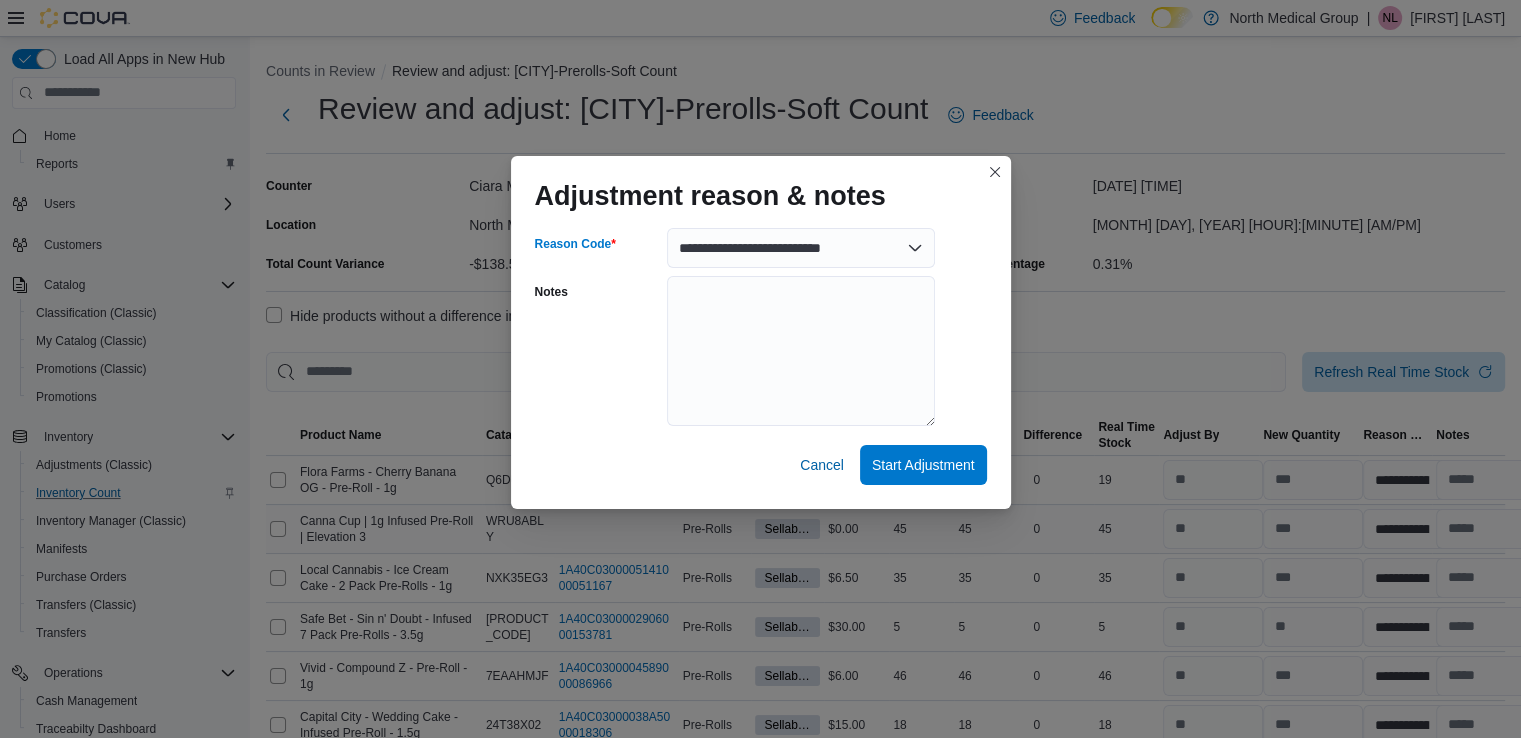 select on "**********" 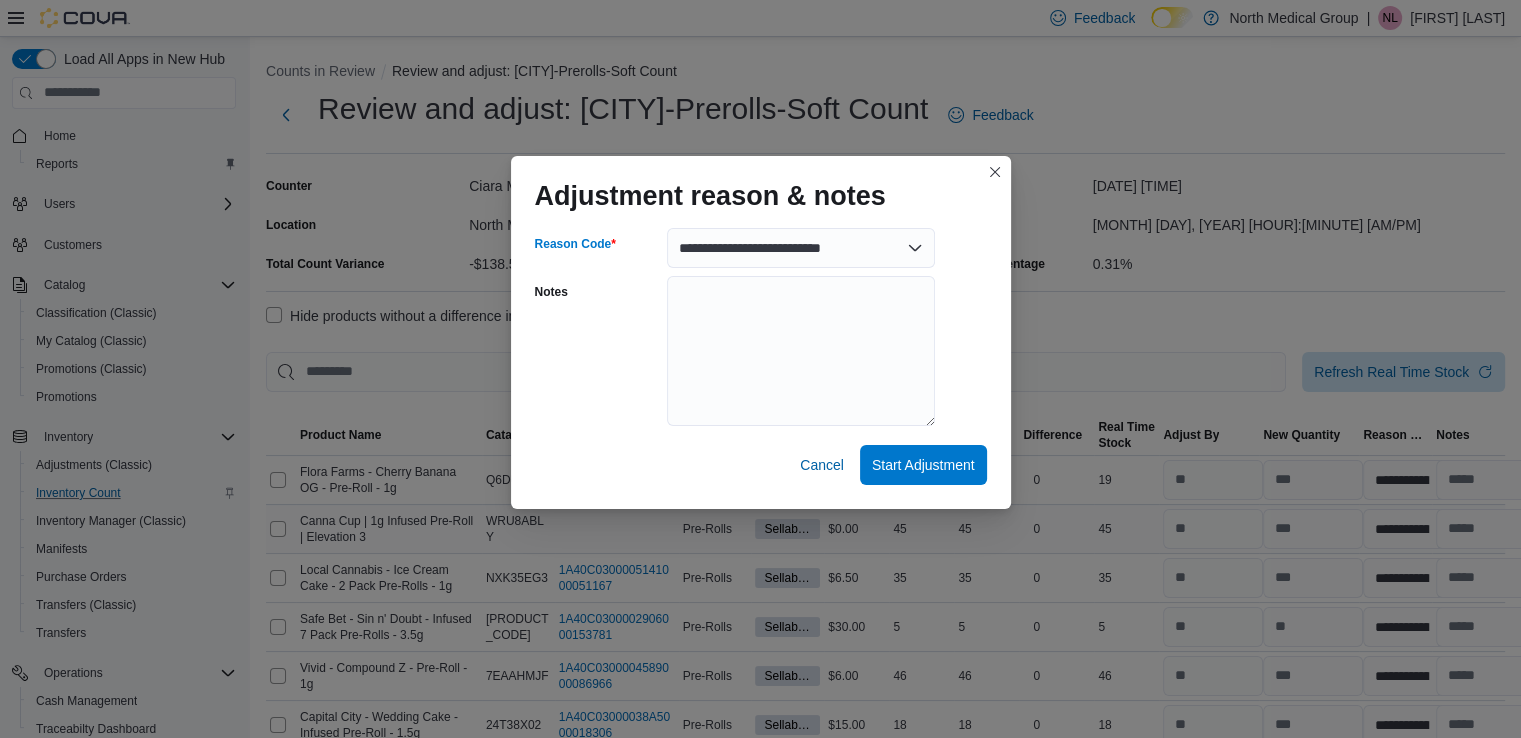 select on "**********" 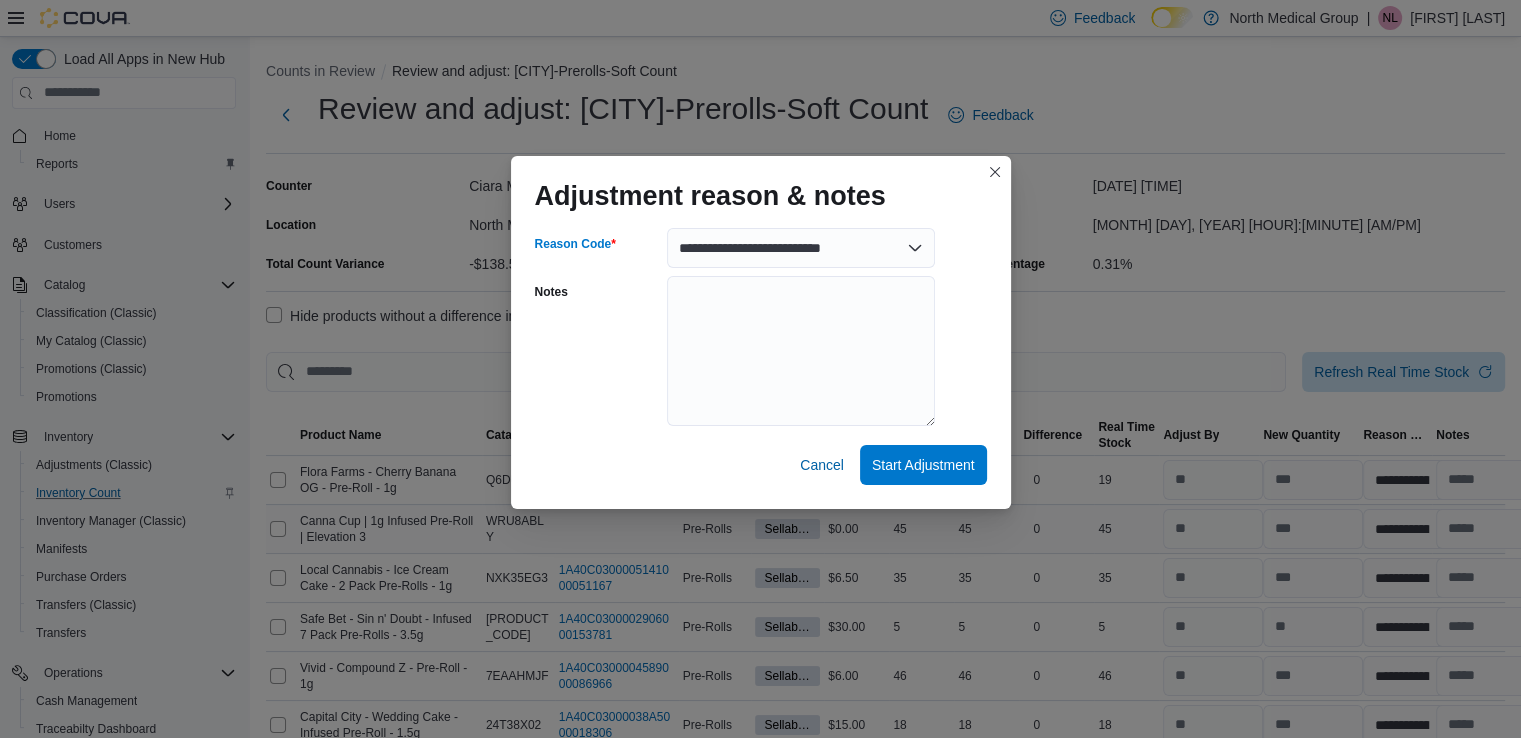 select on "**********" 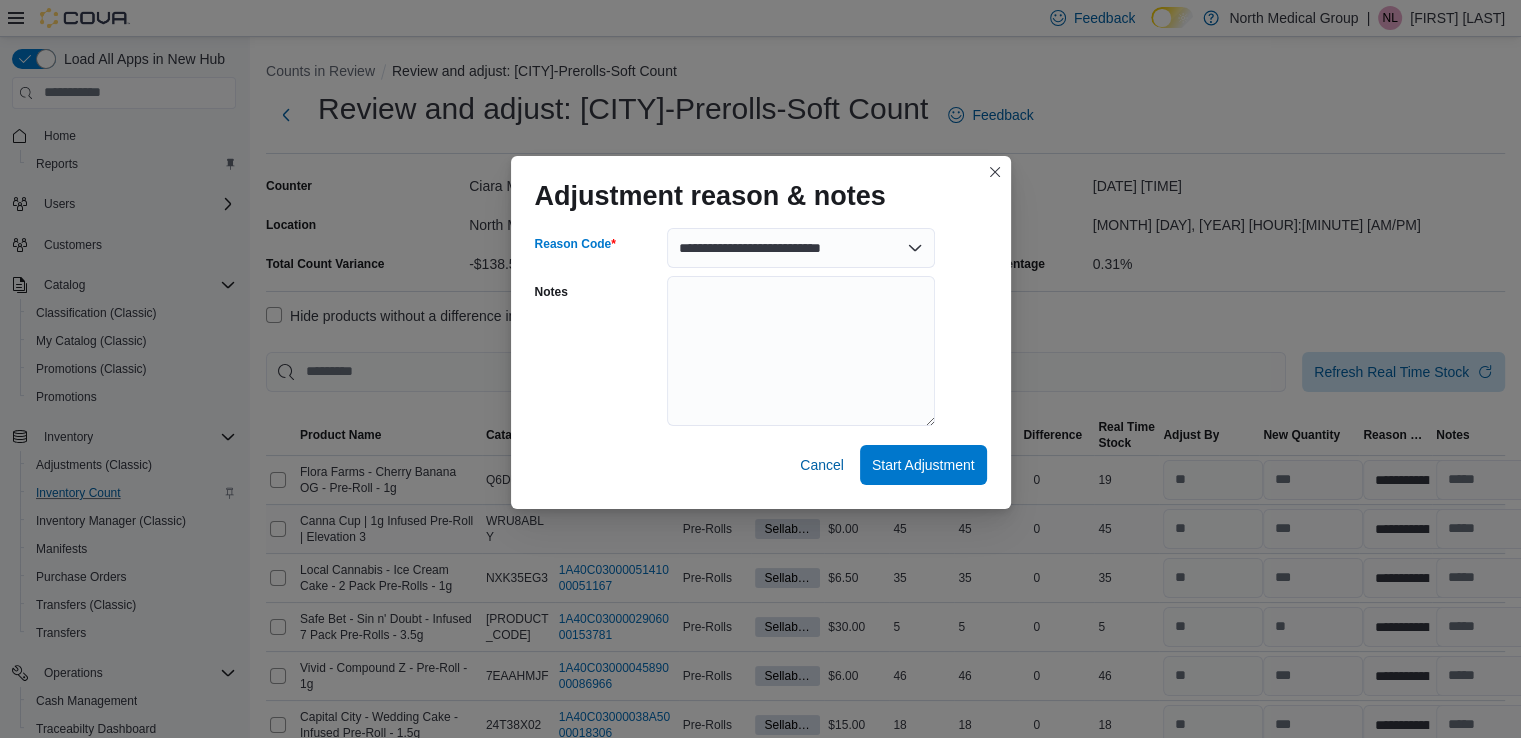 select on "**********" 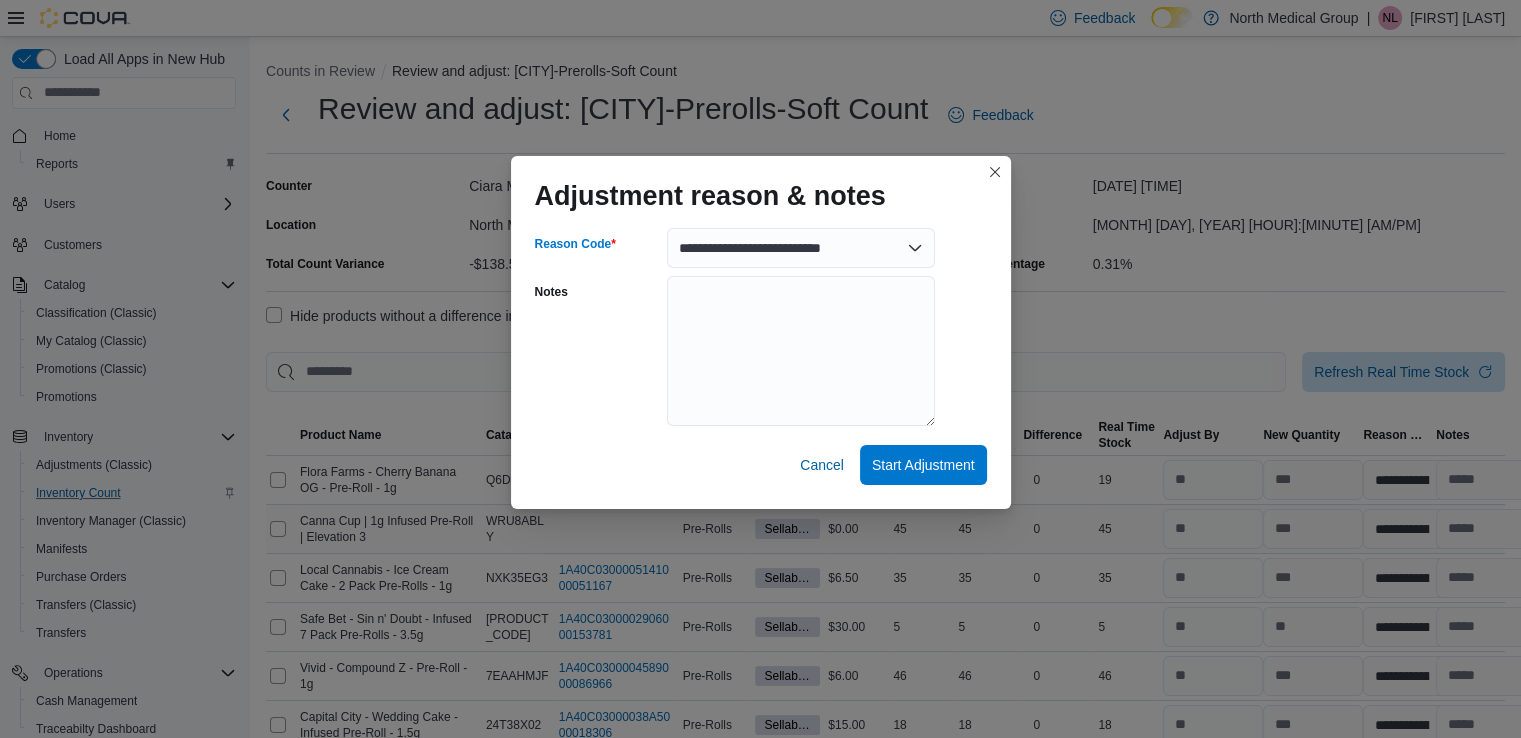 select on "**********" 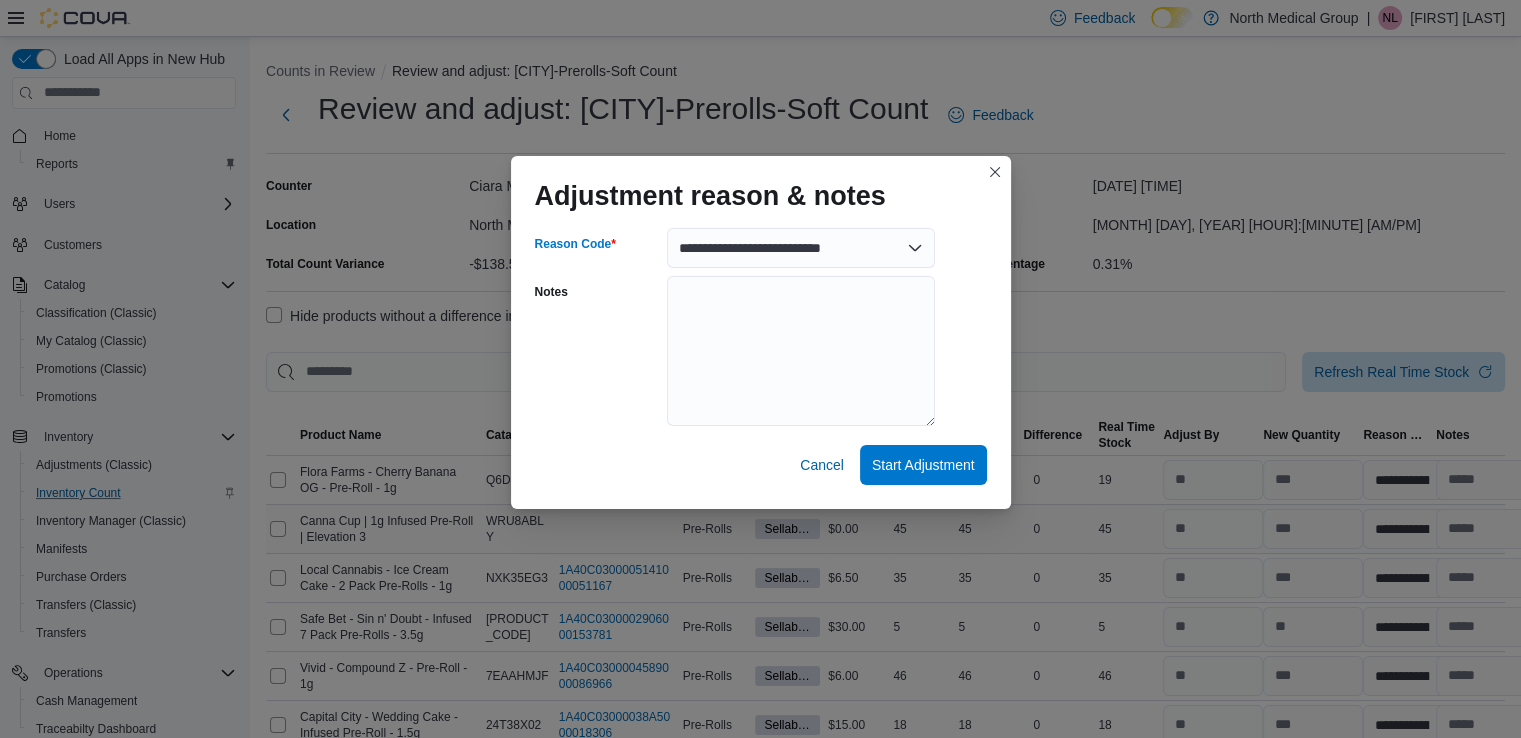 select on "**********" 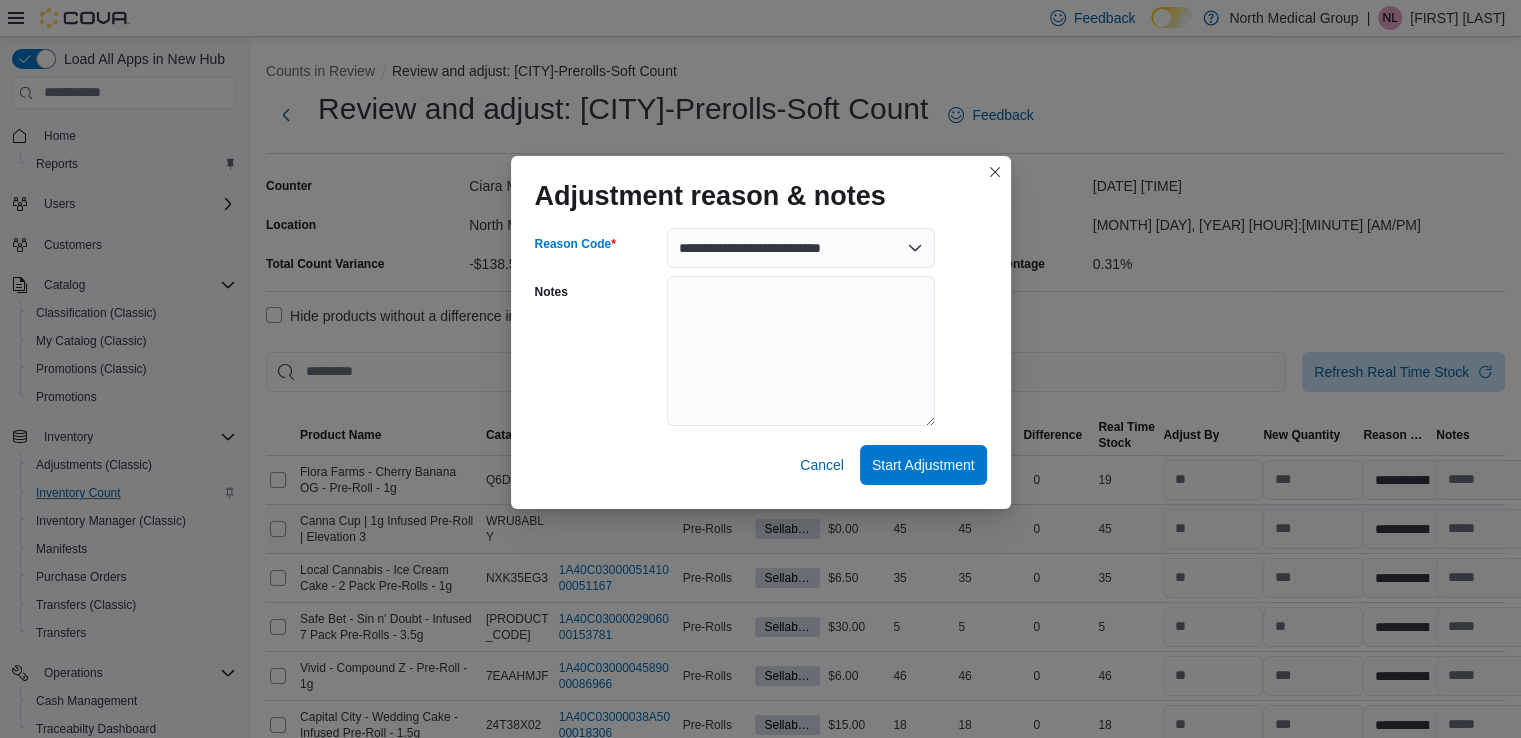 select on "**********" 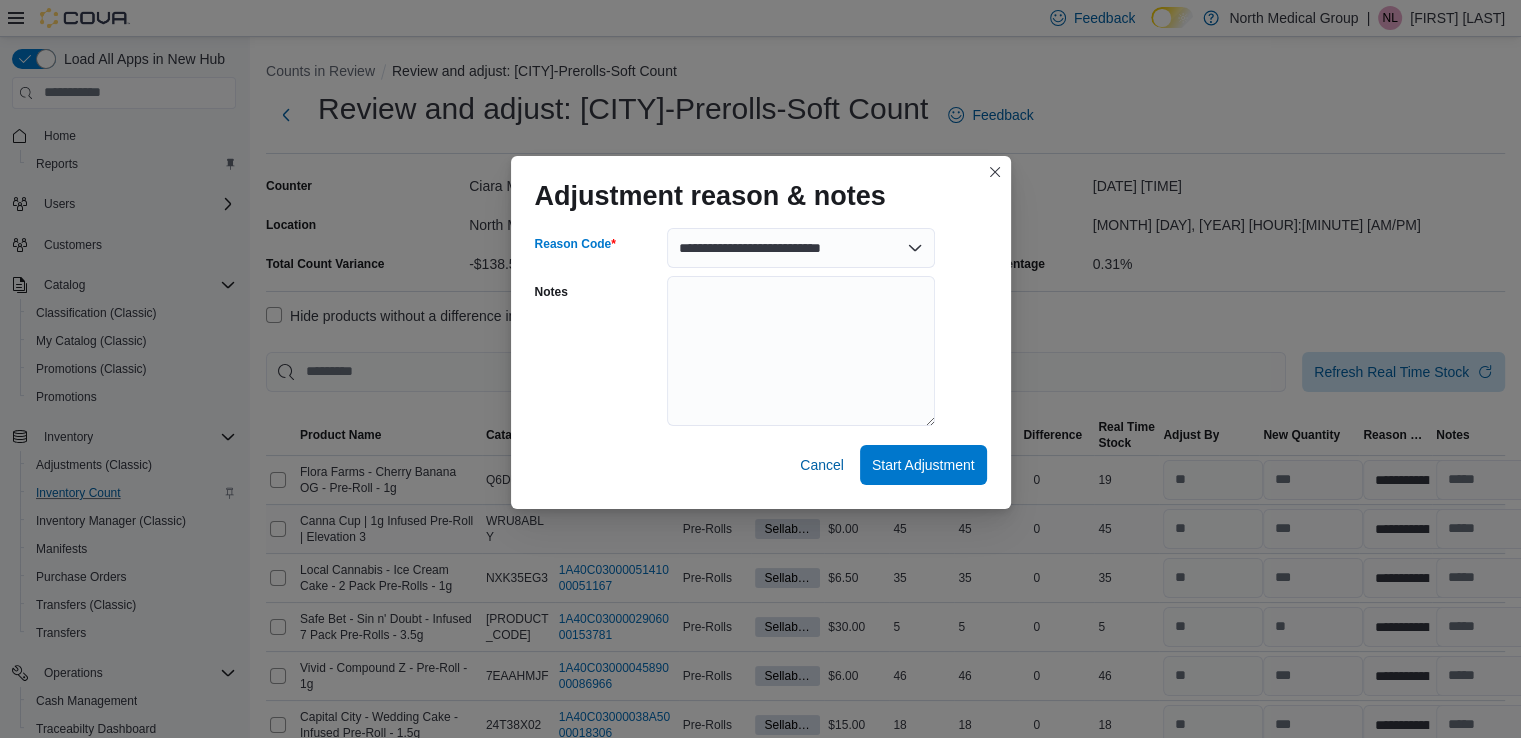 select on "**********" 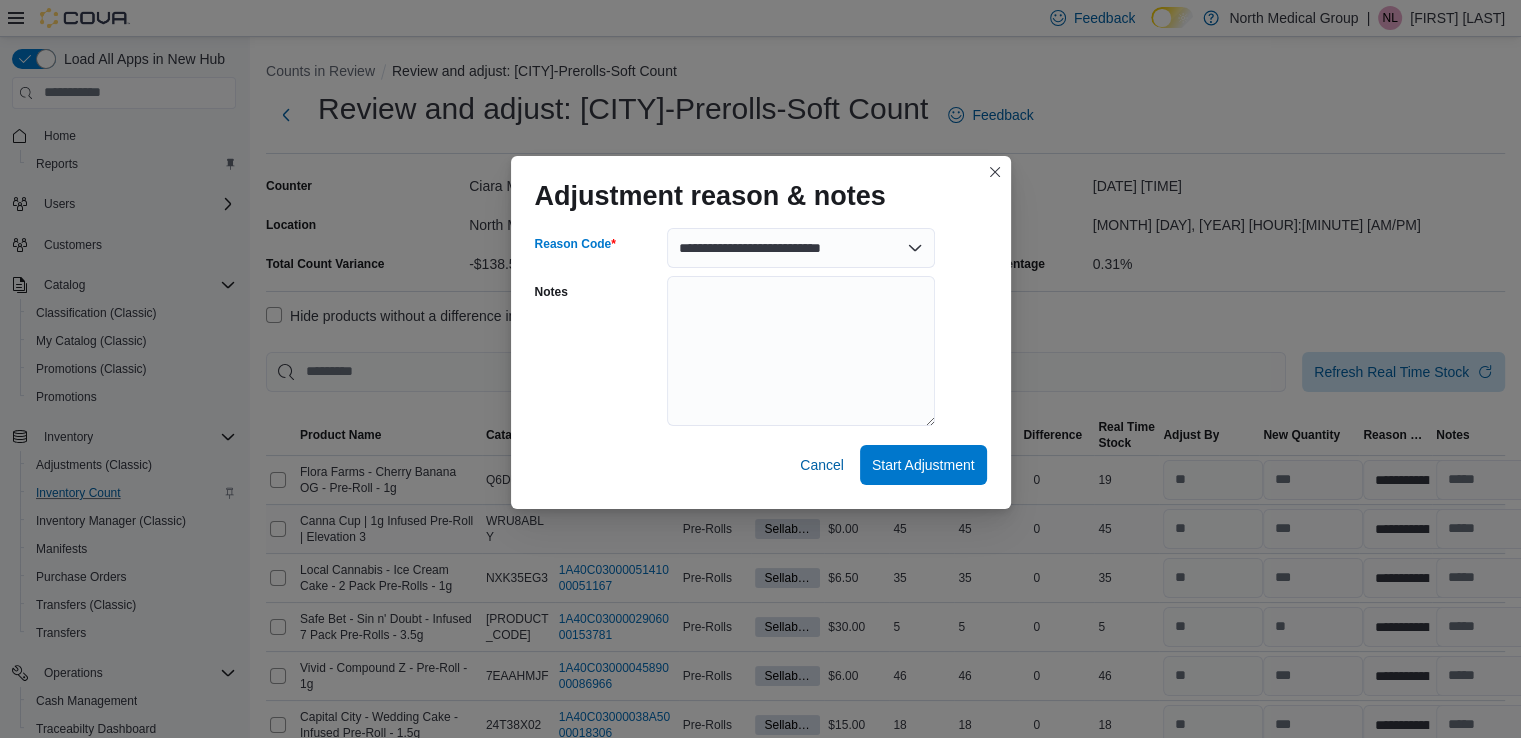 select on "**********" 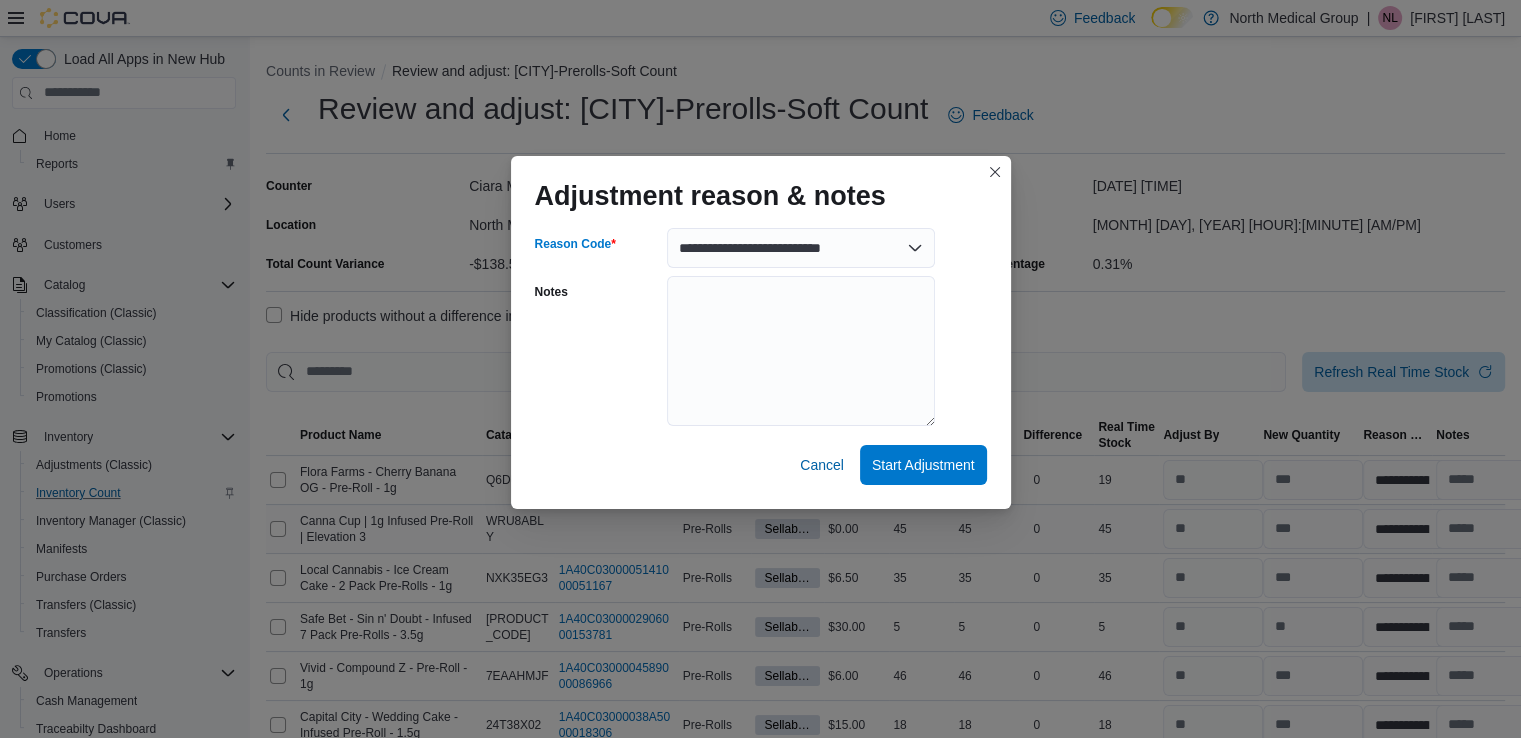 select on "**********" 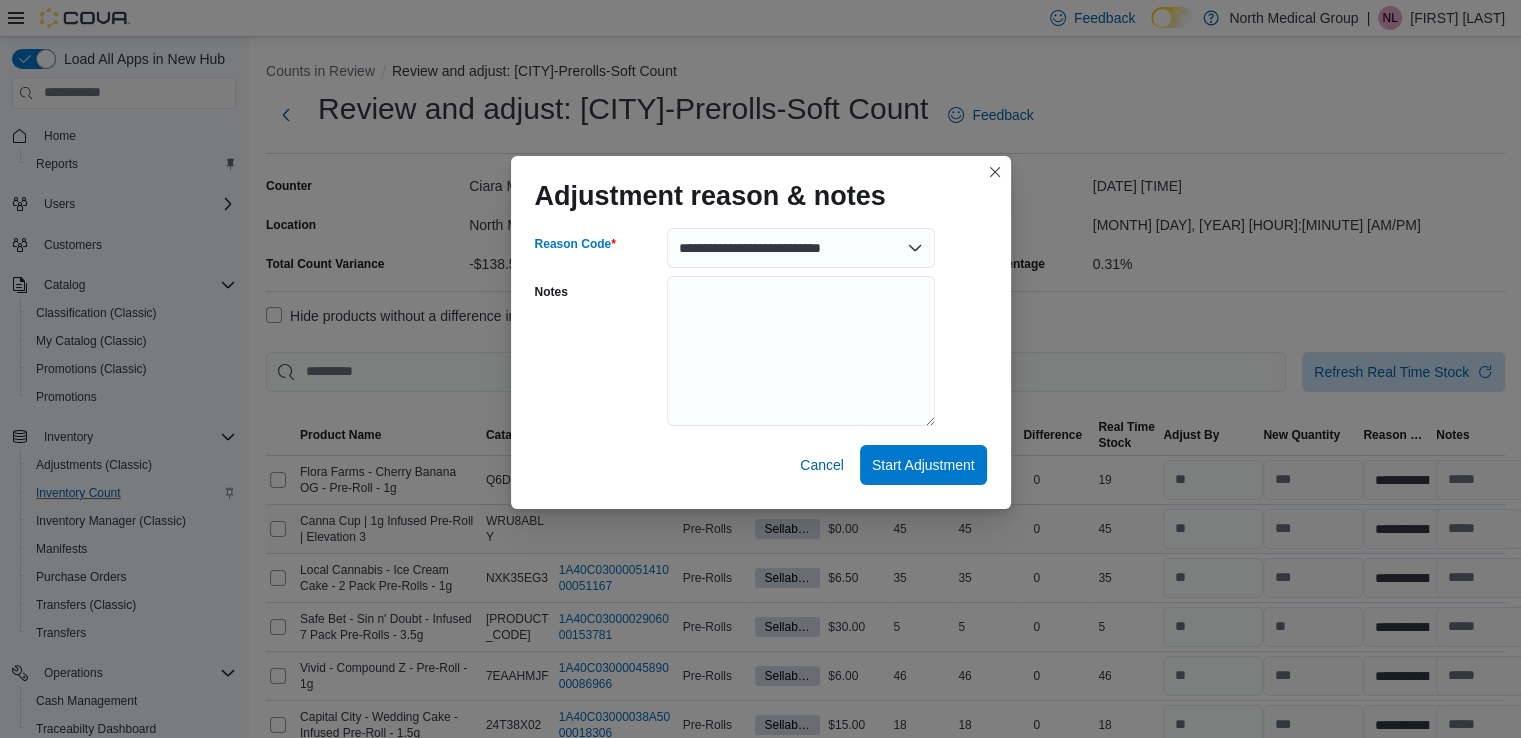 select on "**********" 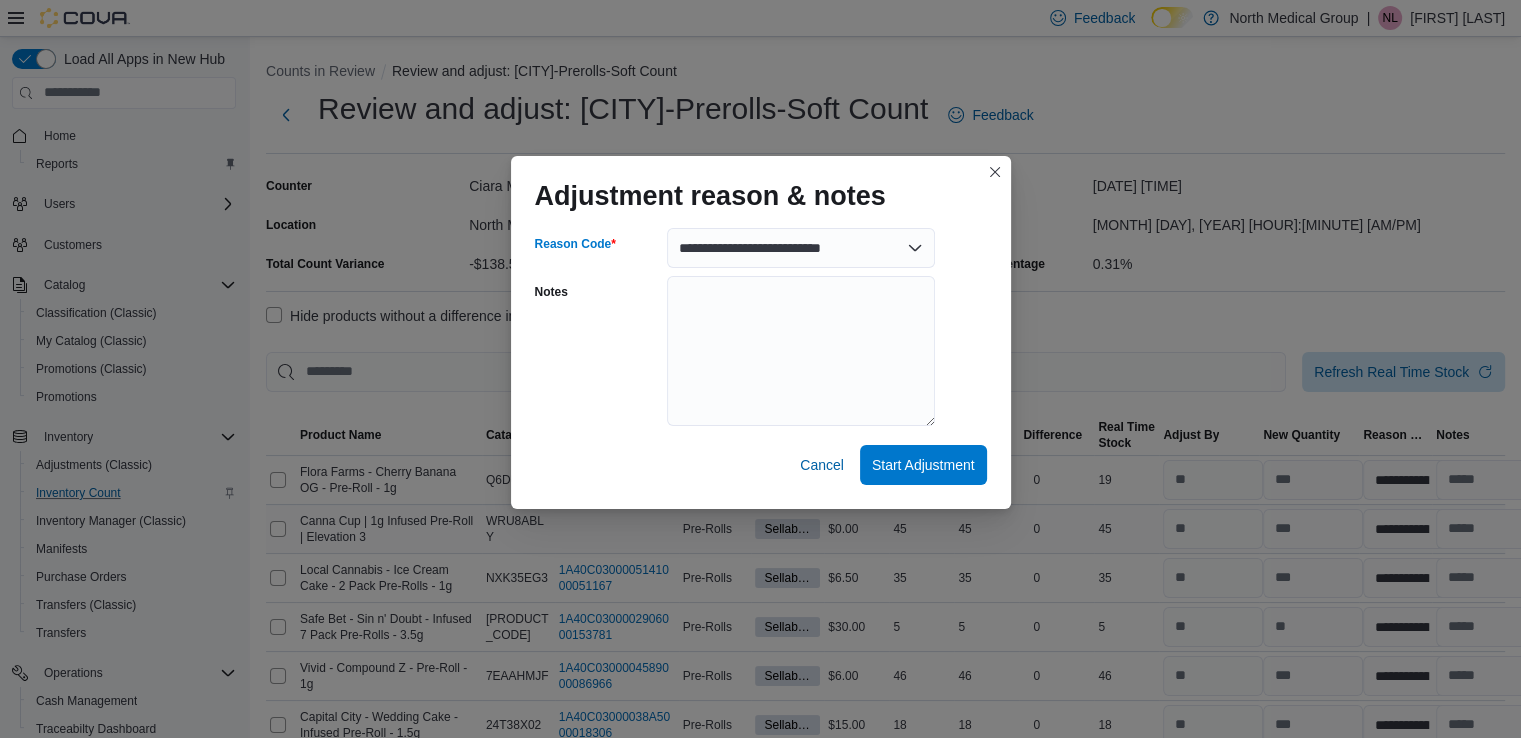 select on "**********" 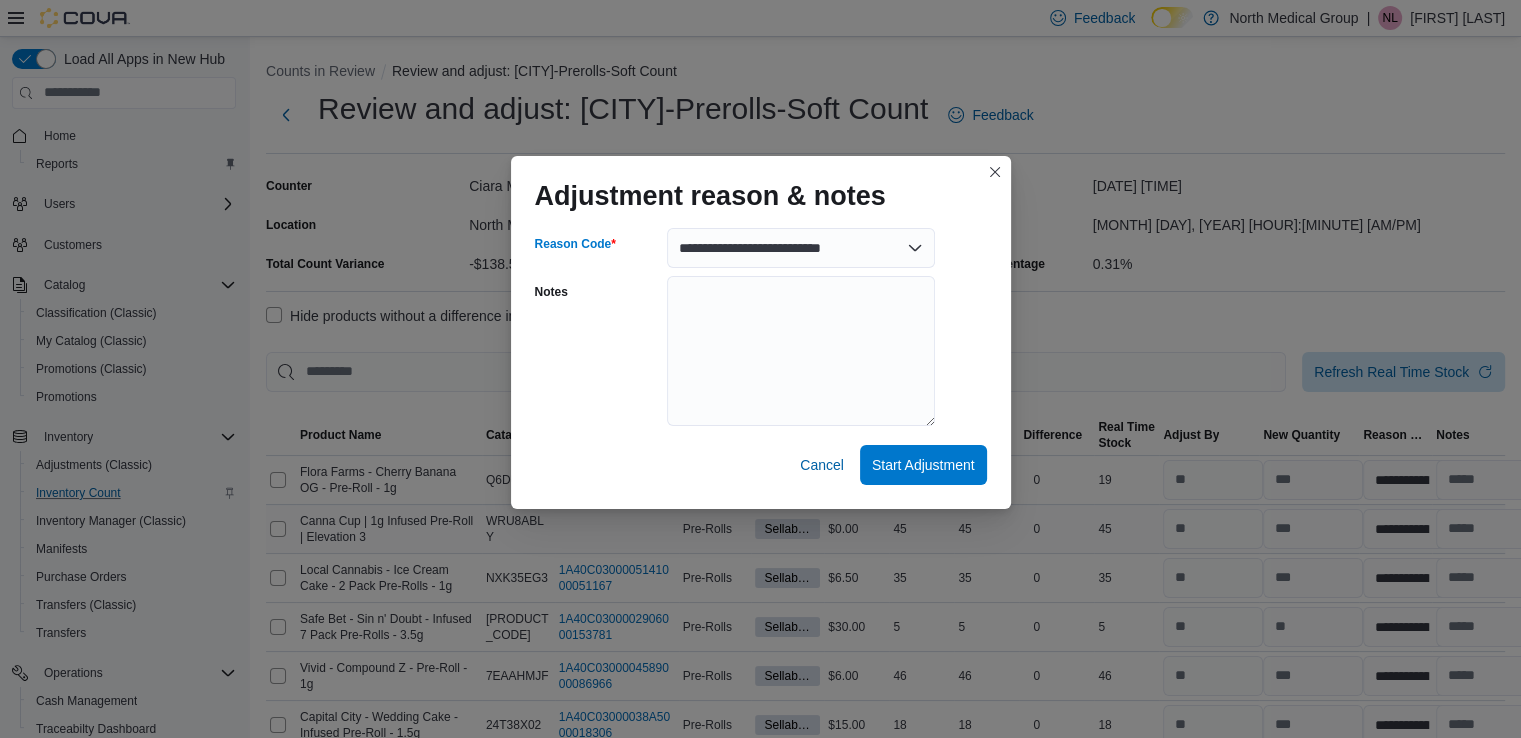 select on "**********" 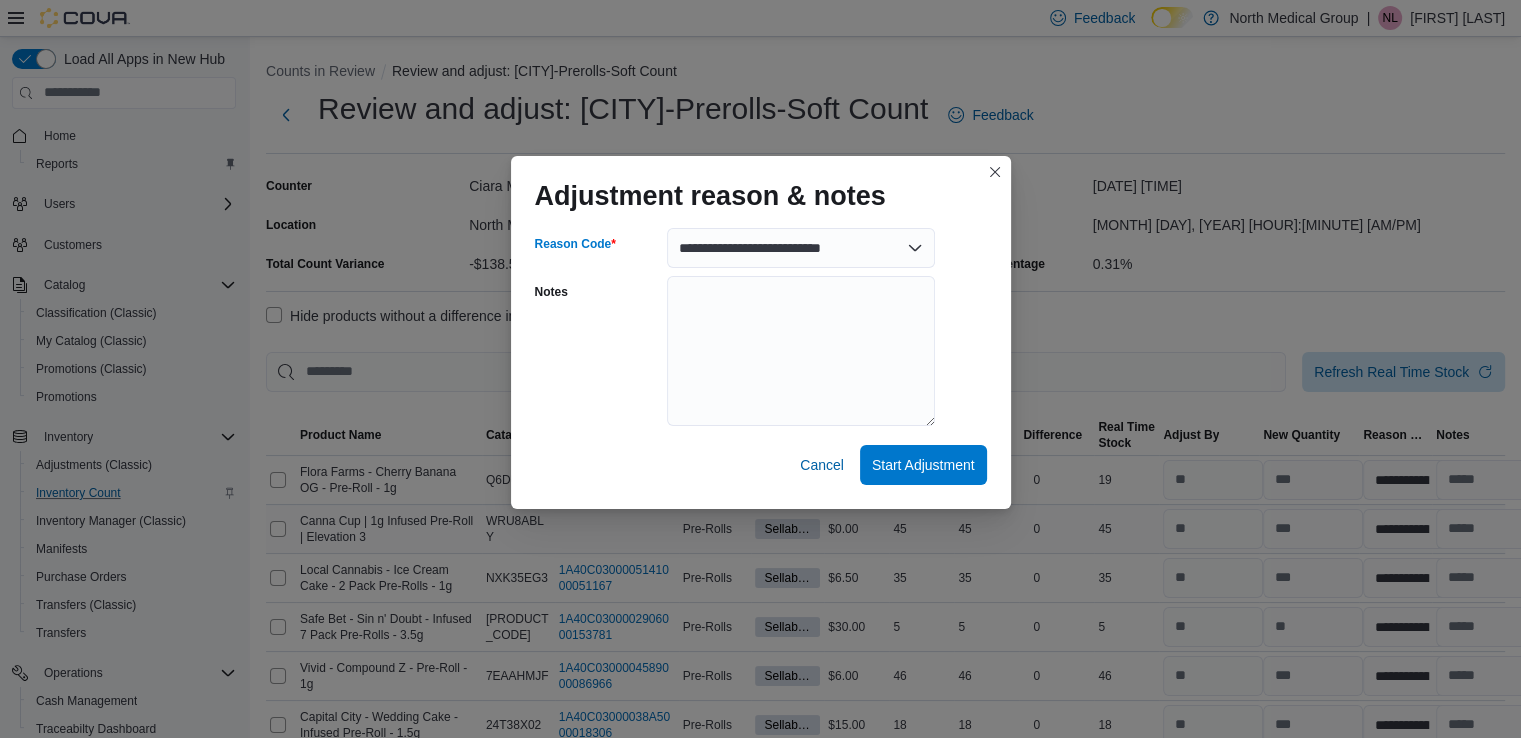 select on "**********" 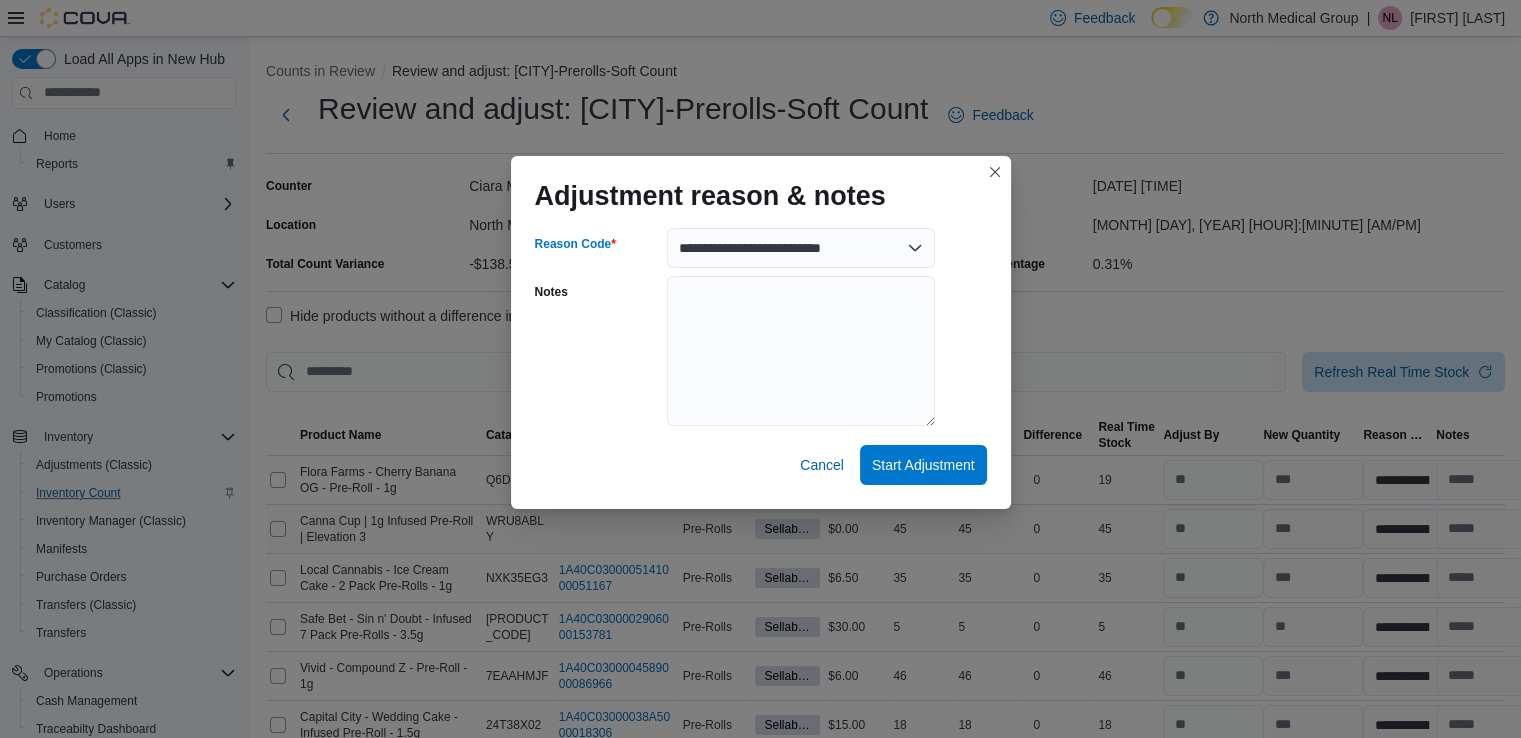 select on "**********" 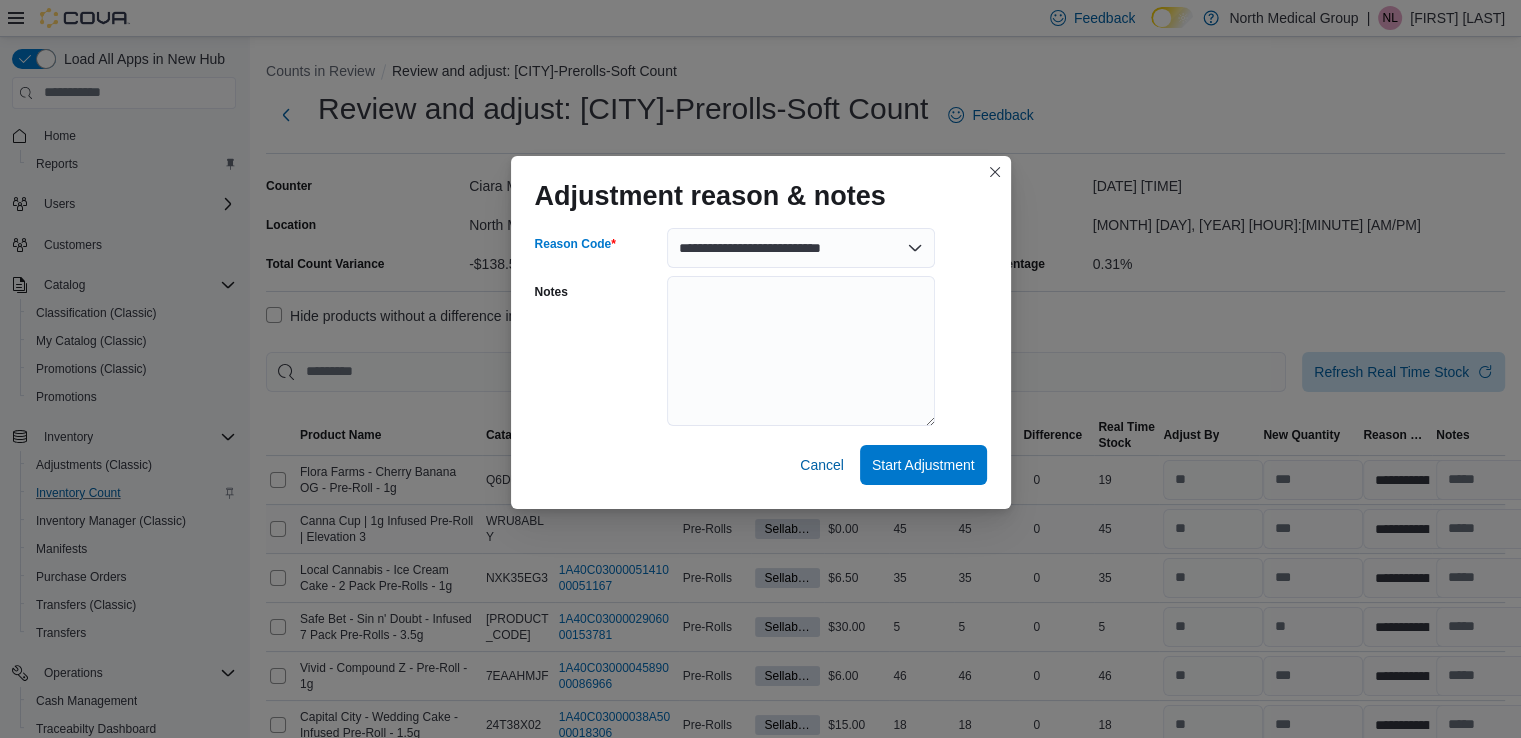 select on "**********" 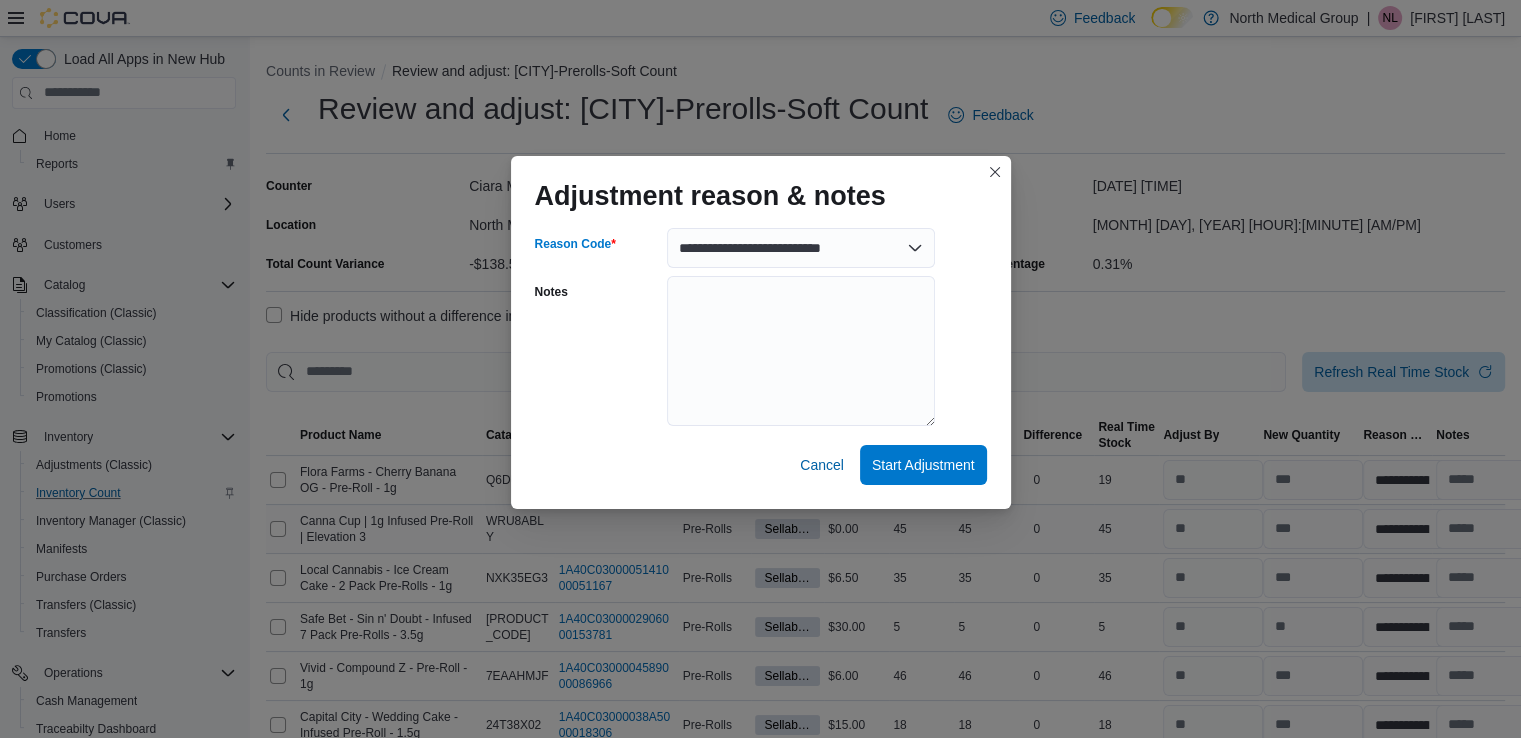 select on "**********" 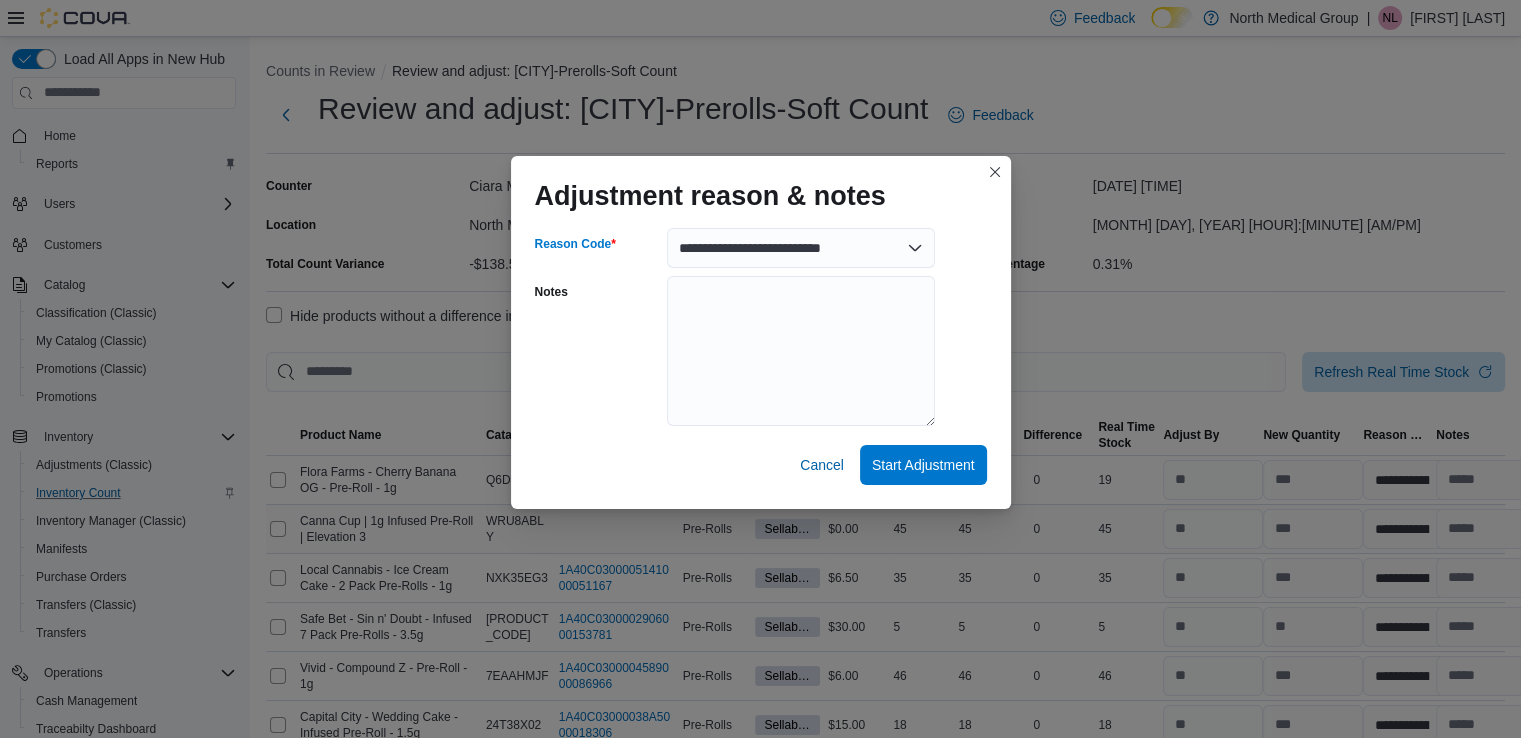 select on "**********" 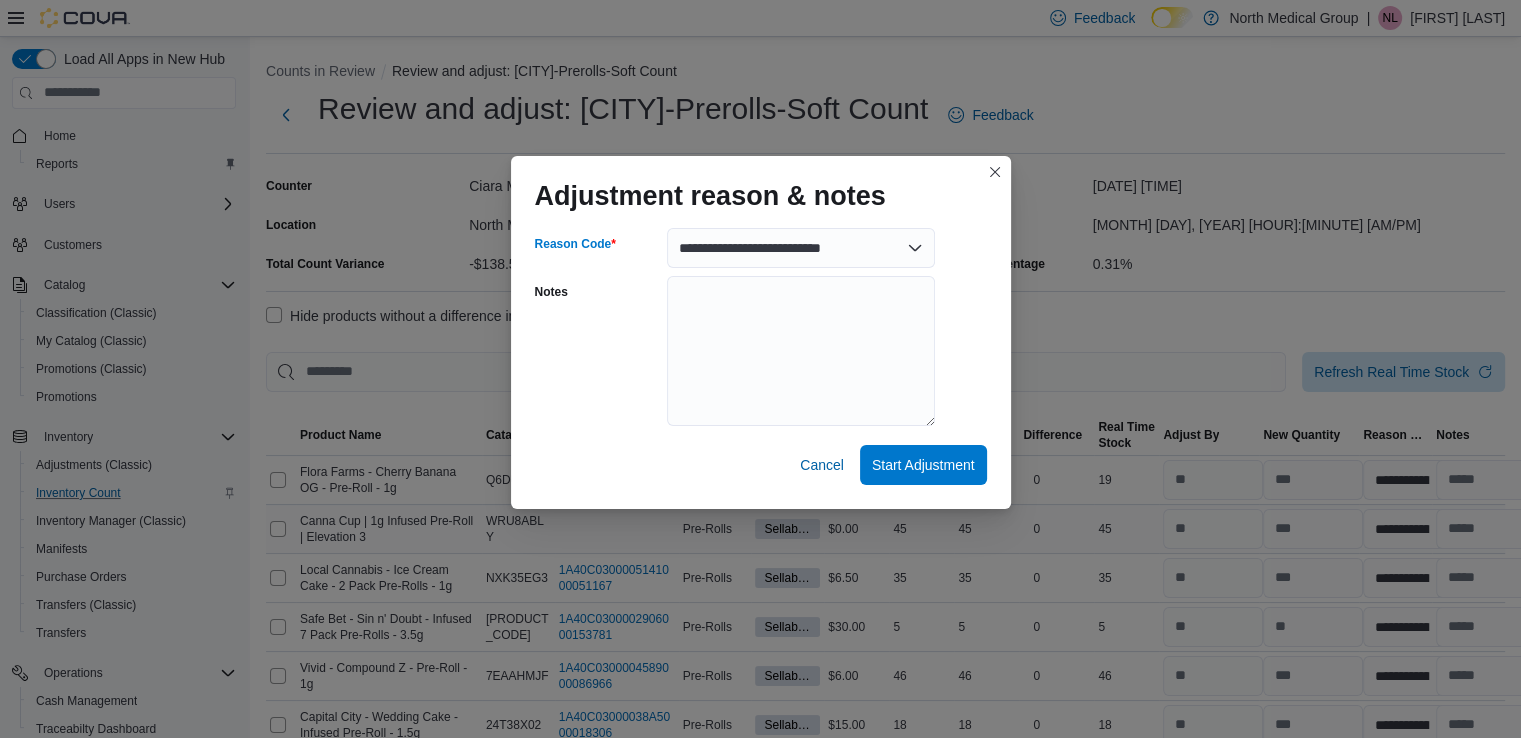 select on "**********" 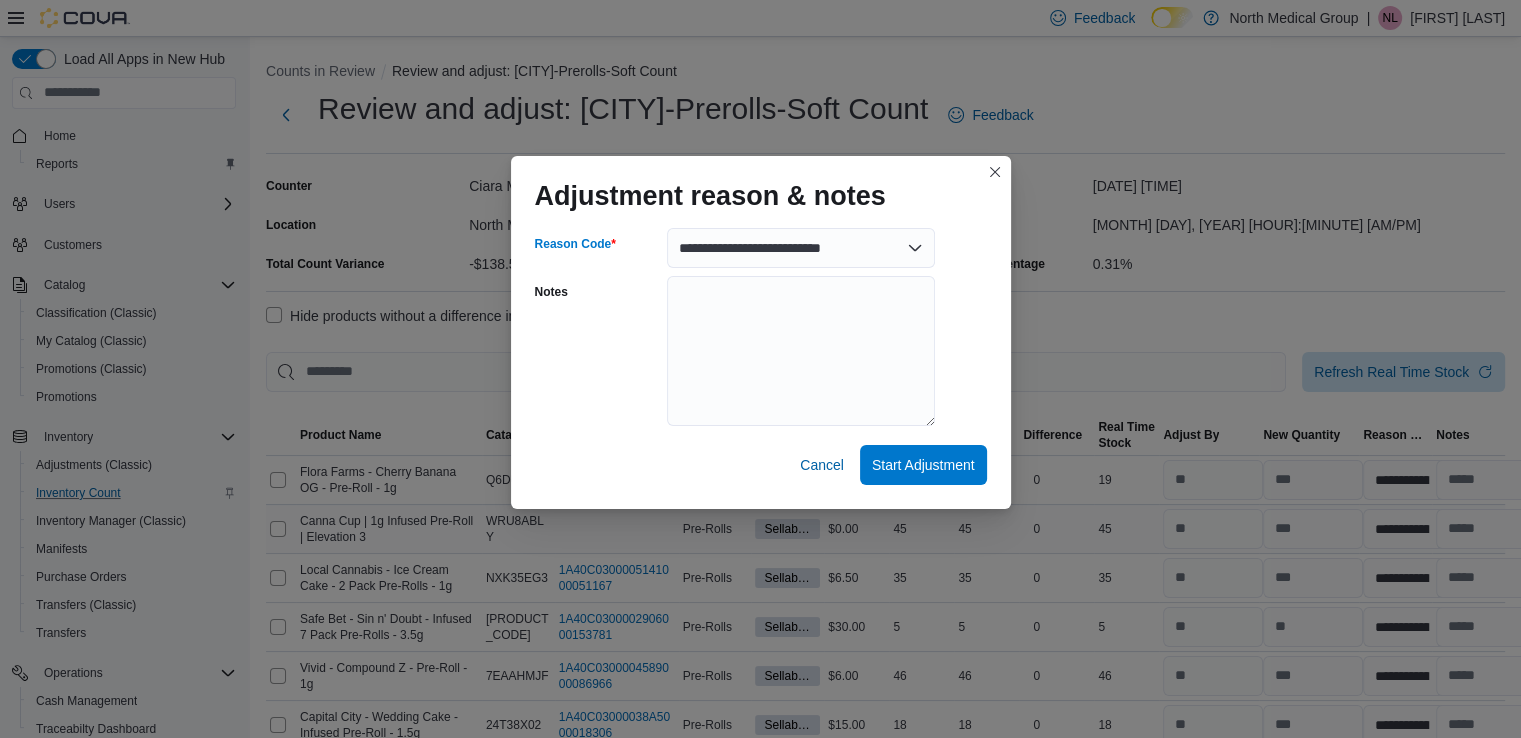select on "**********" 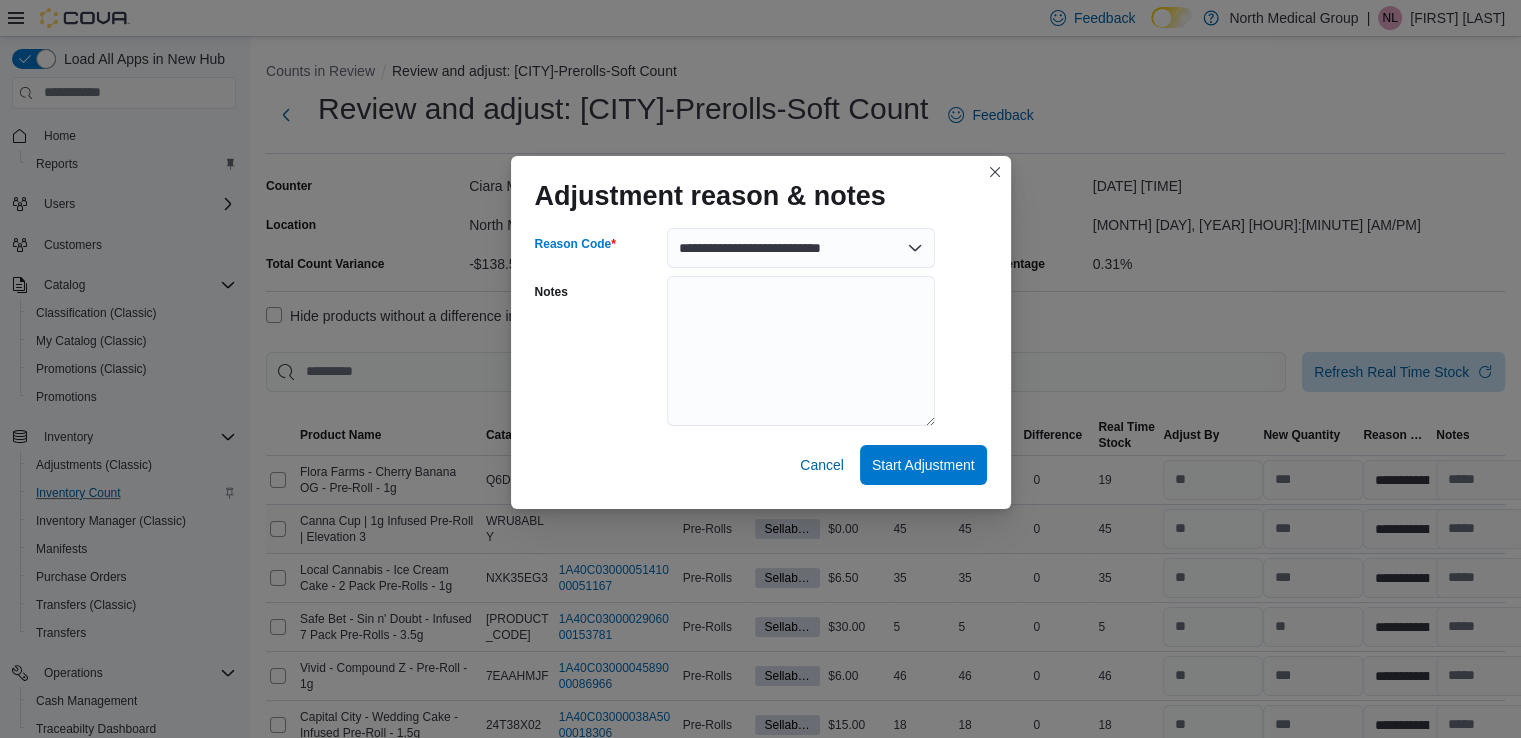 select on "**********" 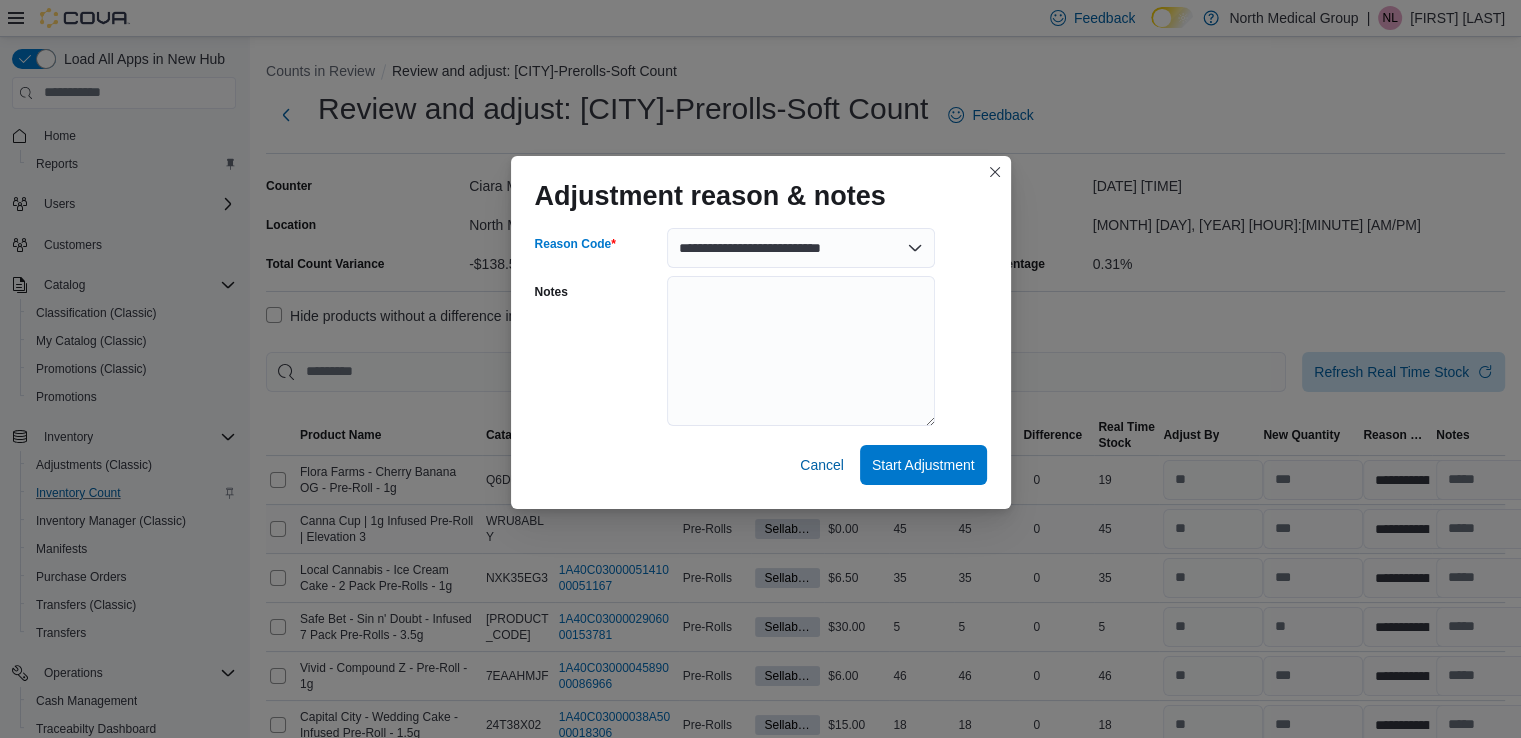 select on "**********" 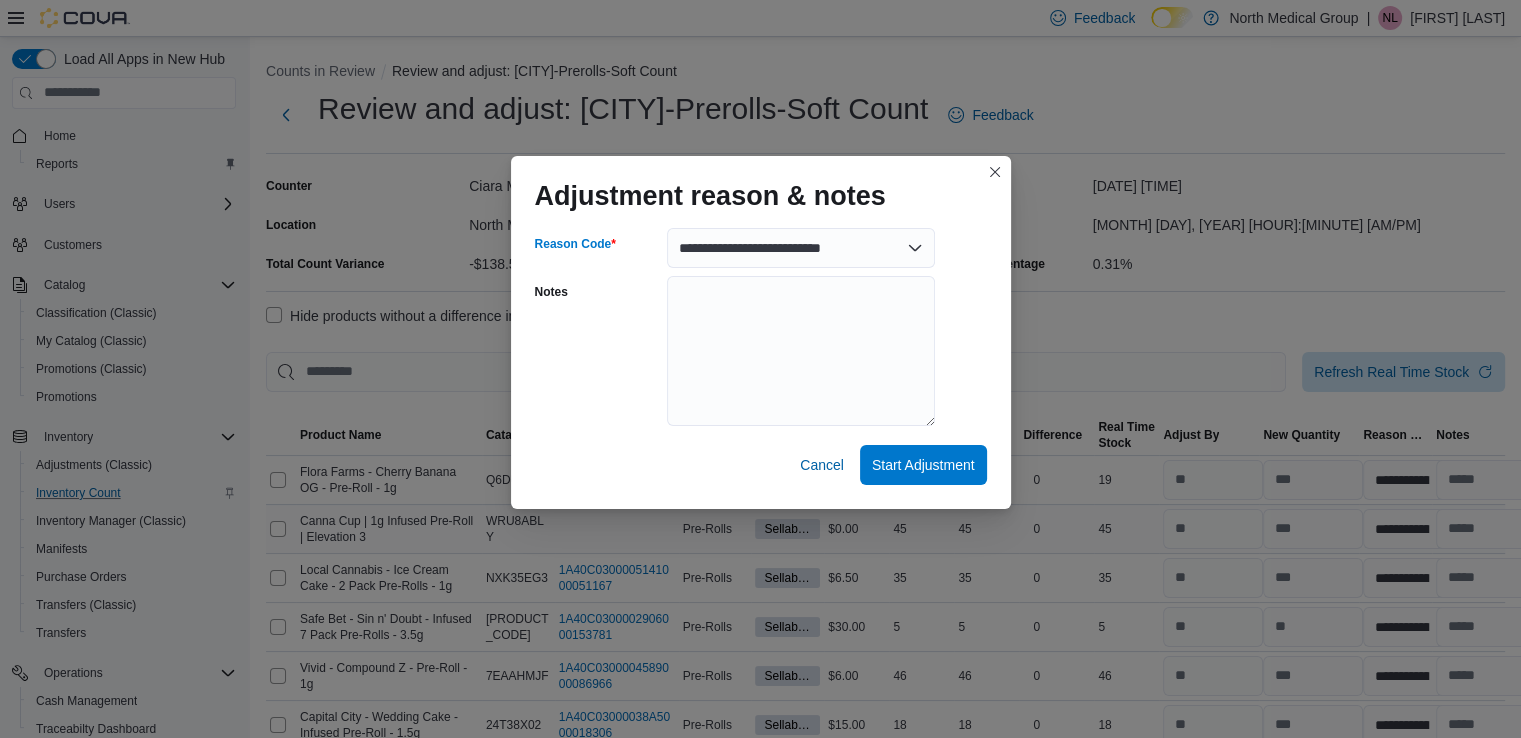 select on "**********" 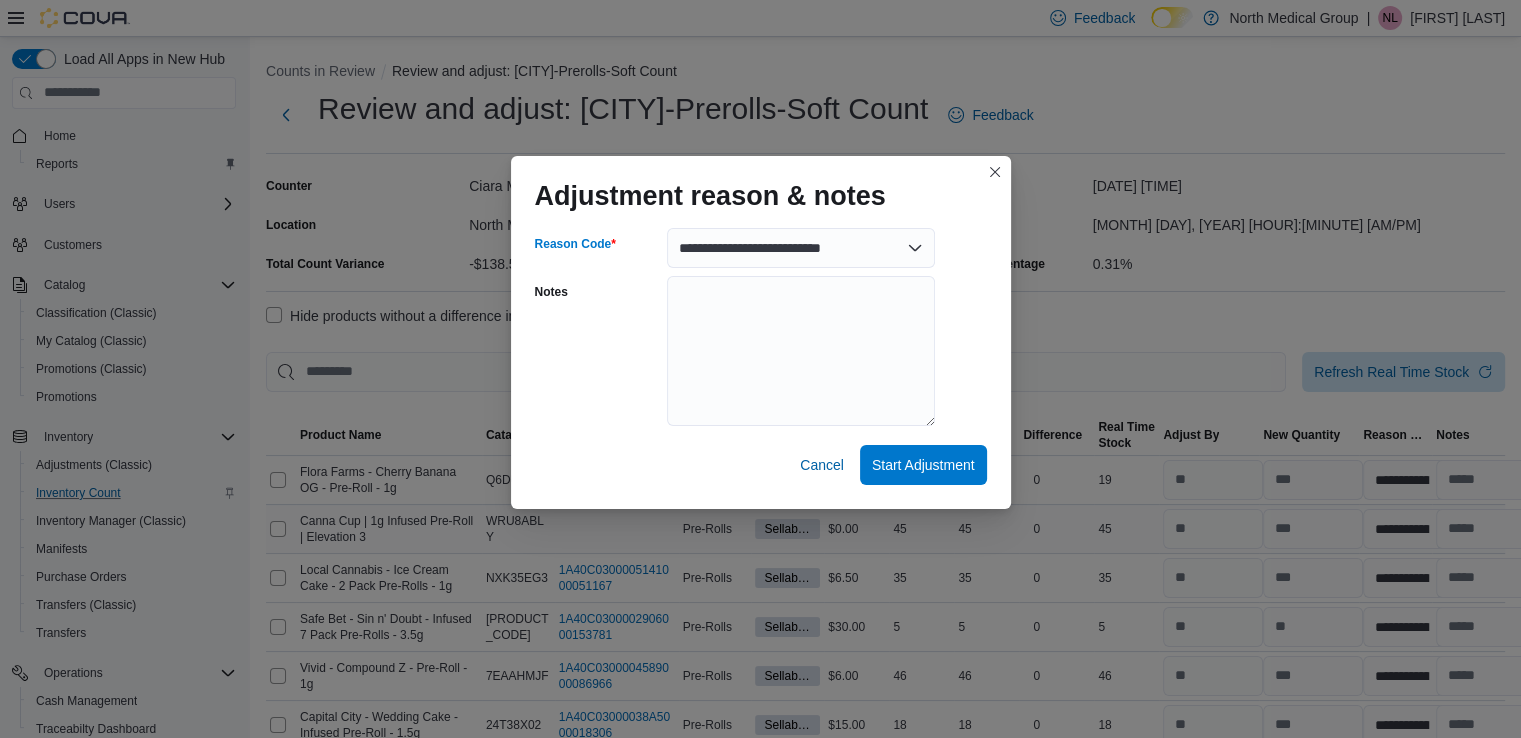 select on "**********" 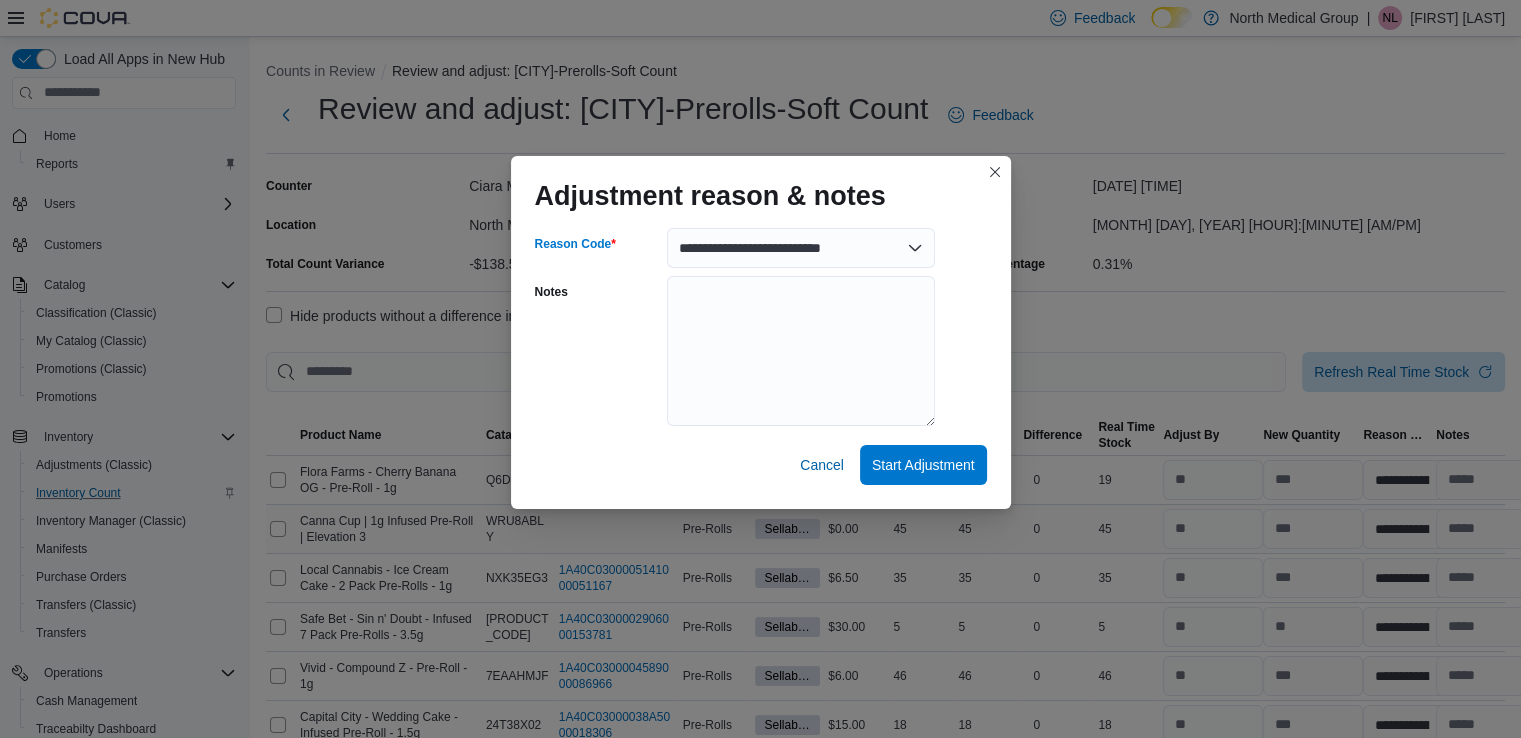 select on "**********" 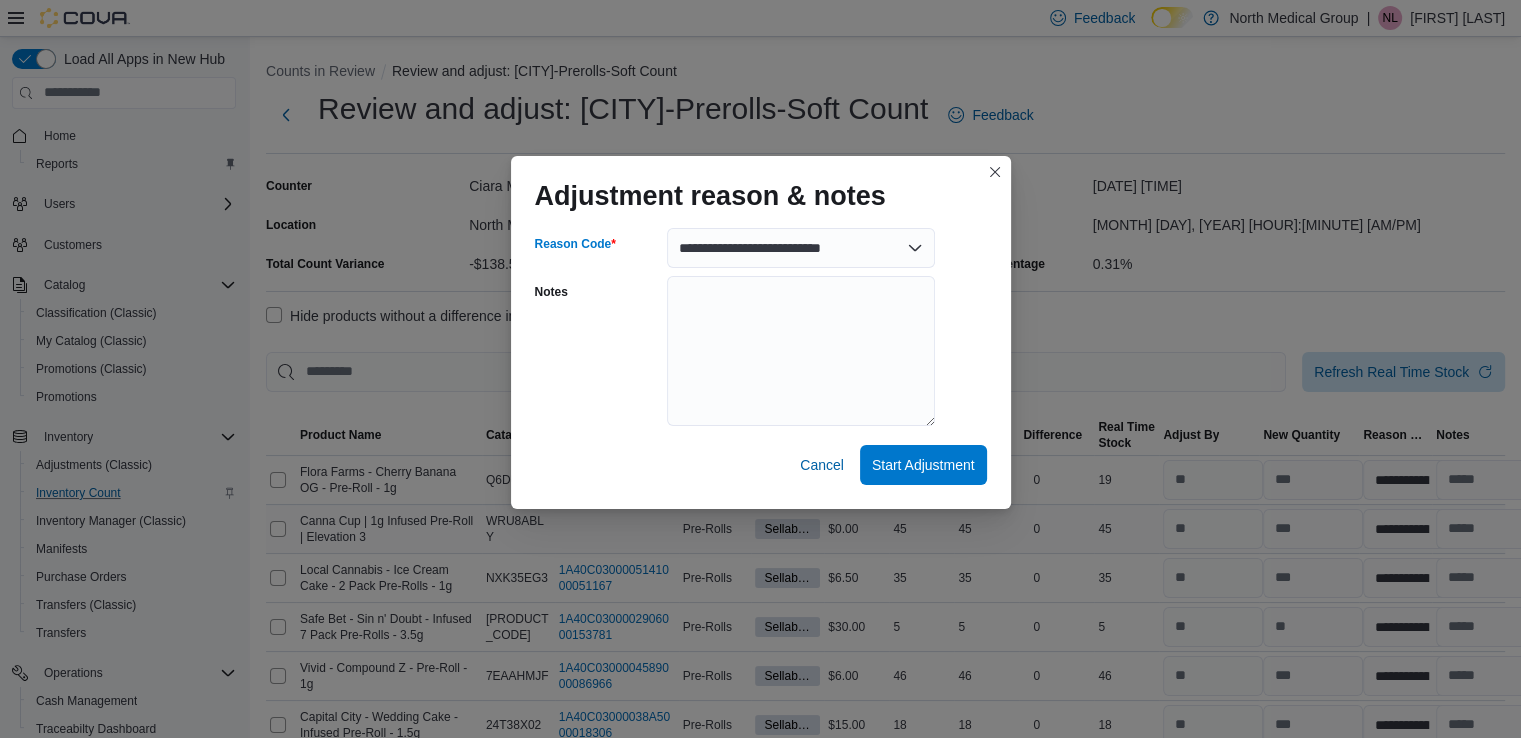 select on "**********" 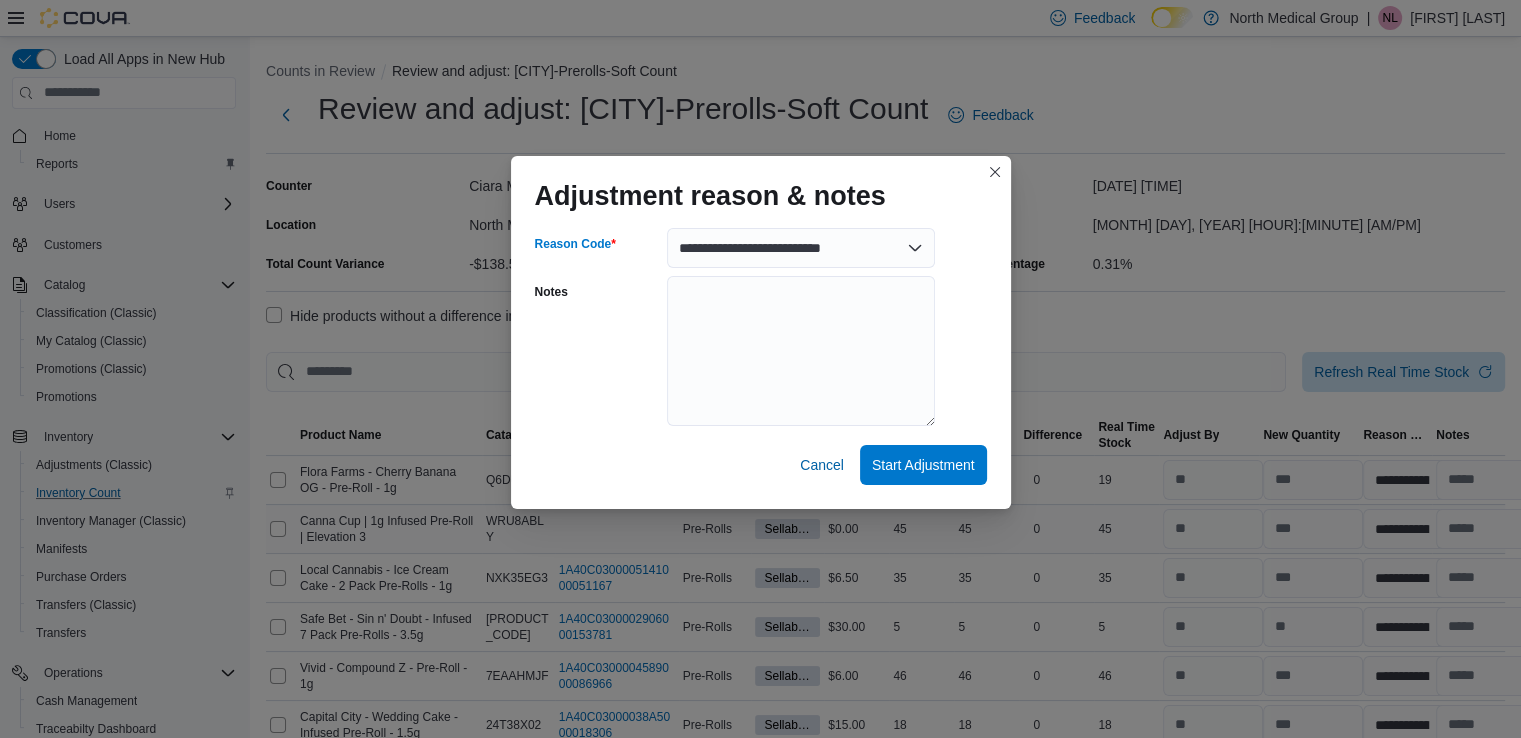select on "**********" 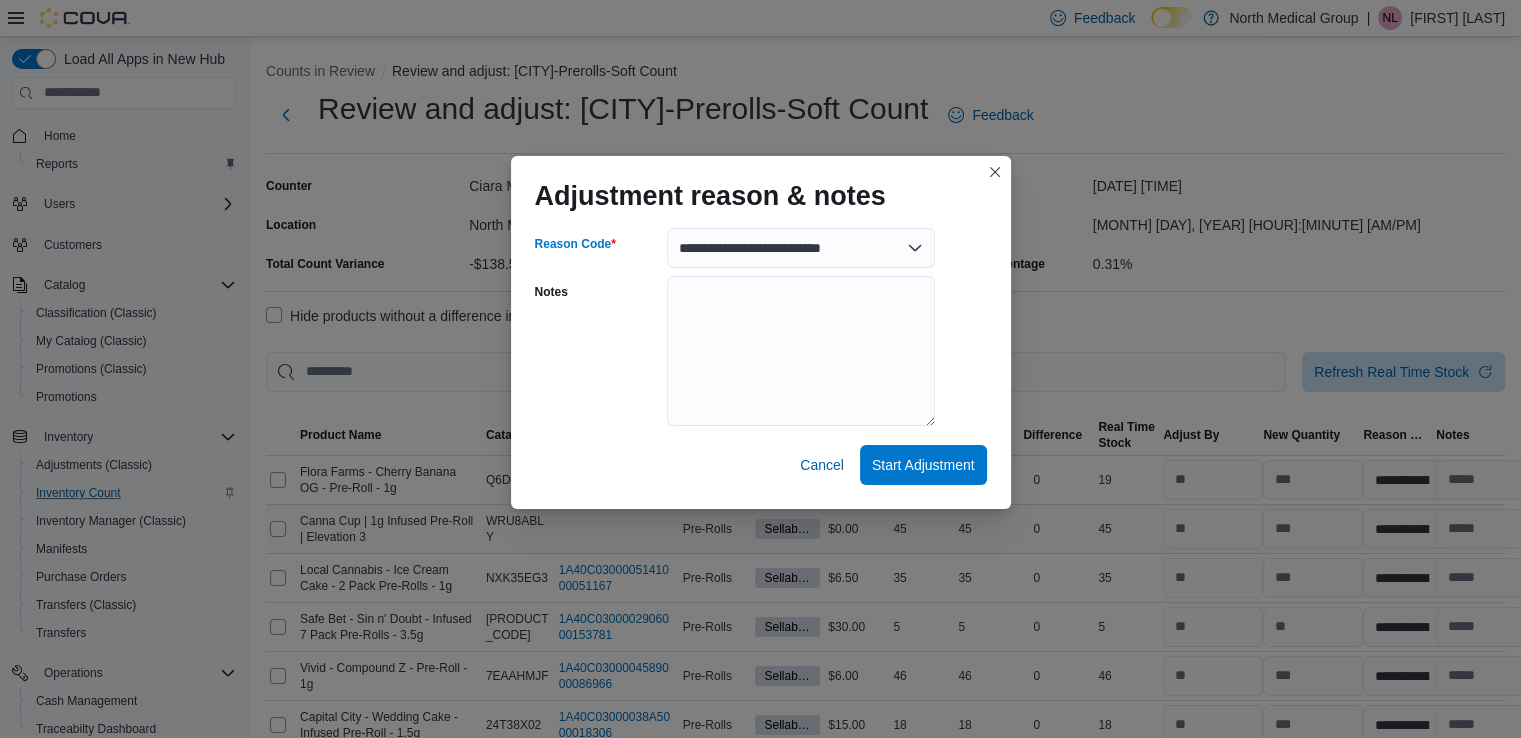 select on "**********" 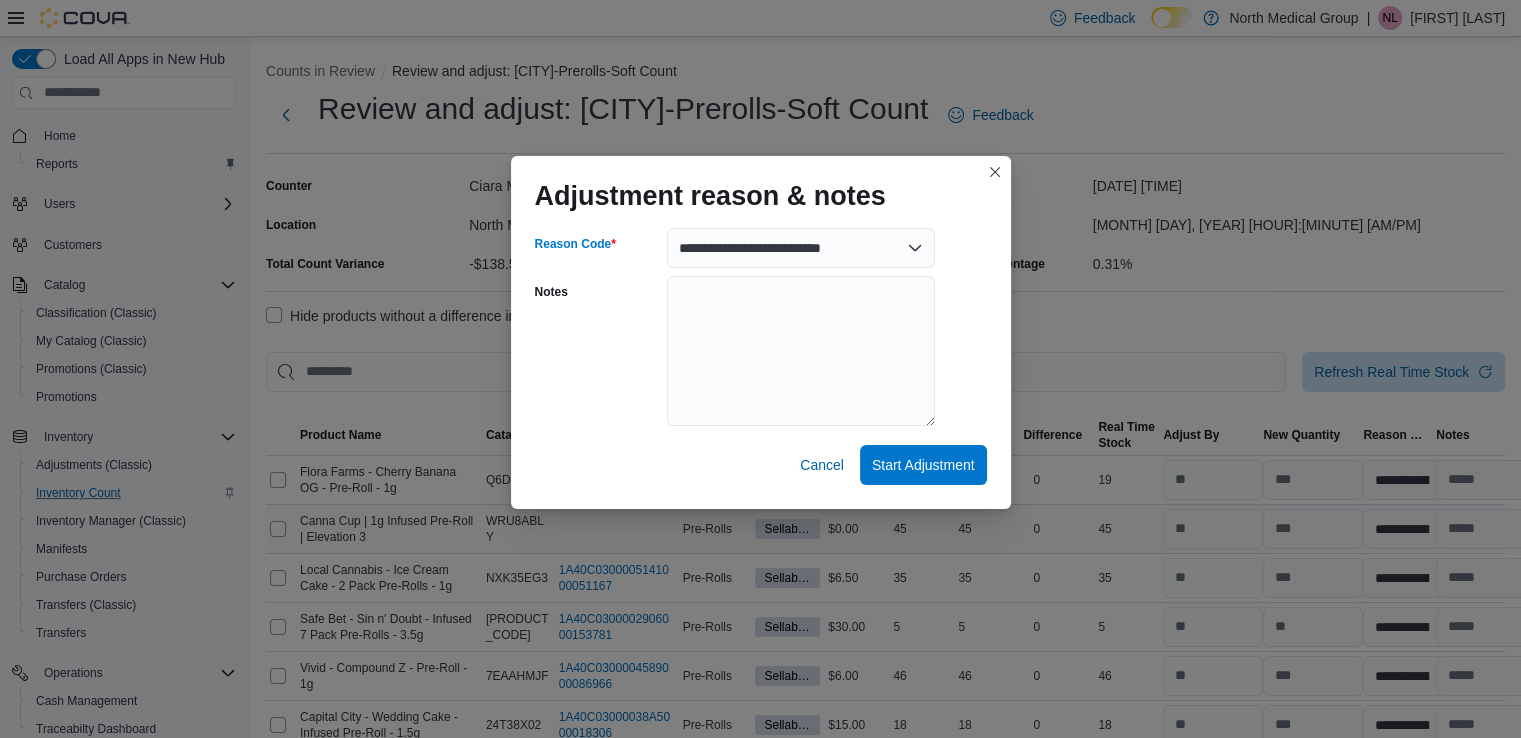select on "**********" 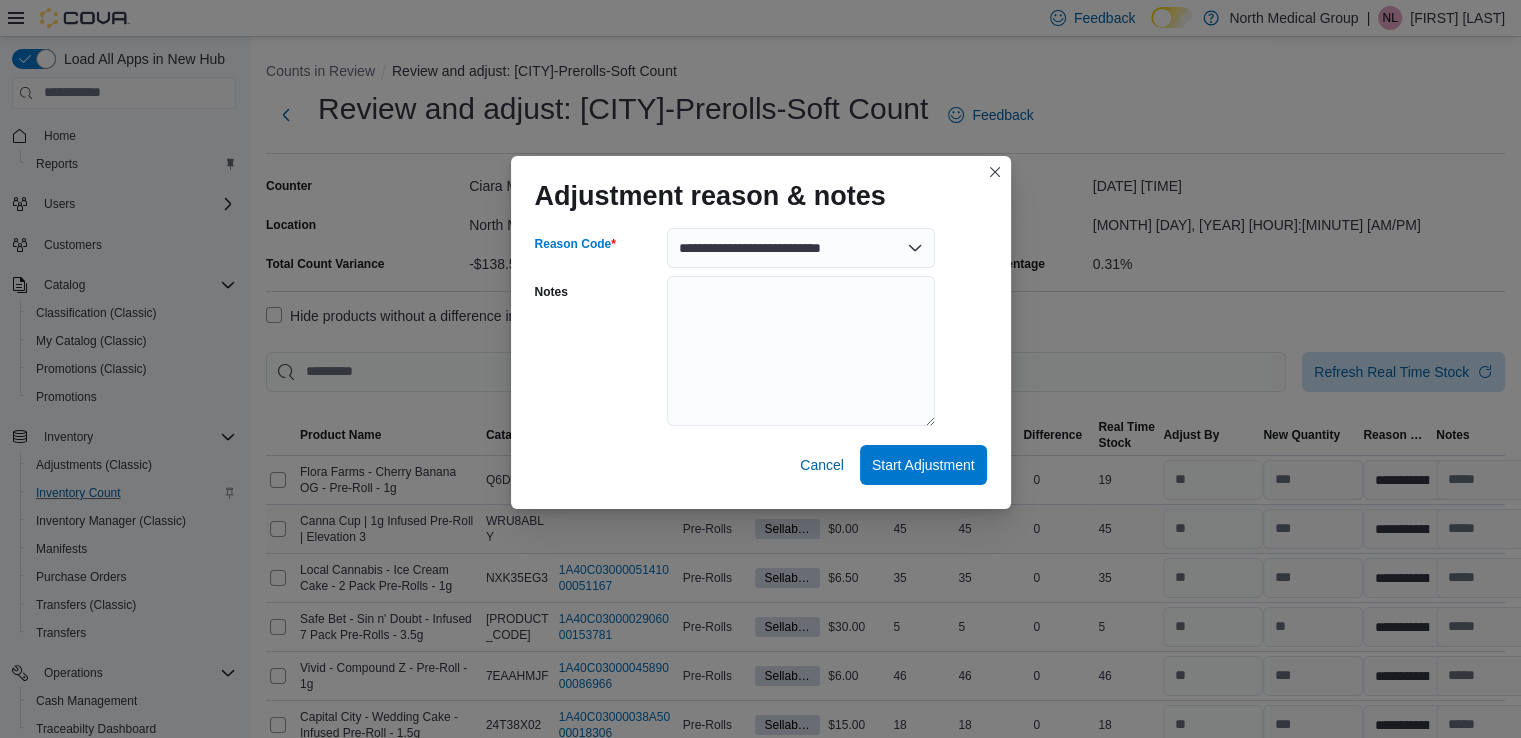select on "**********" 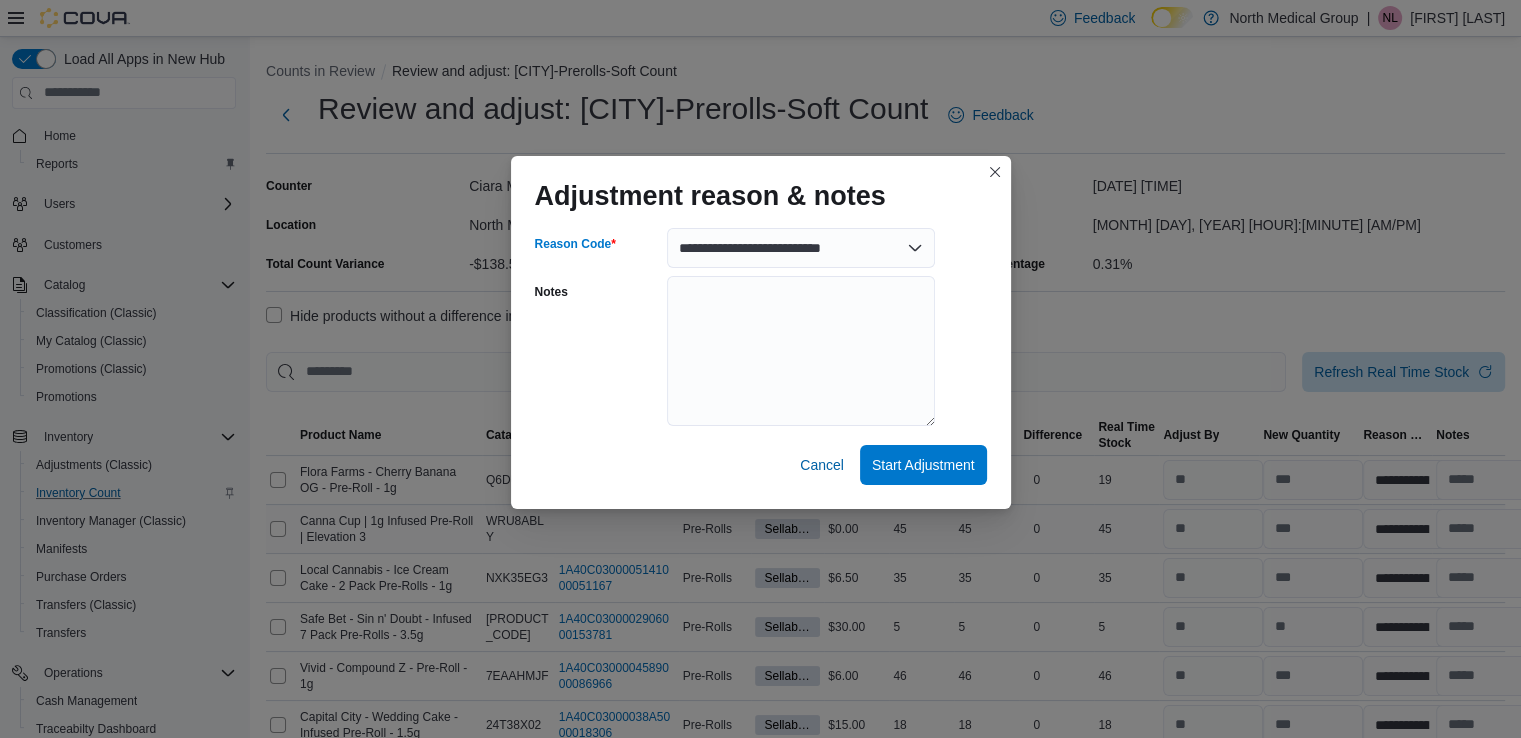 select on "**********" 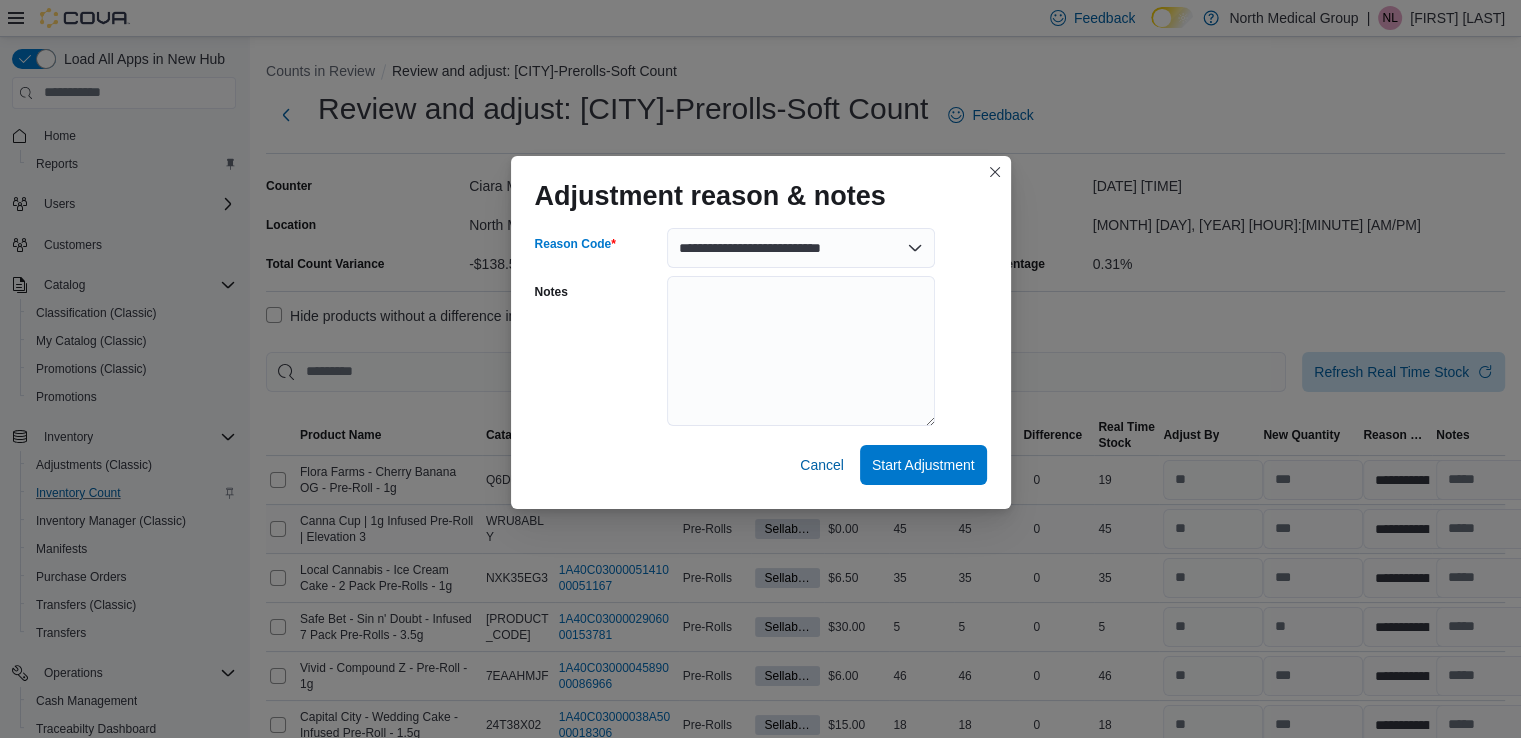 select on "**********" 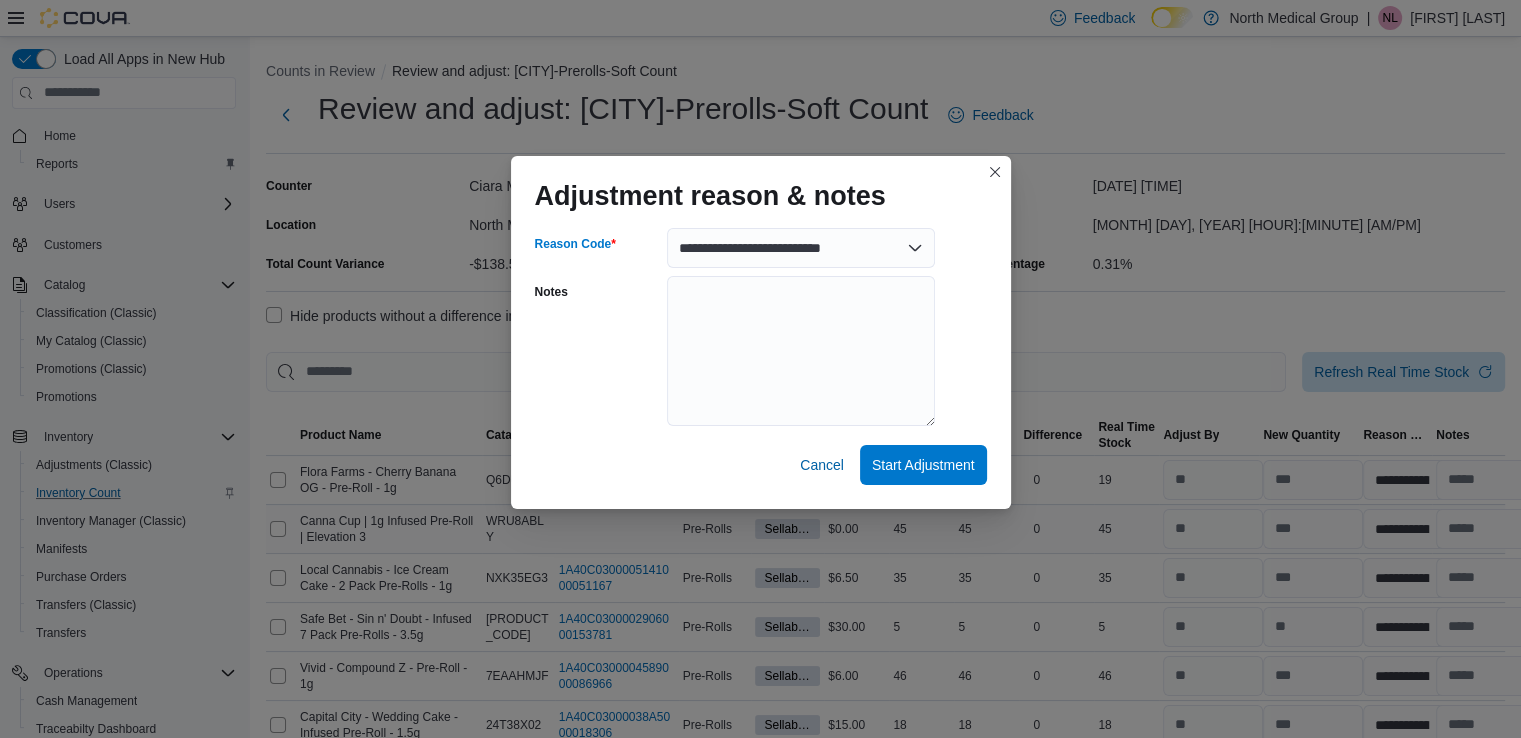 select on "**********" 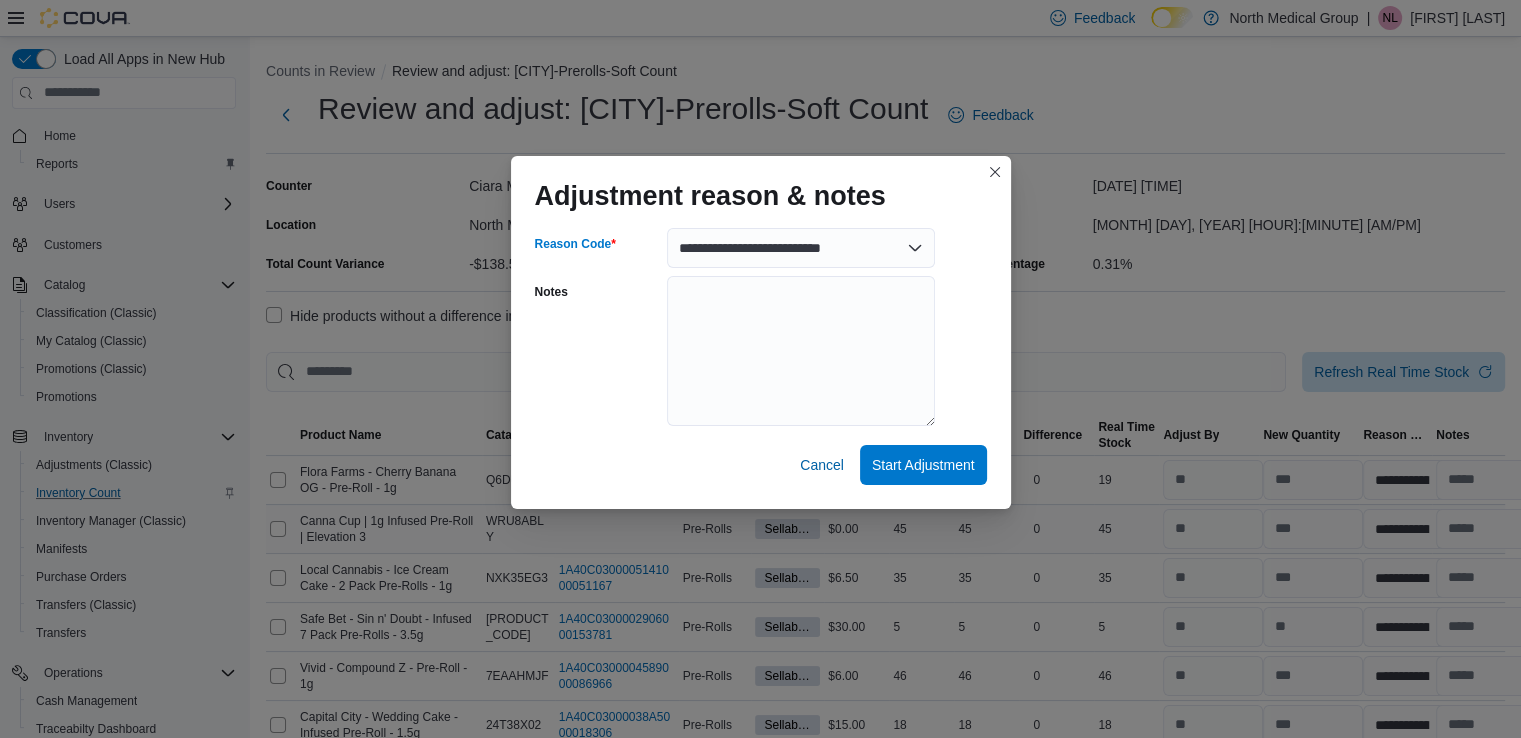 select on "**********" 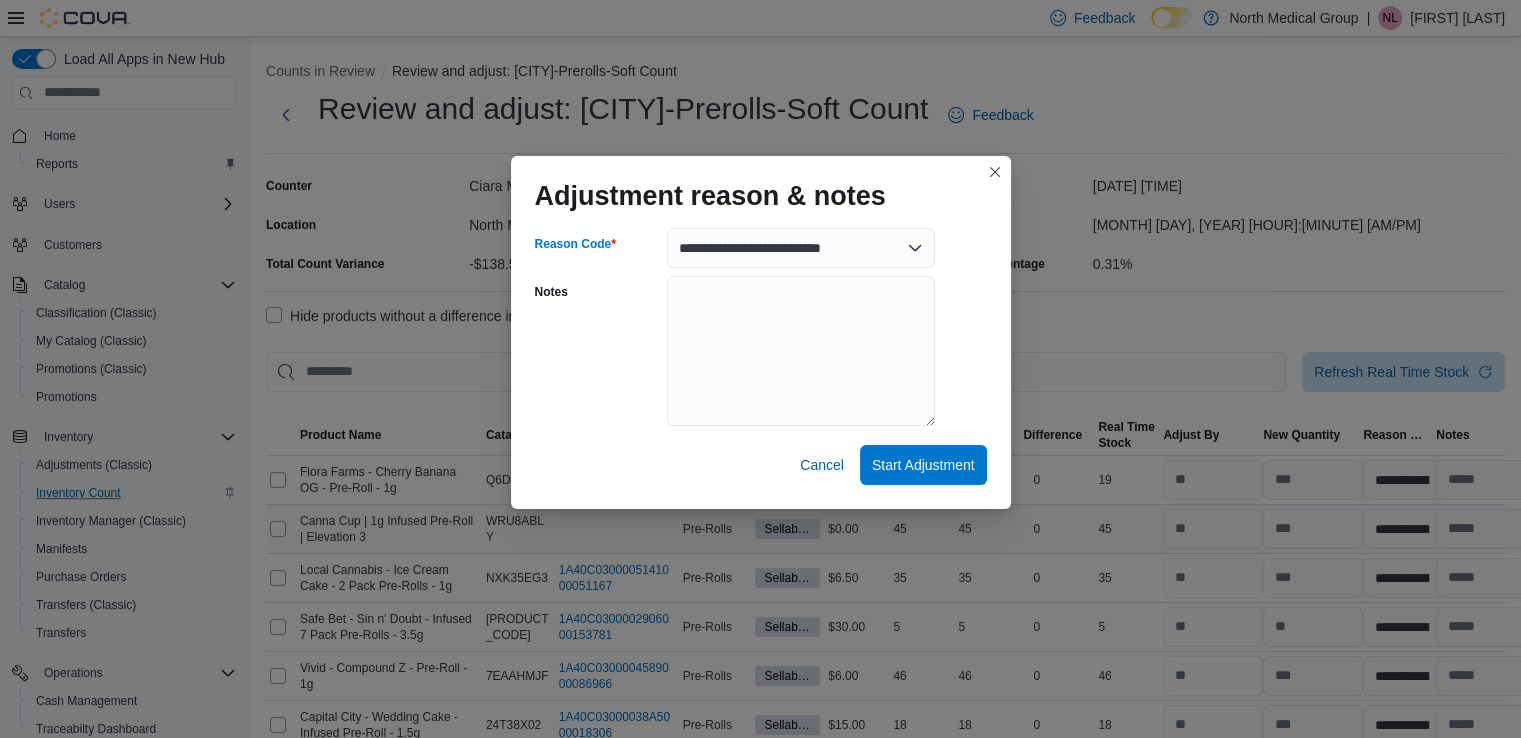 select on "**********" 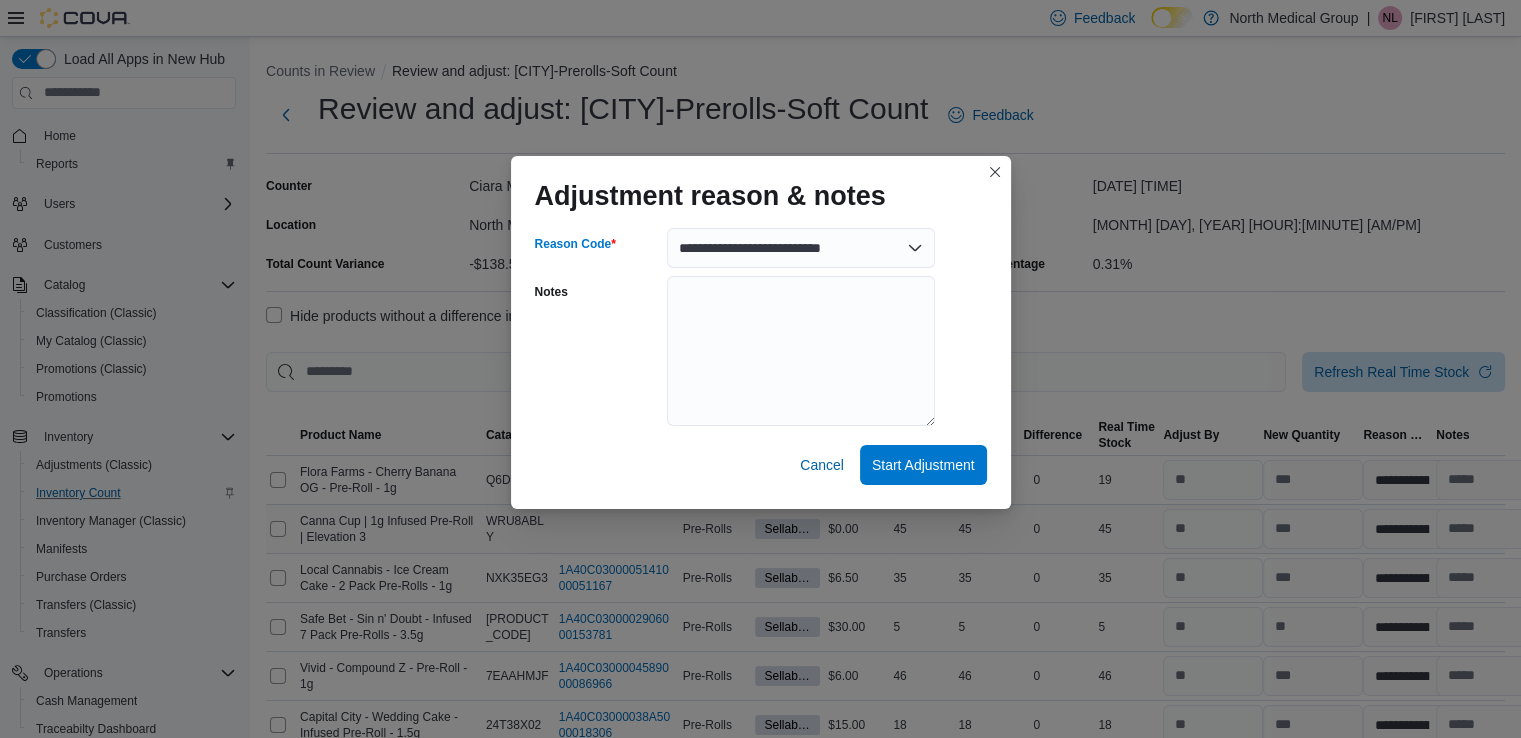 select on "**********" 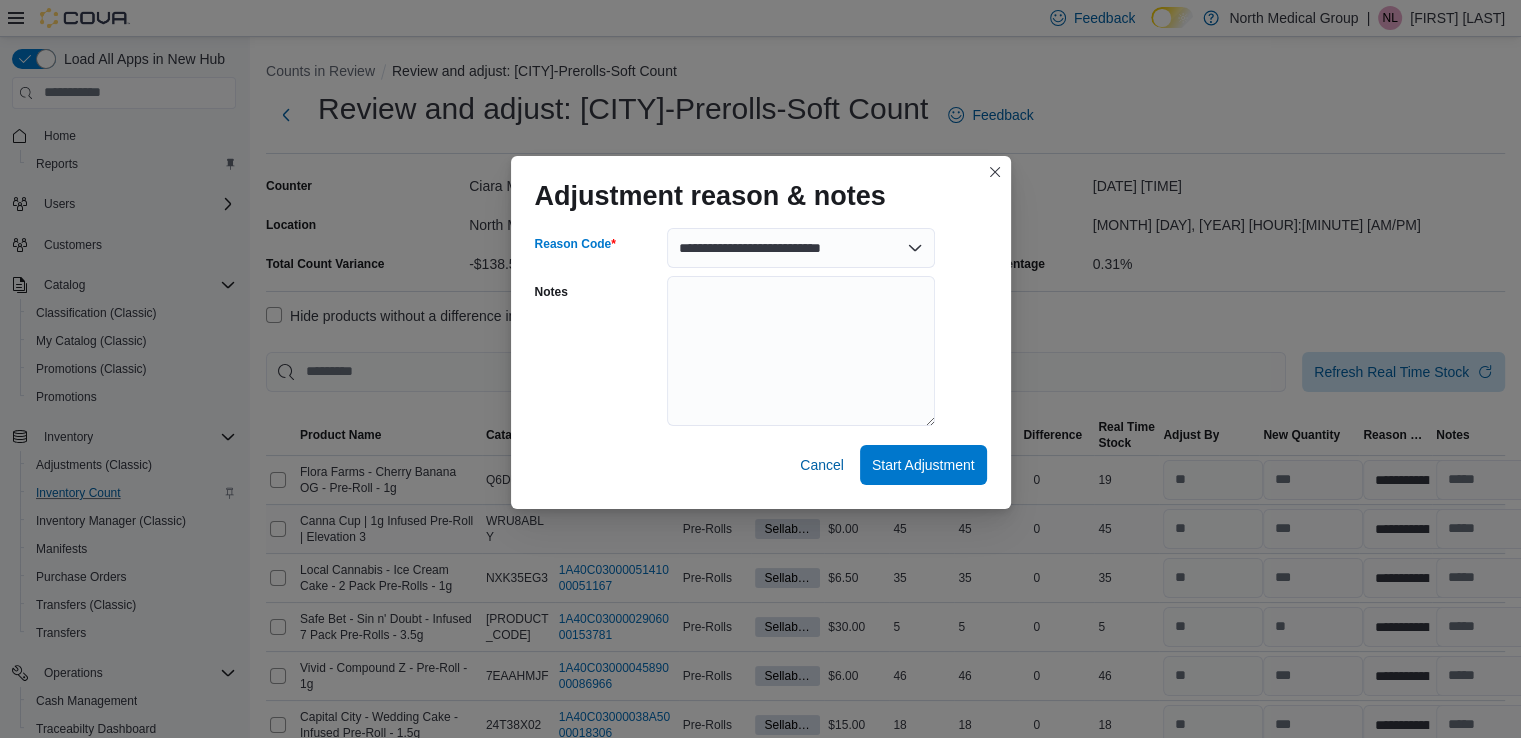 select on "**********" 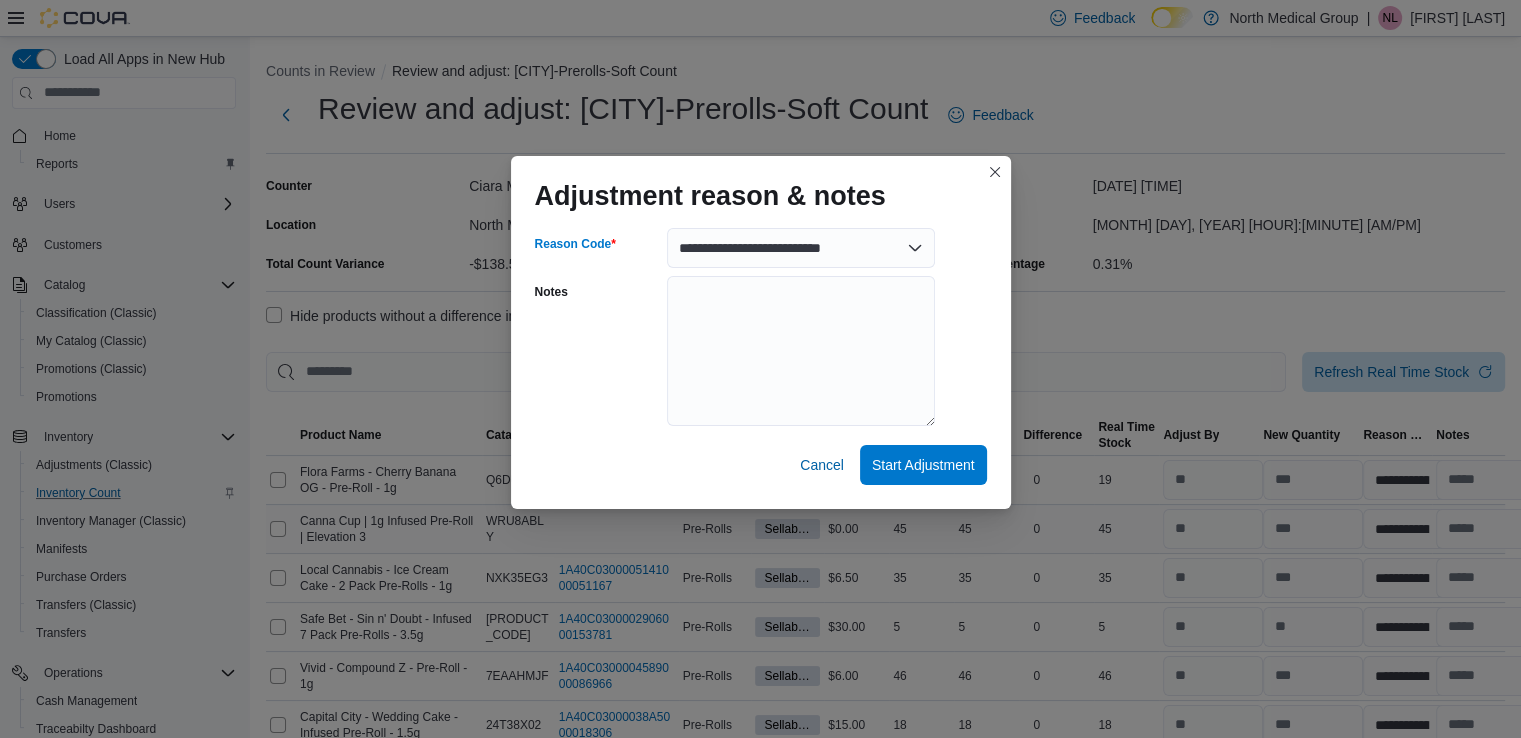 select on "**********" 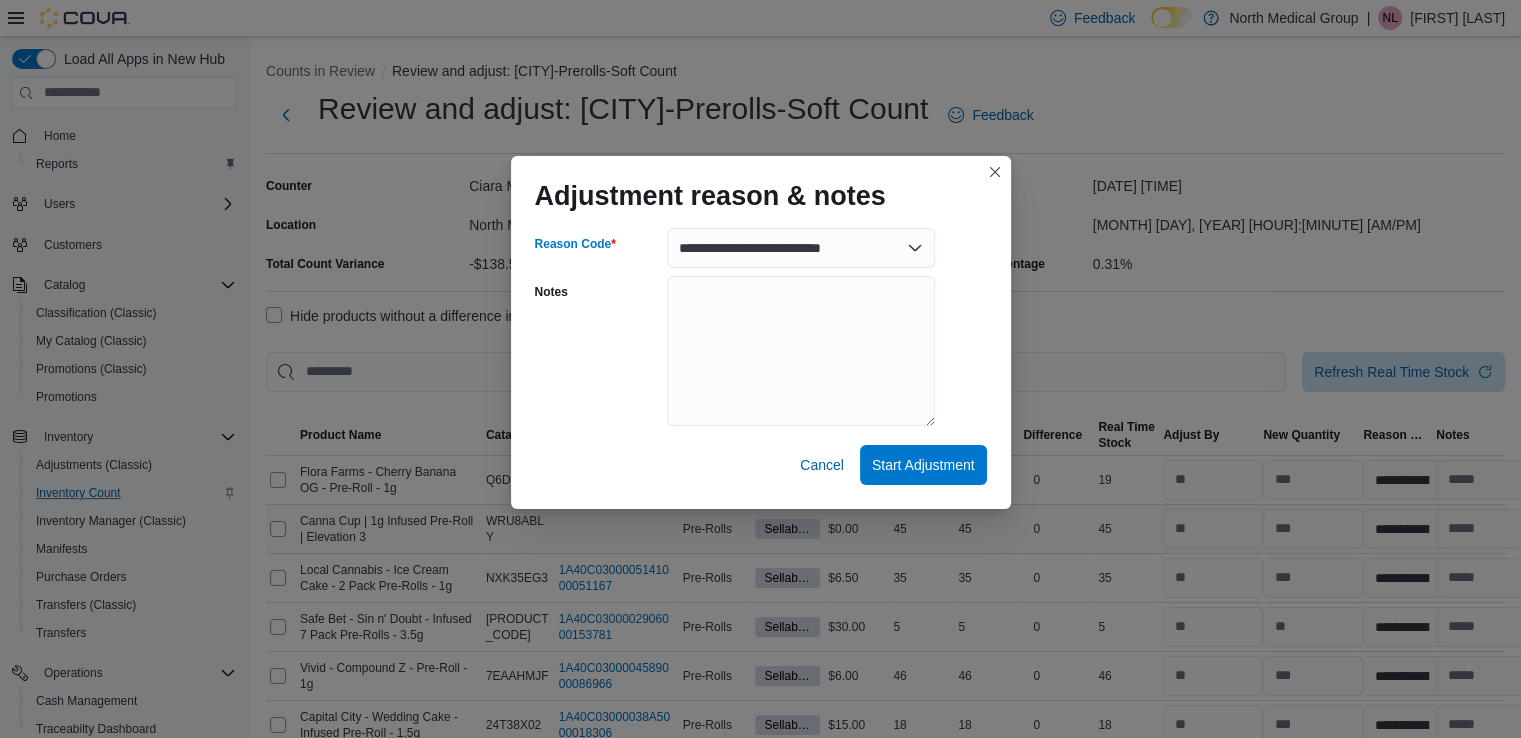 select on "**********" 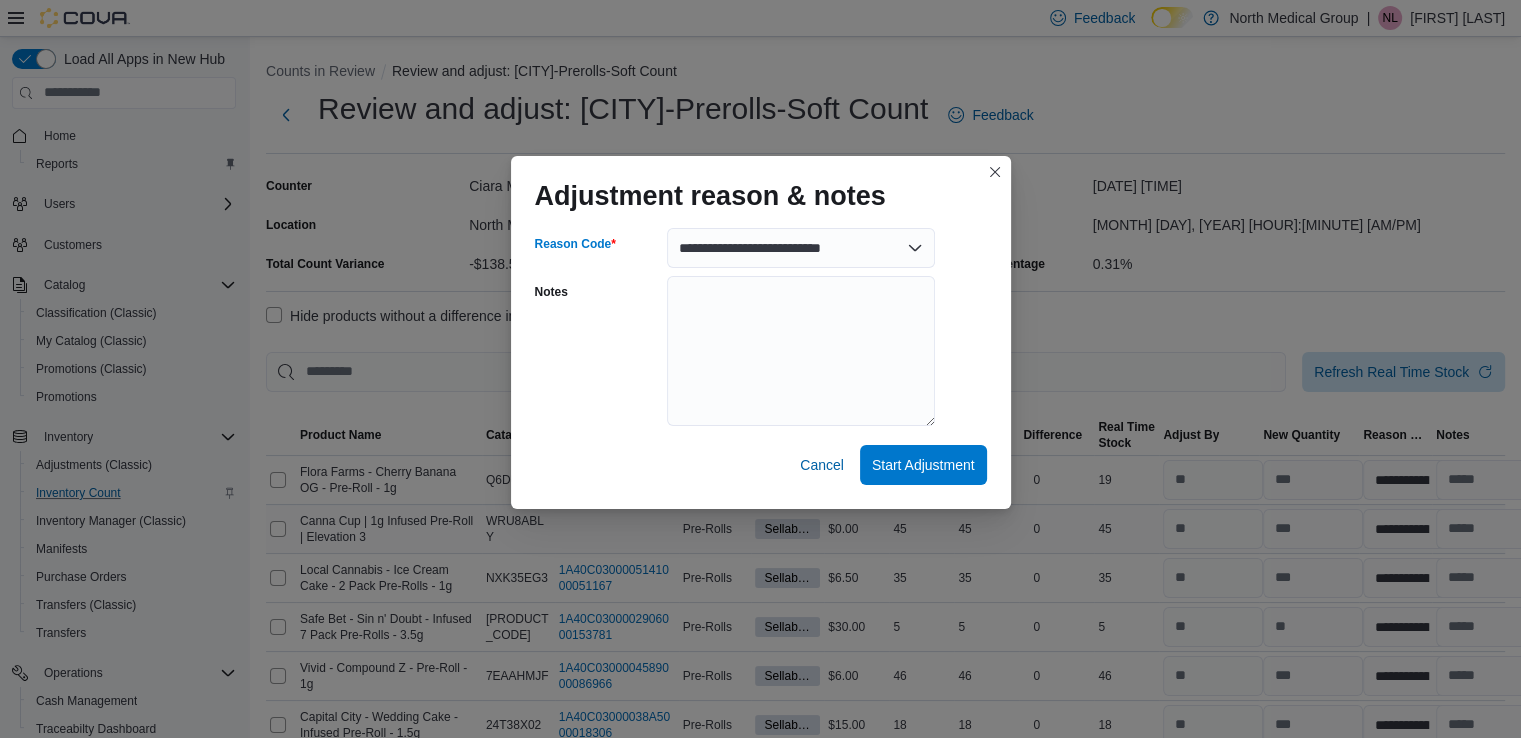 select on "**********" 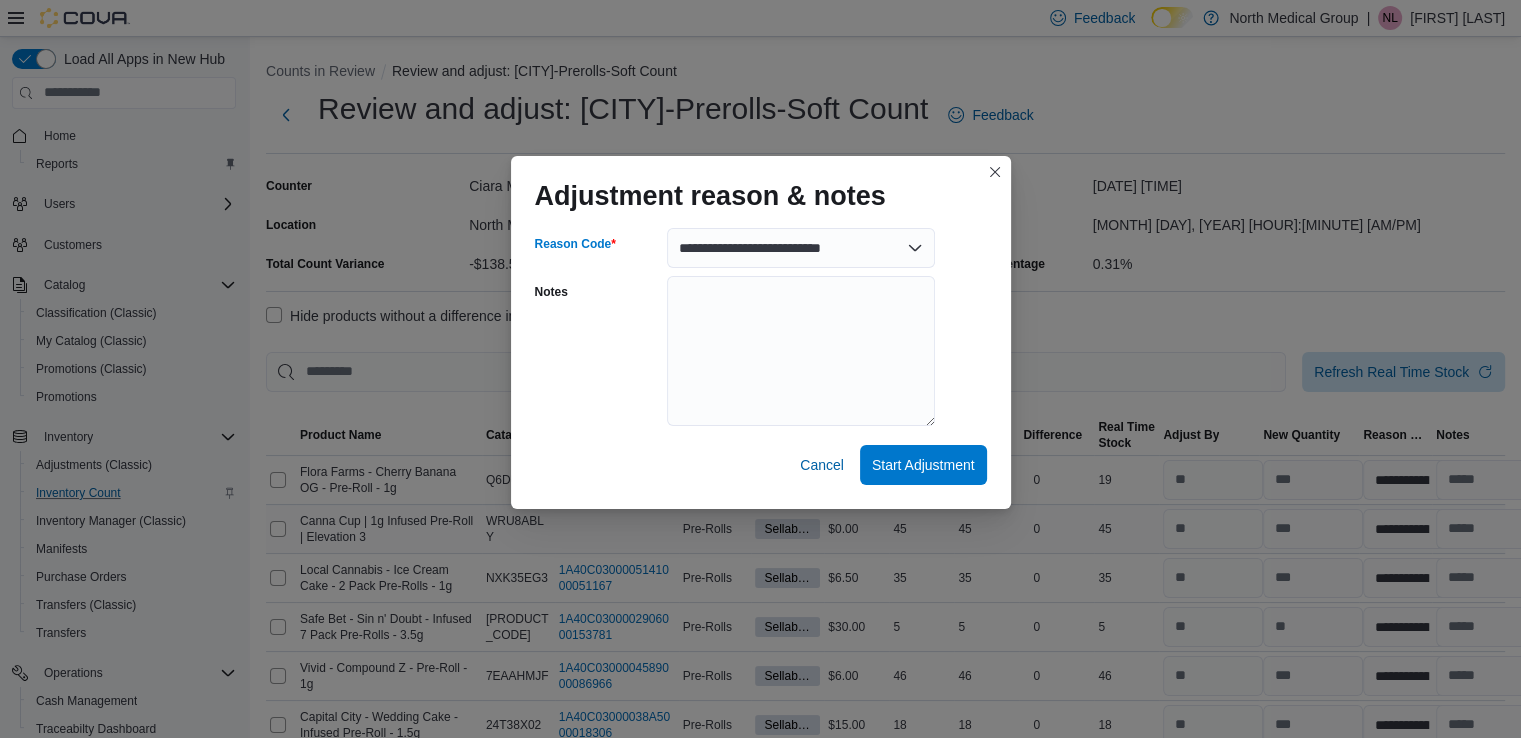 select on "**********" 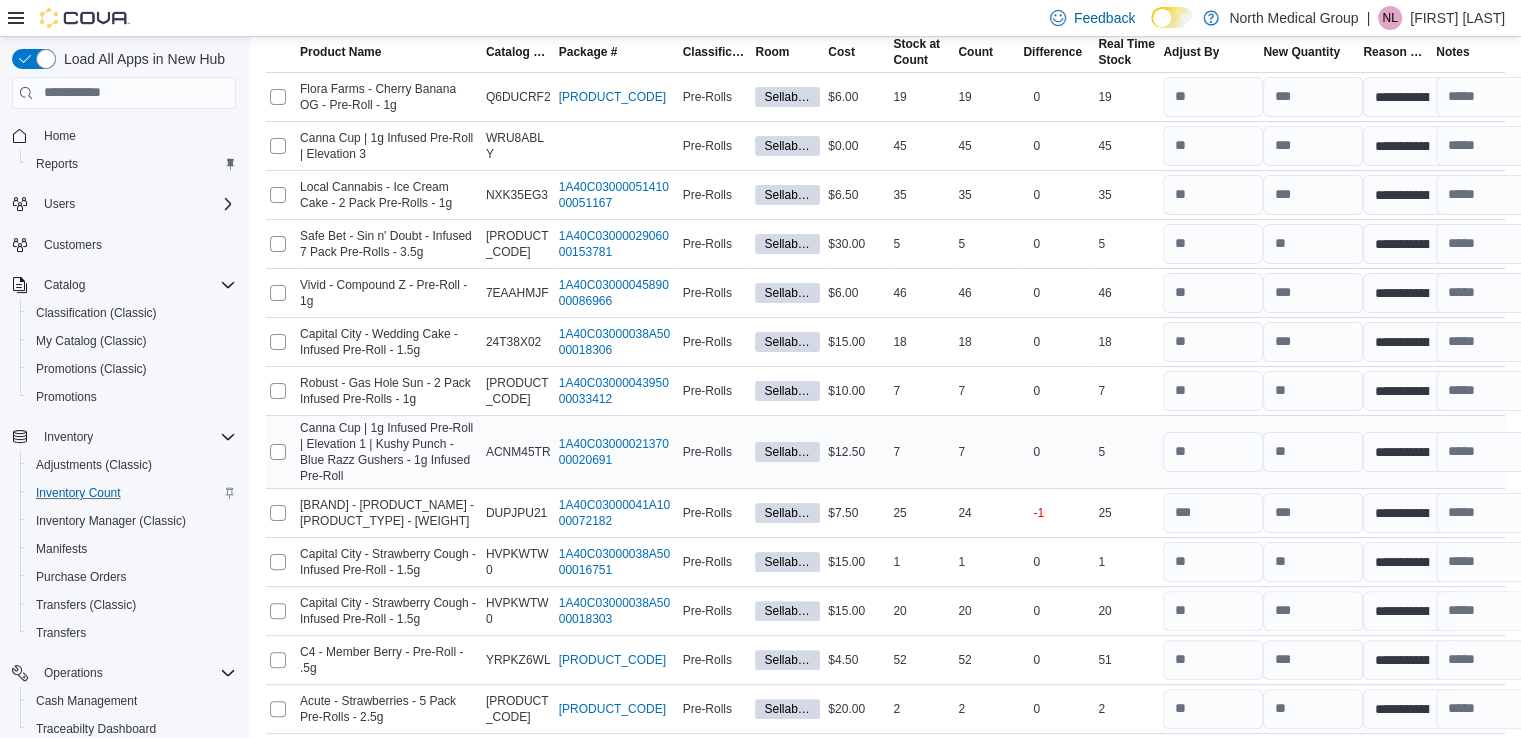 scroll, scrollTop: 400, scrollLeft: 0, axis: vertical 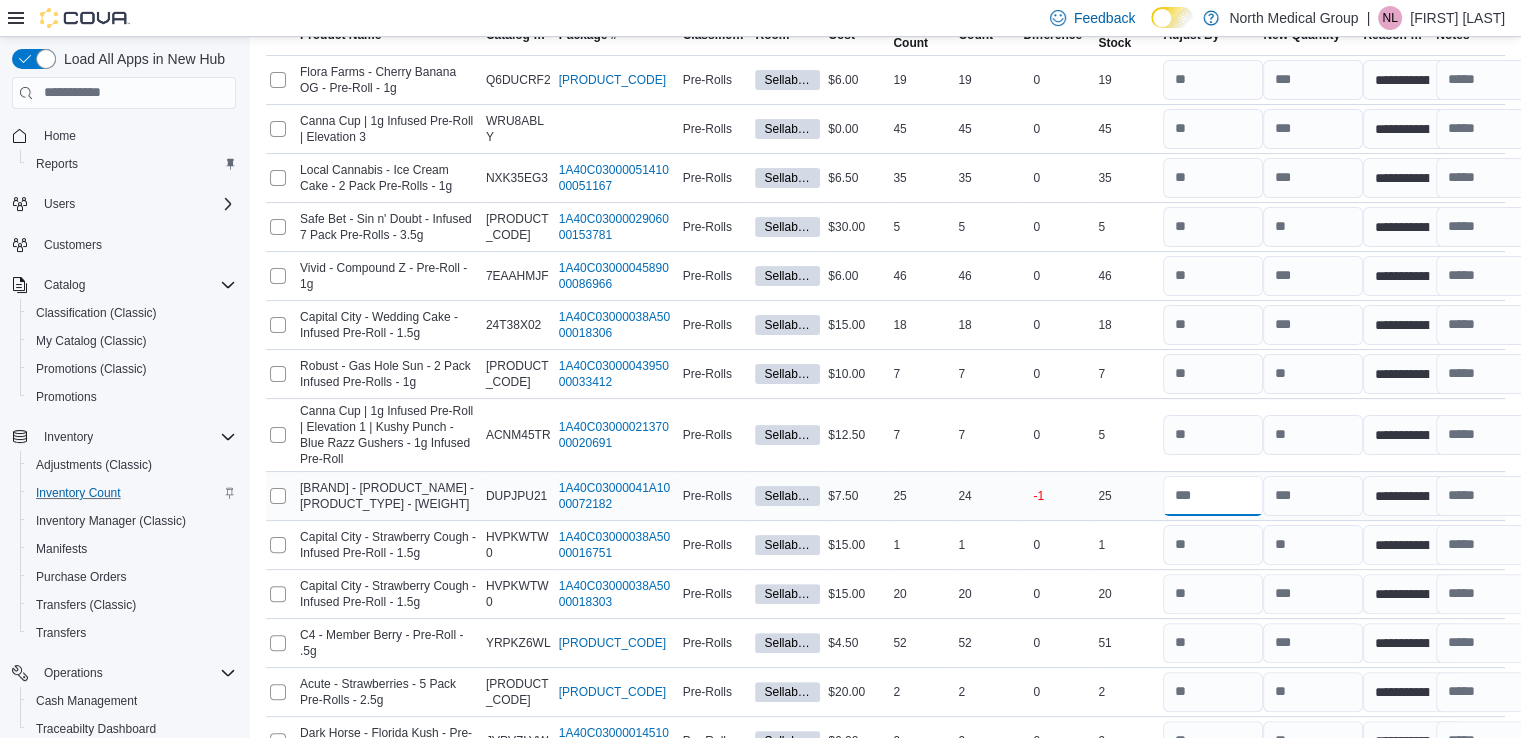 click at bounding box center (1213, 496) 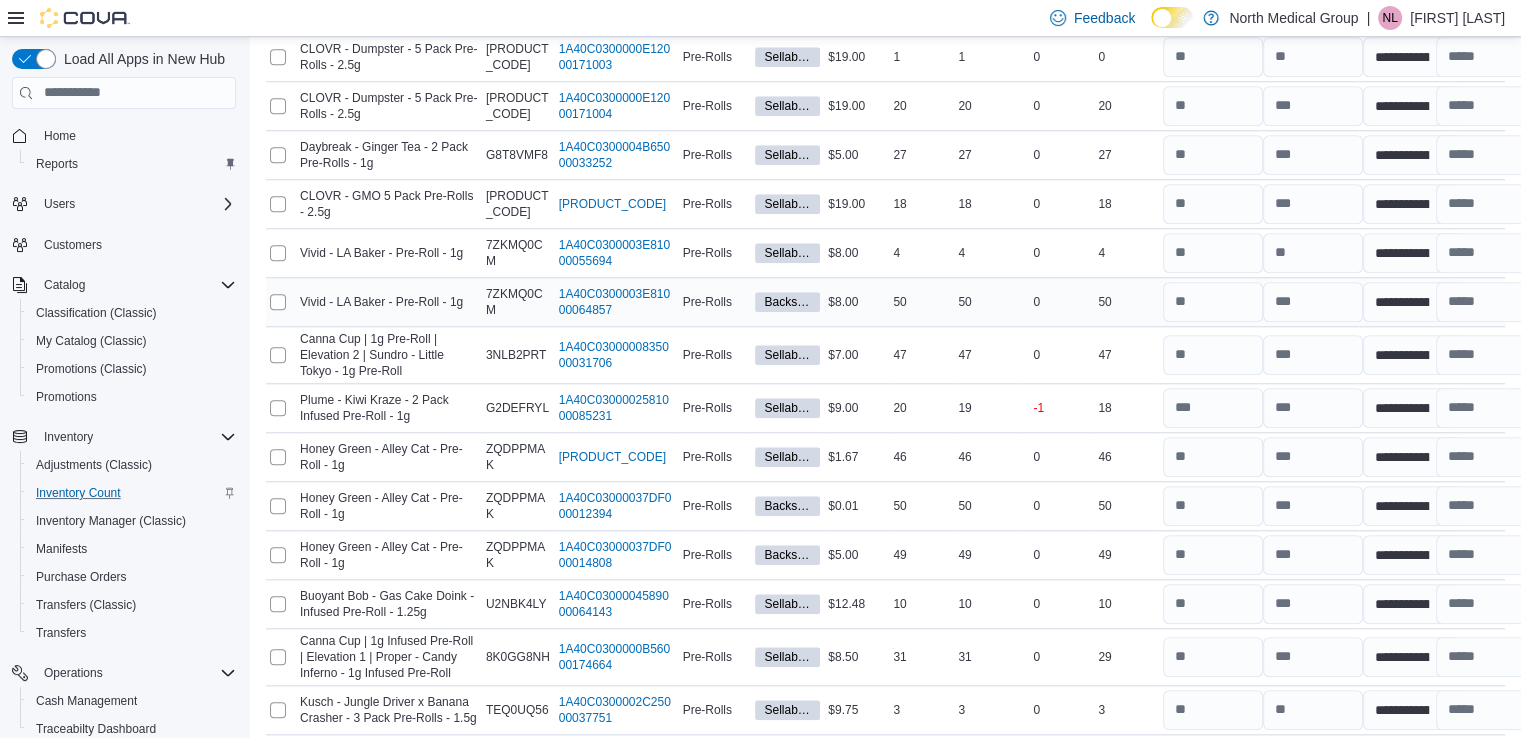 scroll, scrollTop: 1900, scrollLeft: 0, axis: vertical 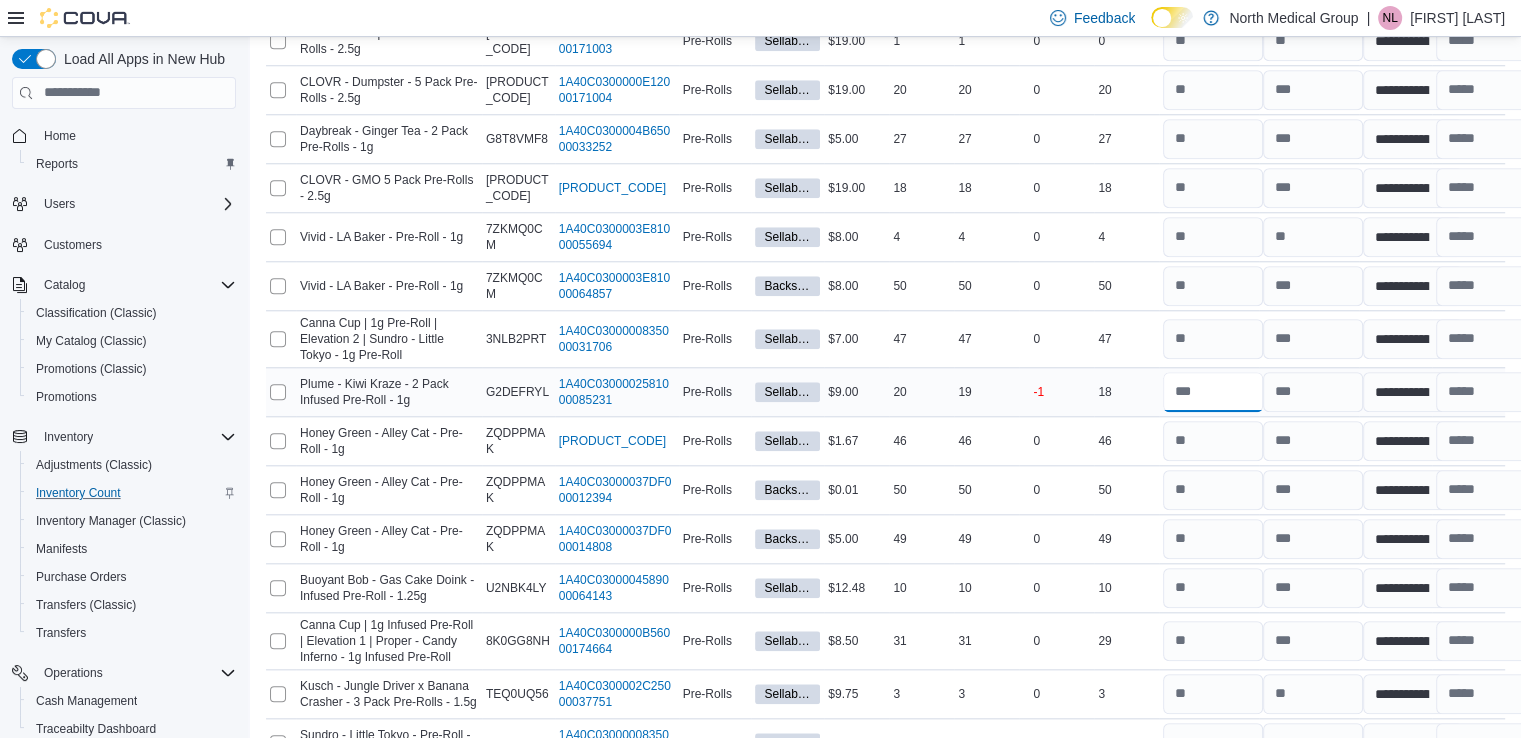 click at bounding box center [1213, 392] 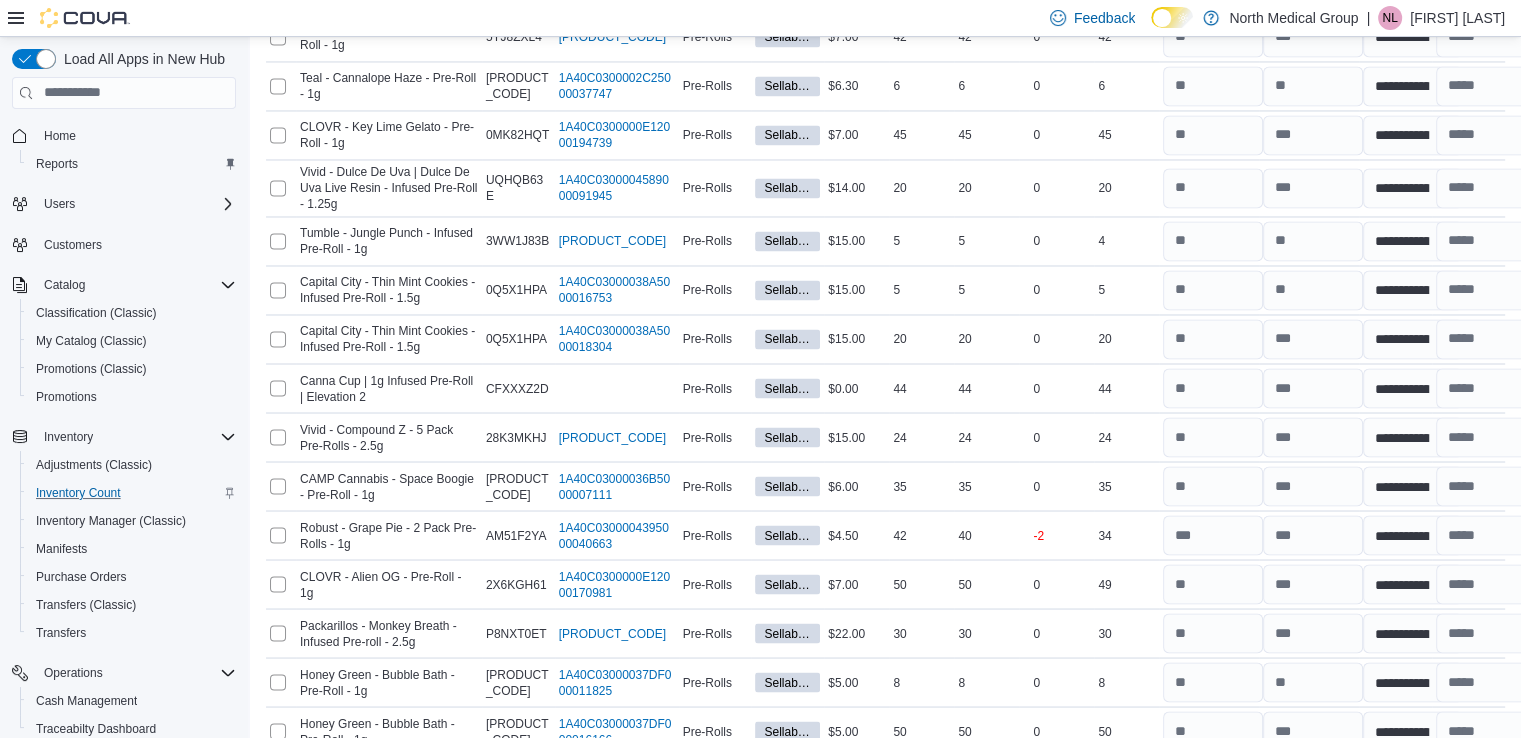 scroll, scrollTop: 3500, scrollLeft: 0, axis: vertical 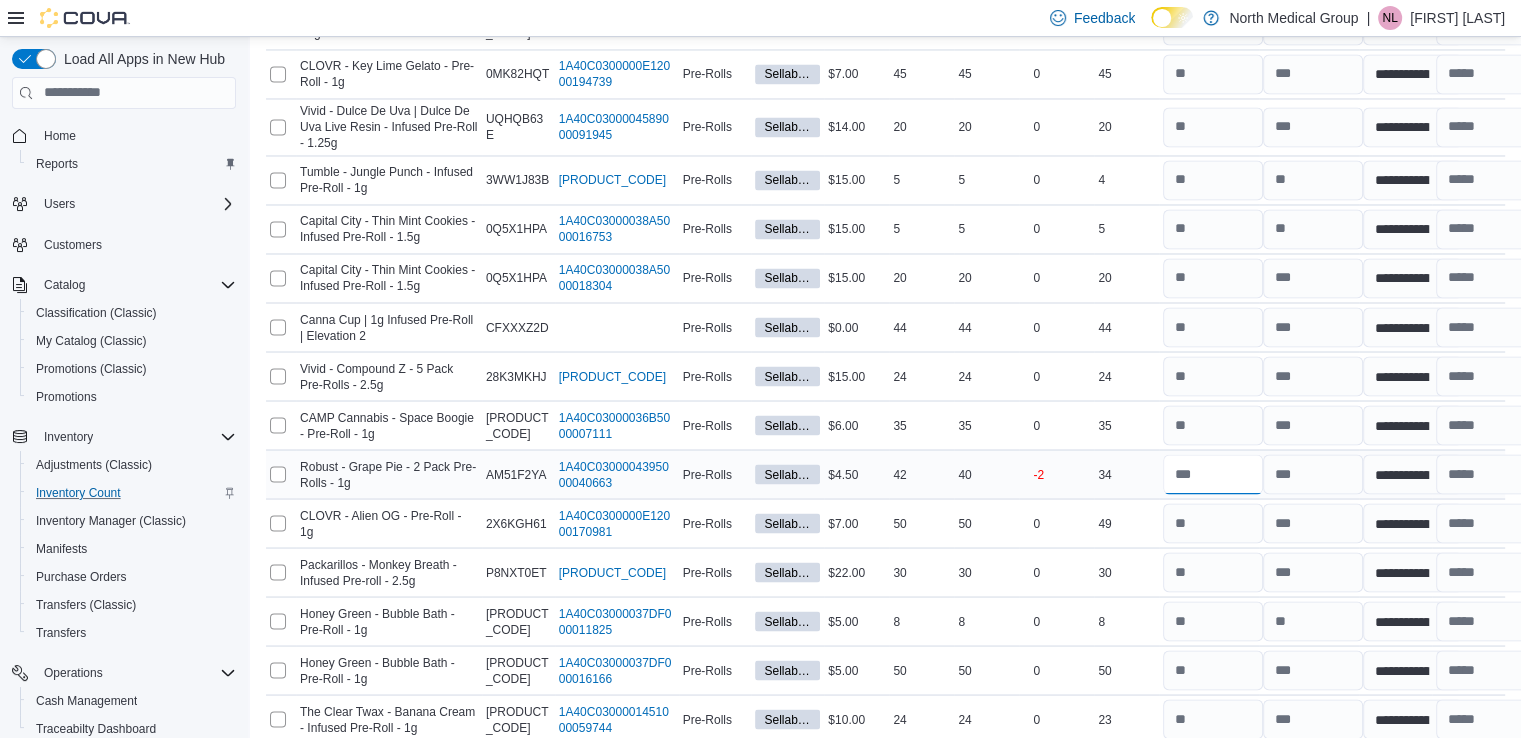 click at bounding box center (1213, 474) 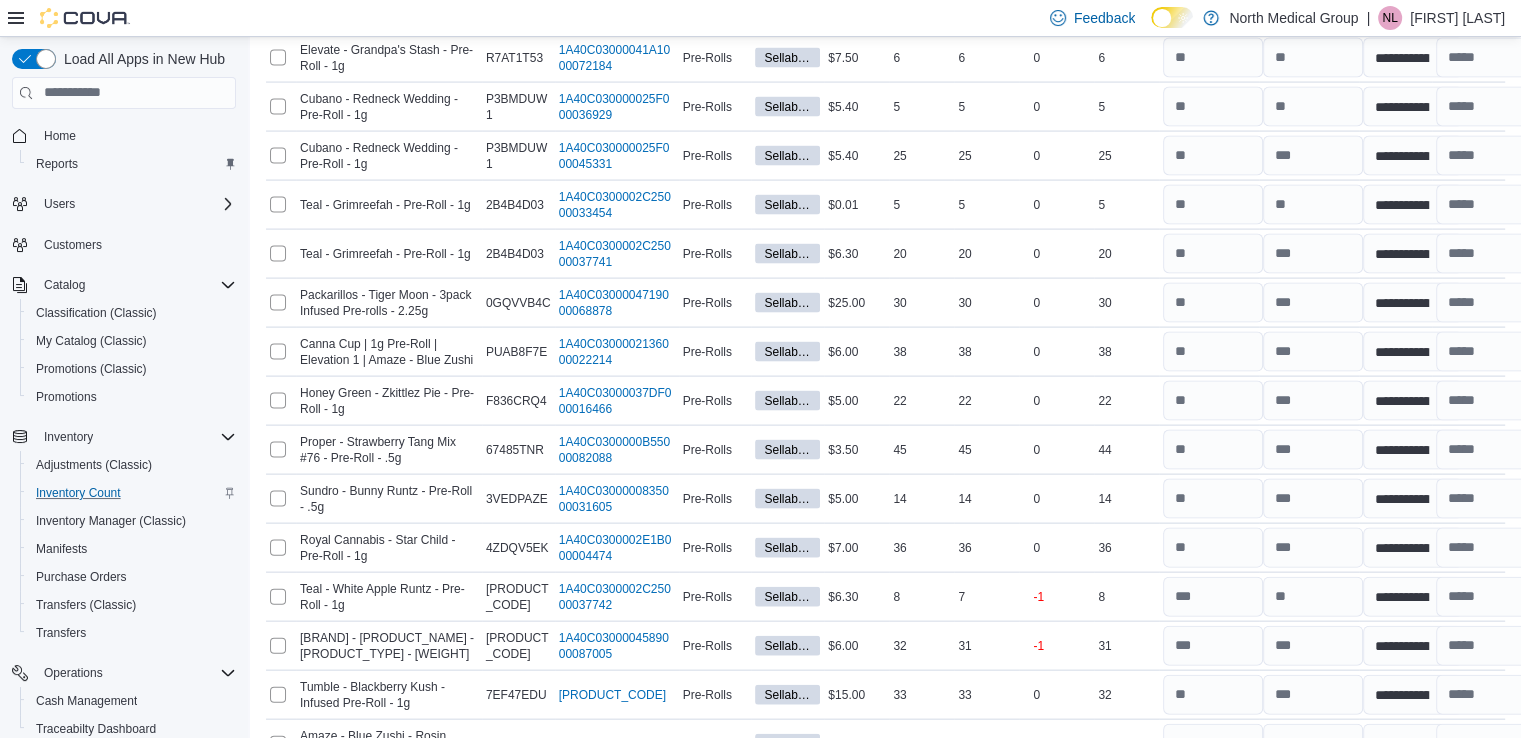 scroll, scrollTop: 4400, scrollLeft: 0, axis: vertical 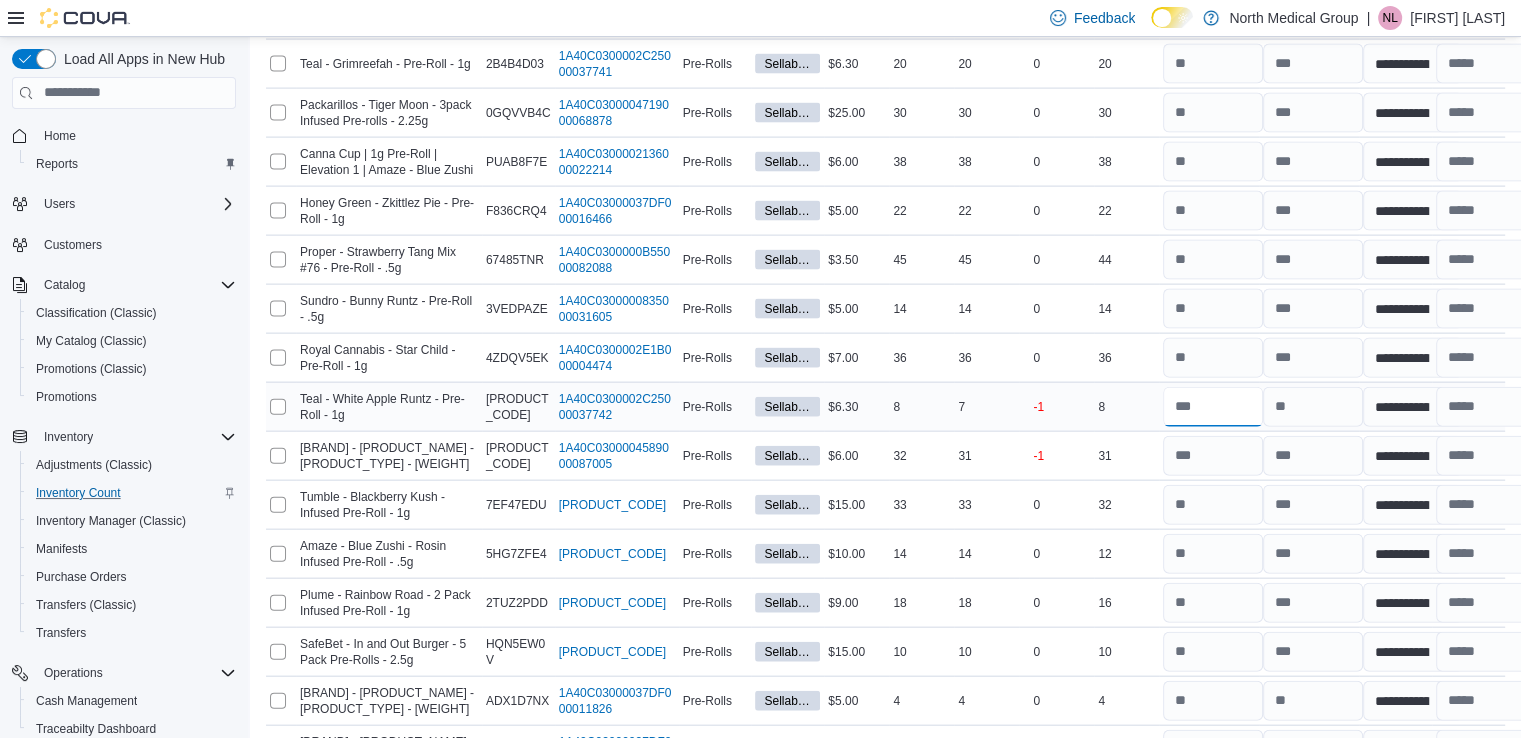 click at bounding box center [1213, 407] 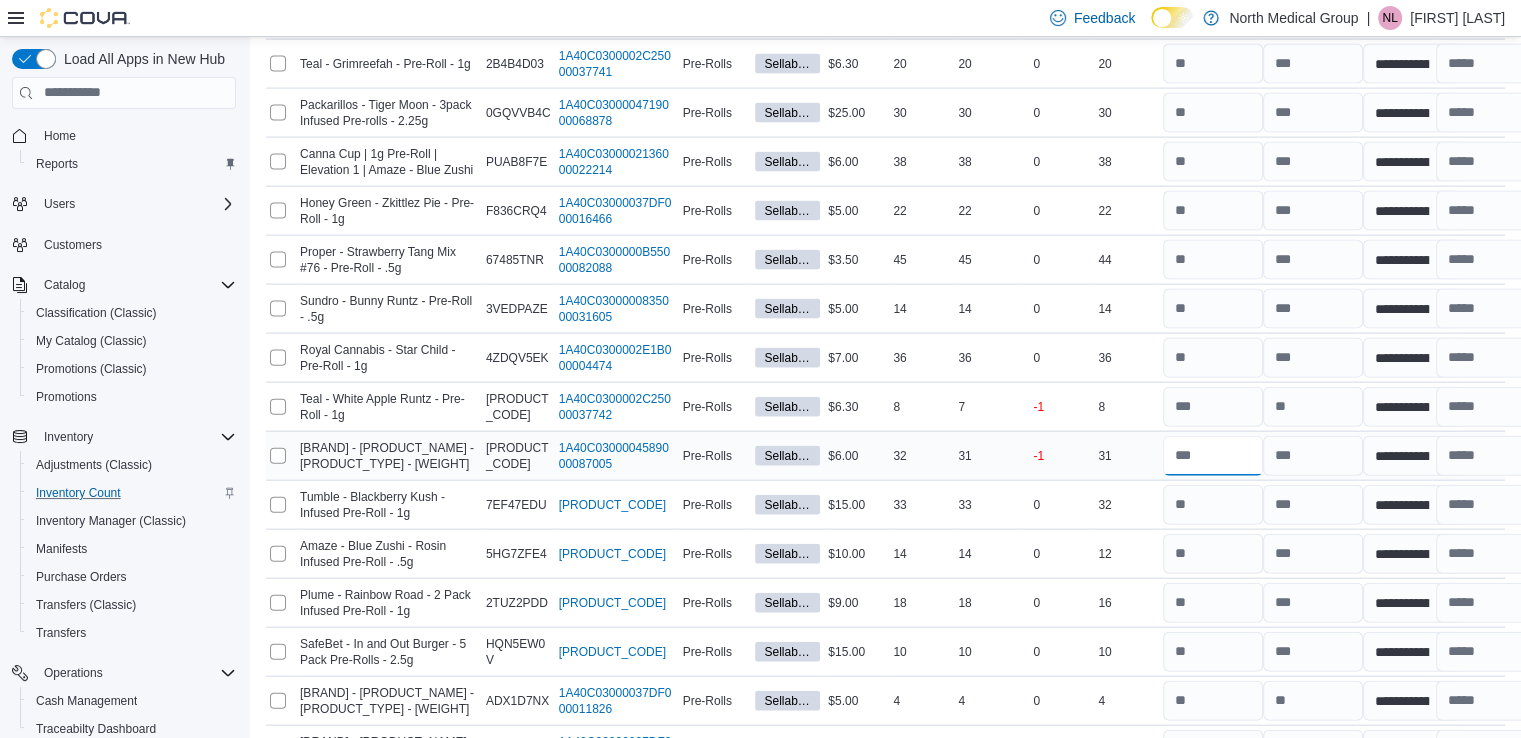 click at bounding box center (1213, 456) 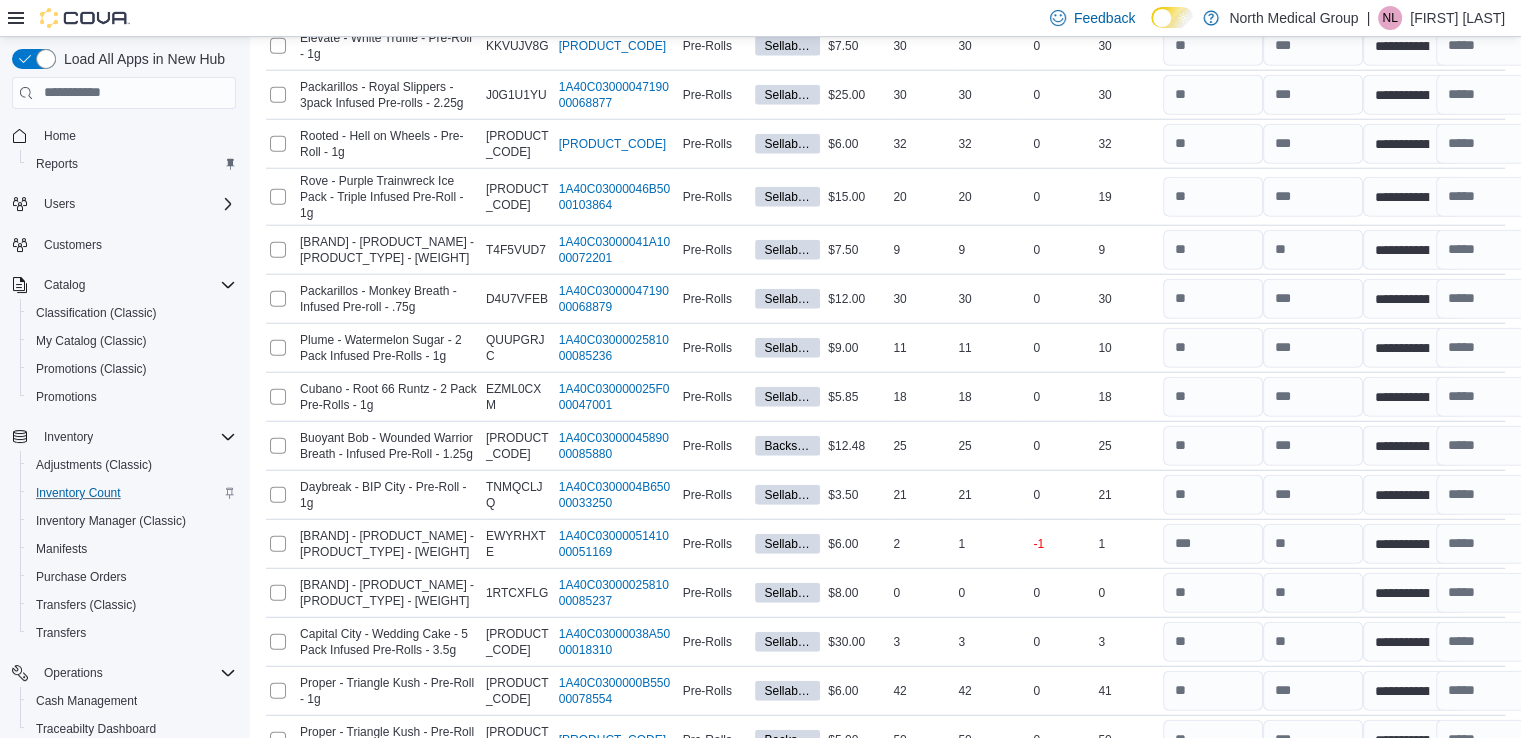 scroll, scrollTop: 5400, scrollLeft: 0, axis: vertical 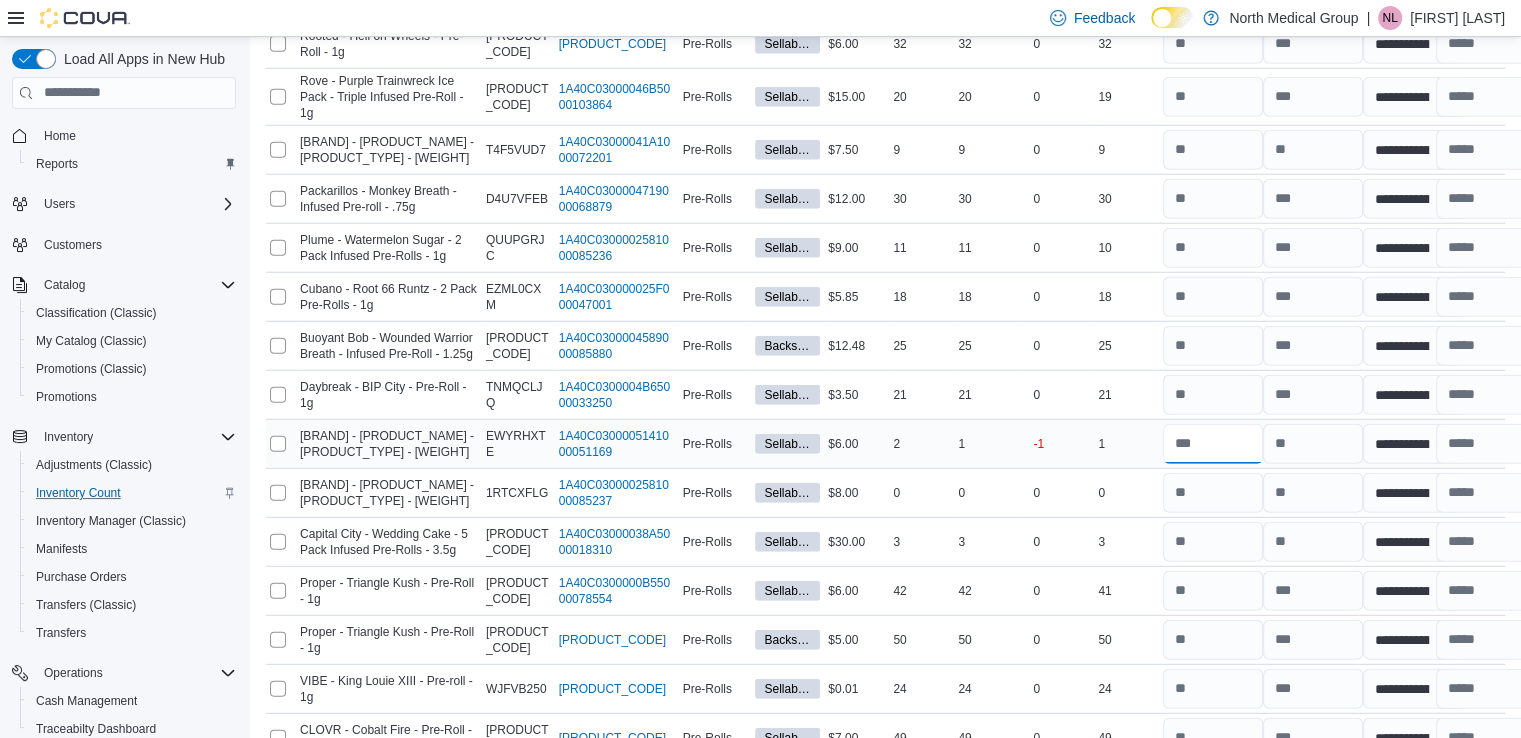 click at bounding box center [1213, 444] 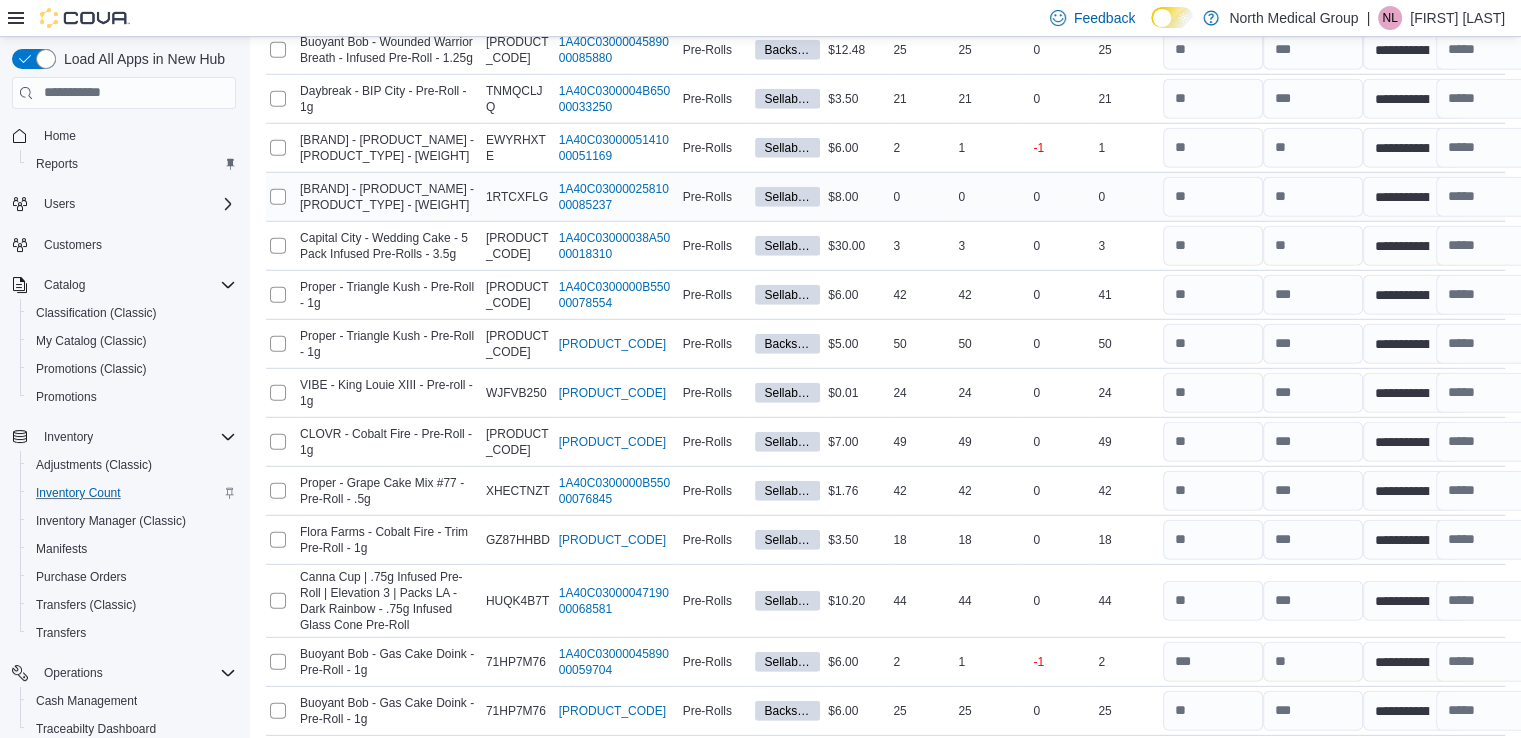 scroll, scrollTop: 5800, scrollLeft: 0, axis: vertical 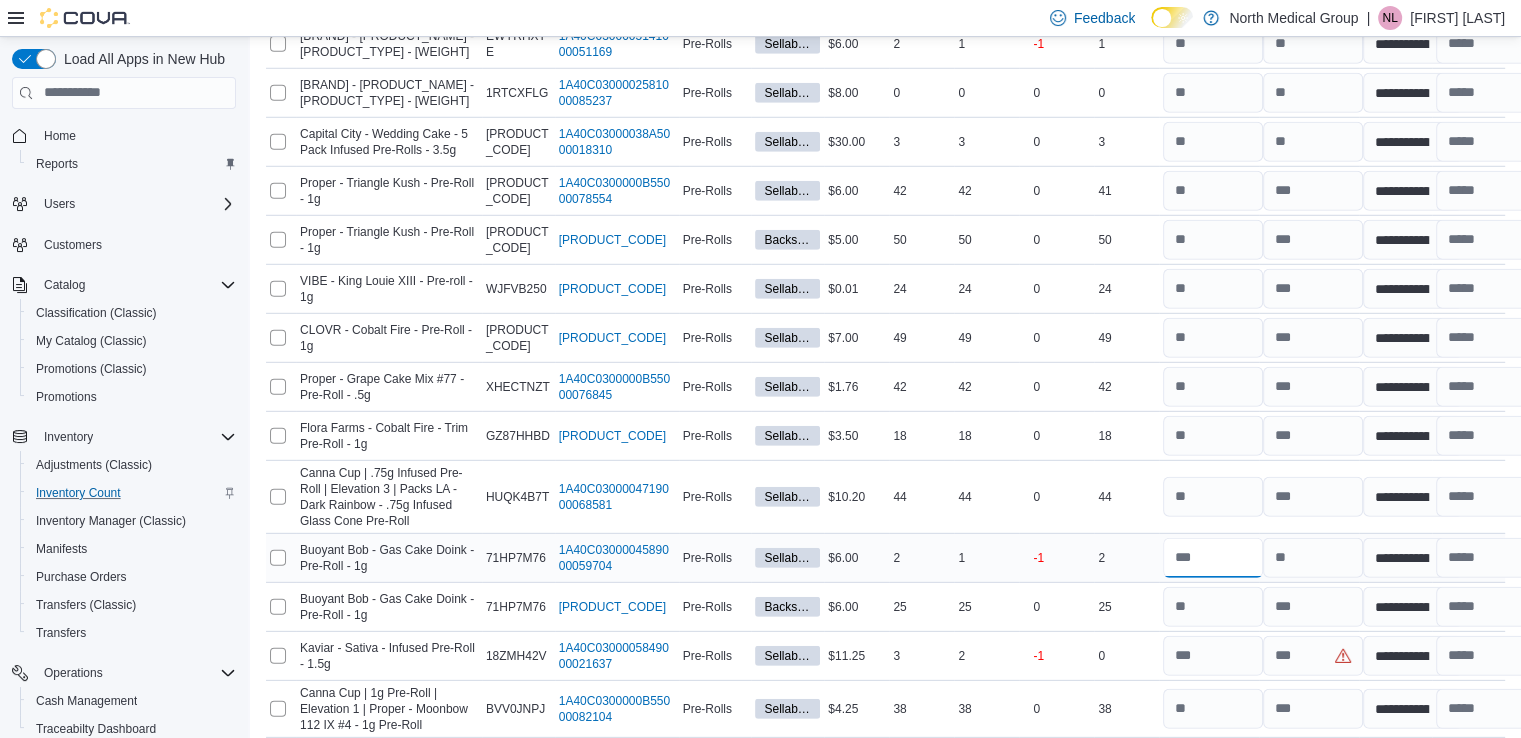 click at bounding box center (1213, 558) 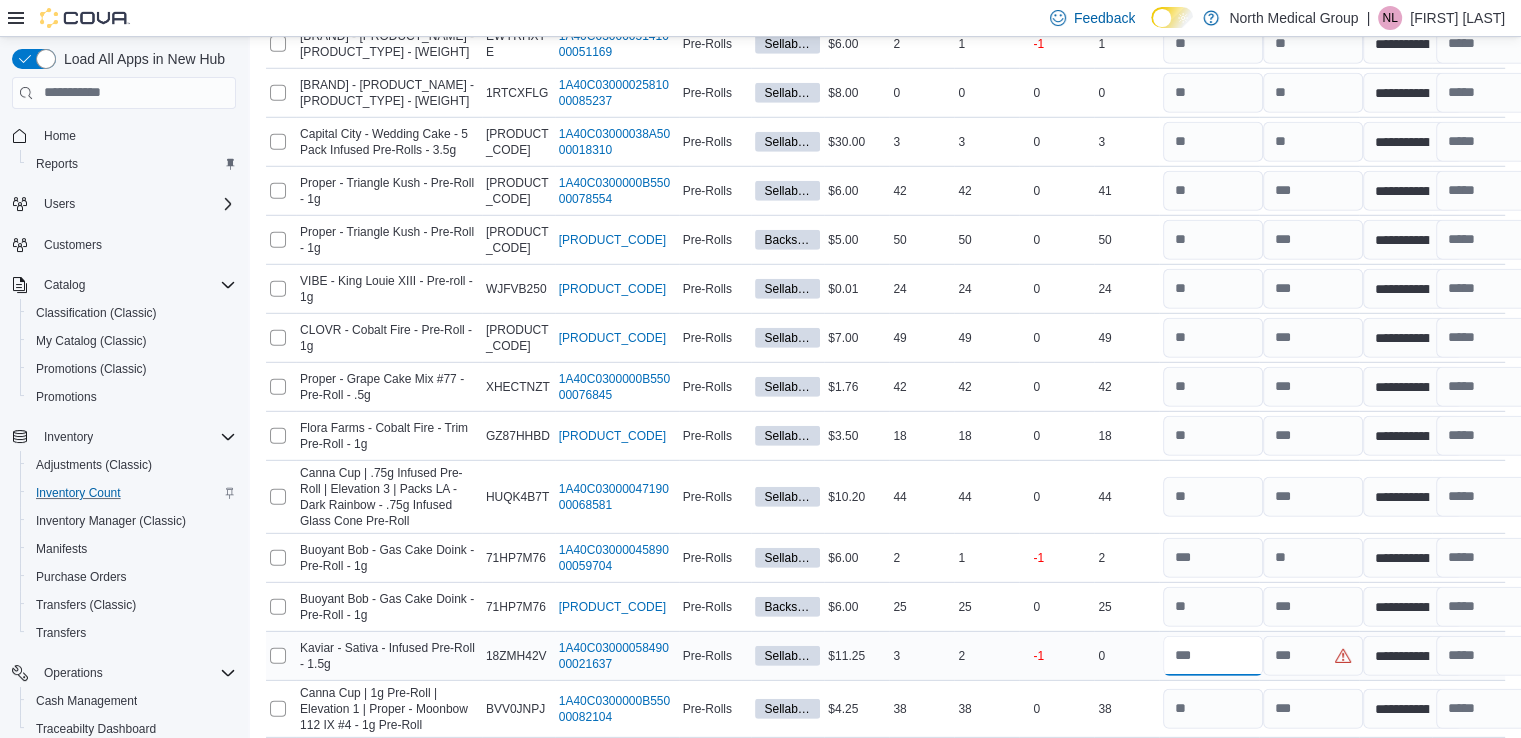 click at bounding box center (1213, 656) 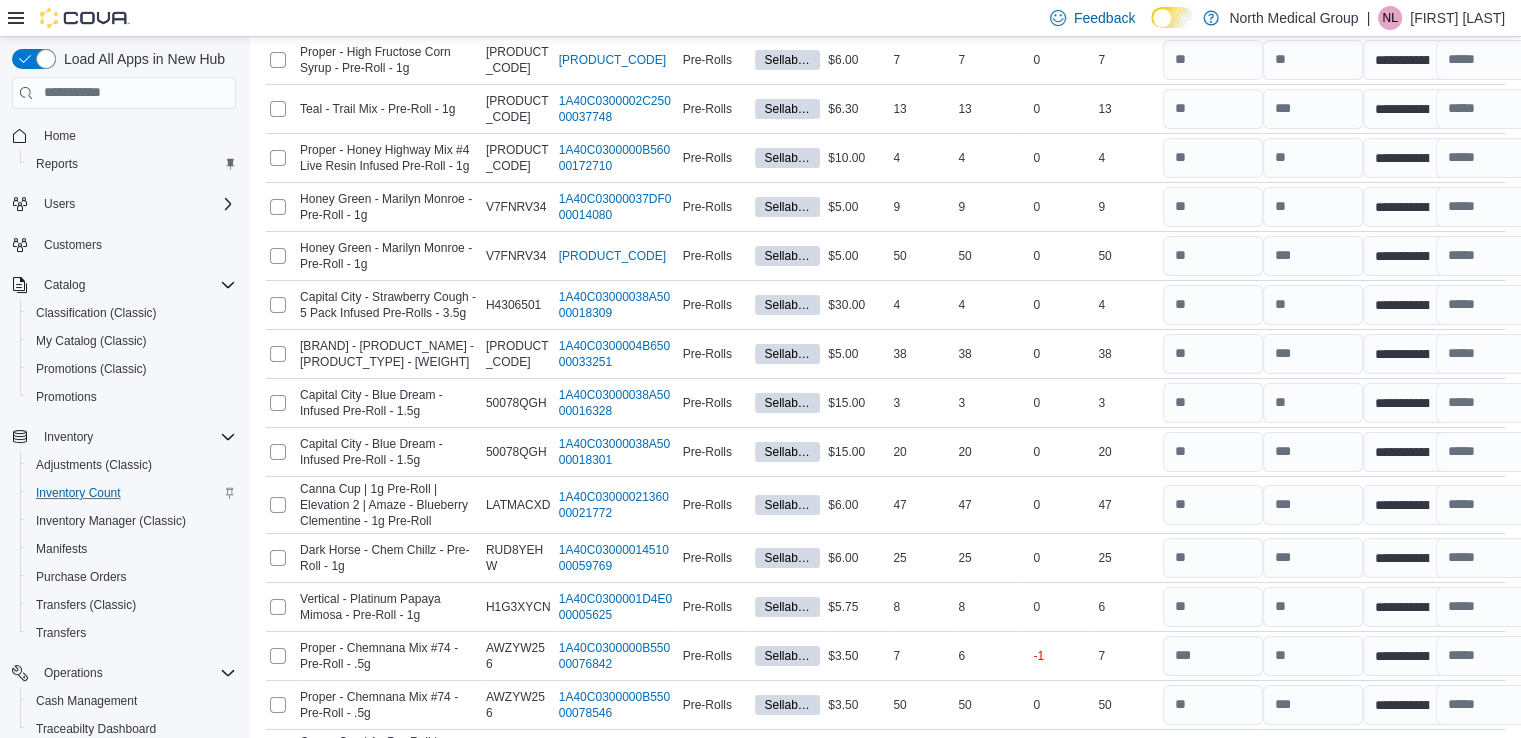 scroll, scrollTop: 7300, scrollLeft: 0, axis: vertical 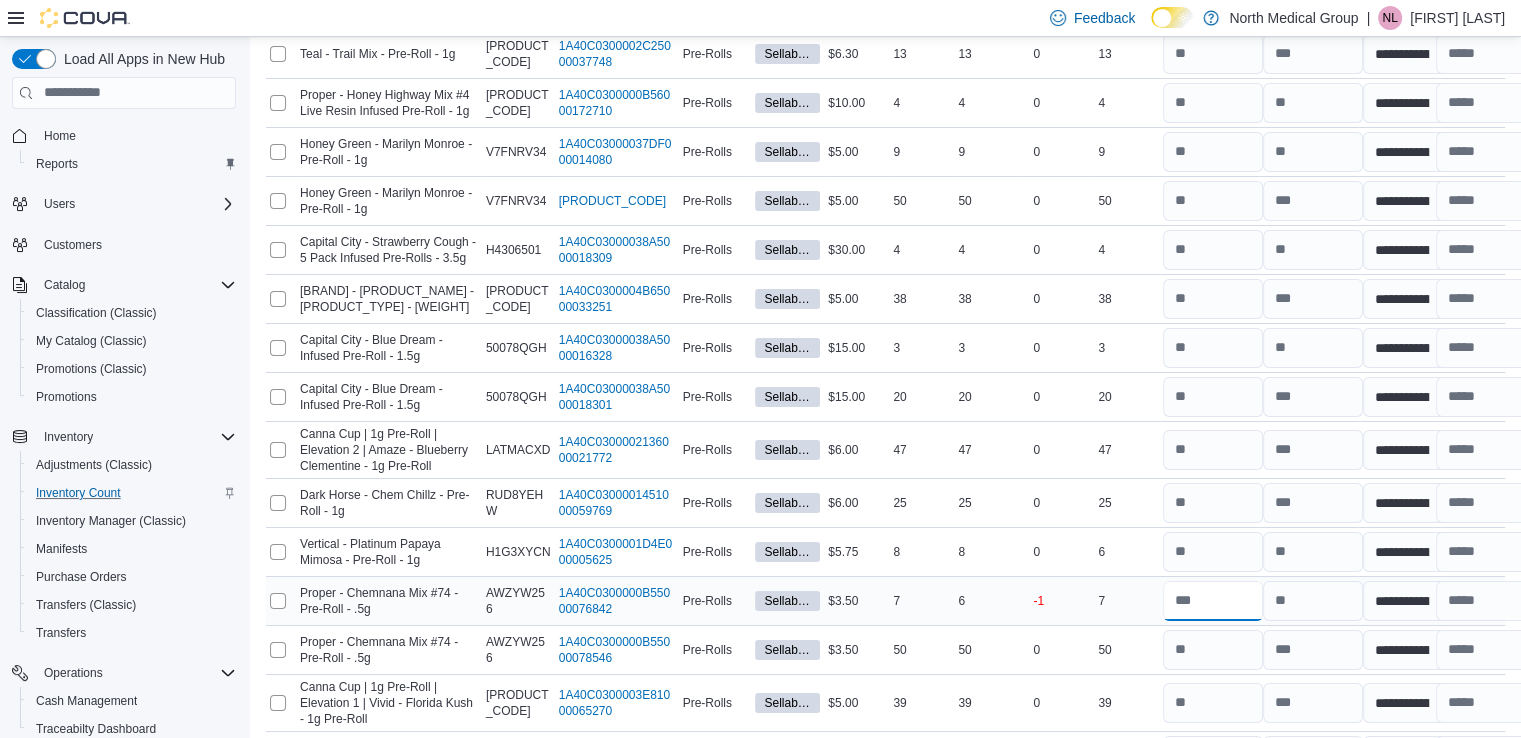 click at bounding box center [1213, 601] 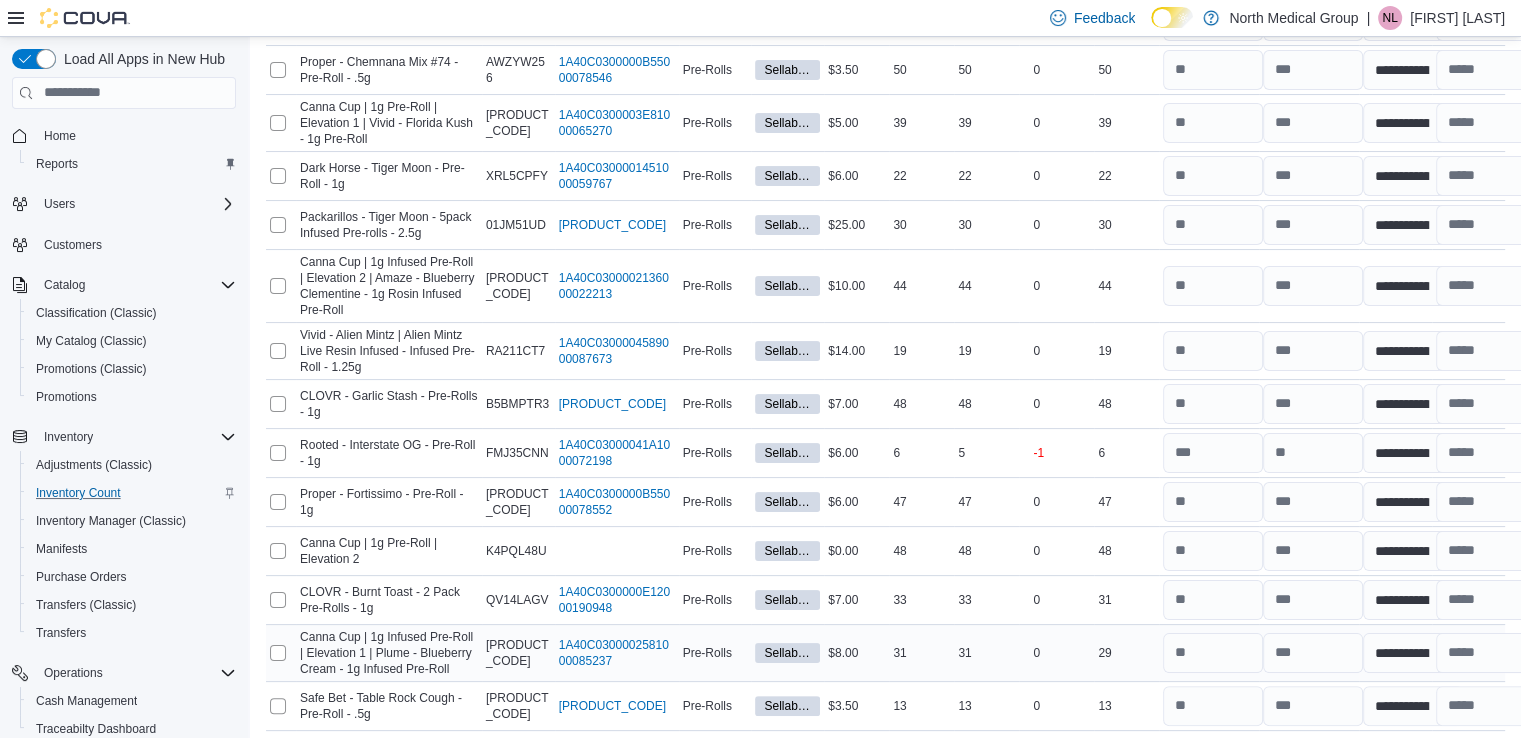 scroll, scrollTop: 7900, scrollLeft: 0, axis: vertical 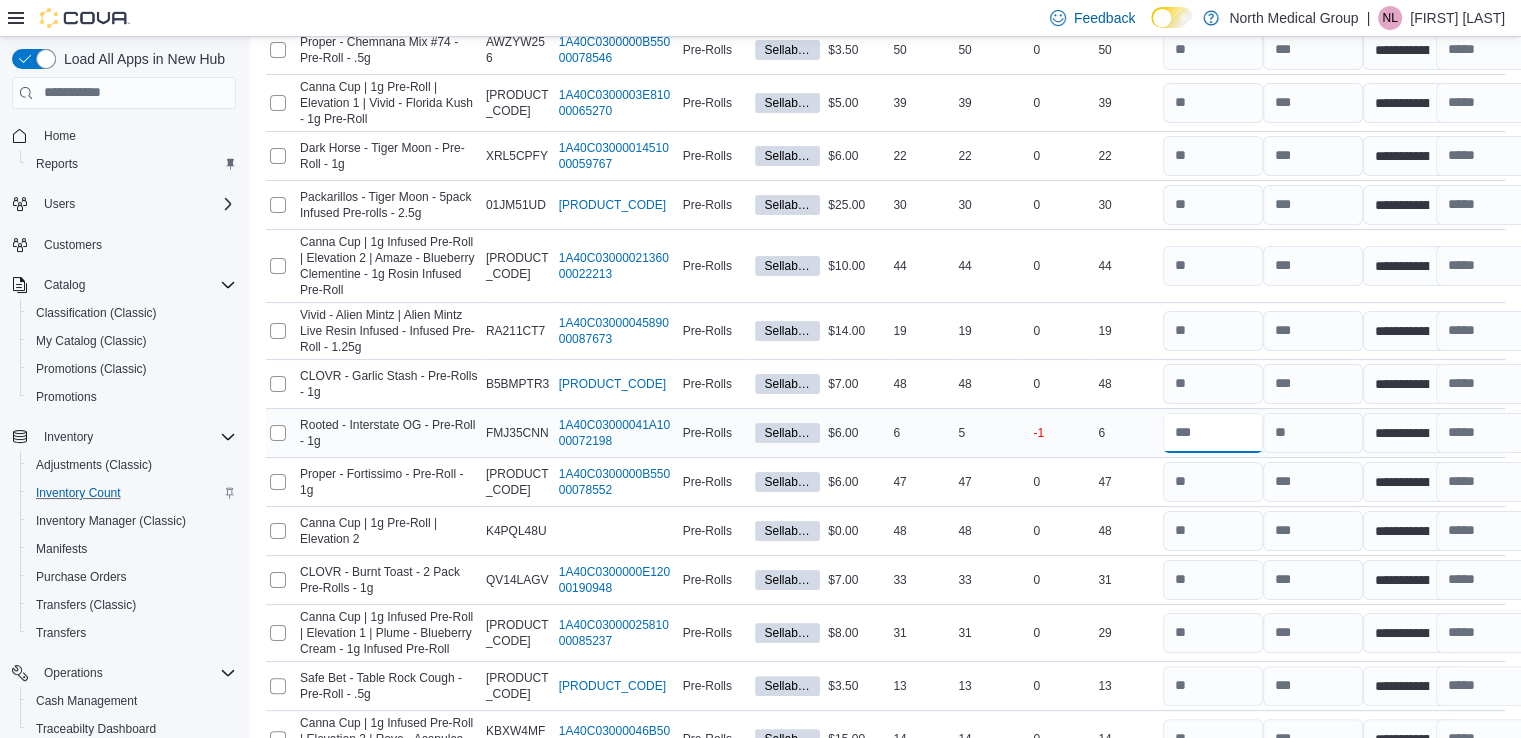 click at bounding box center [1213, 433] 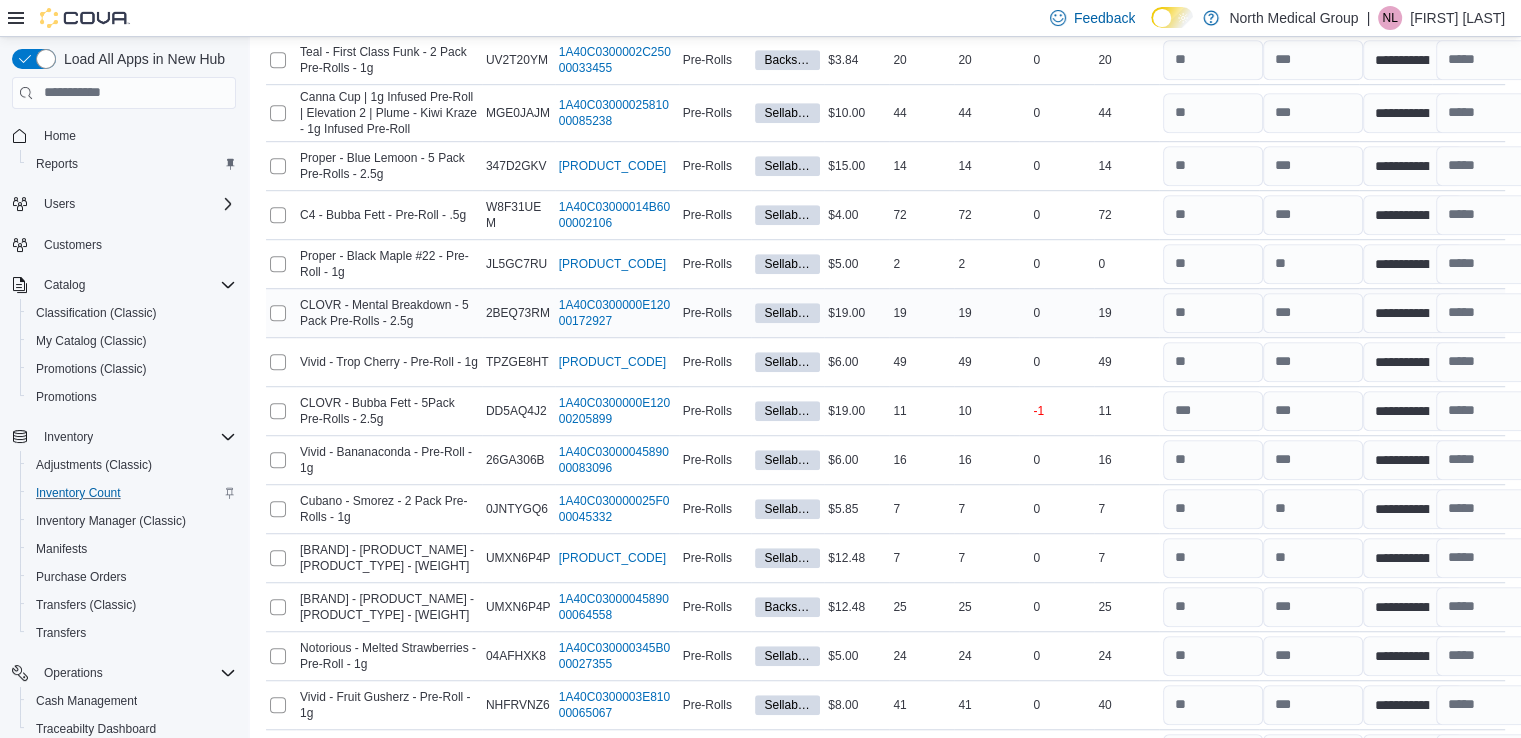scroll, scrollTop: 9000, scrollLeft: 0, axis: vertical 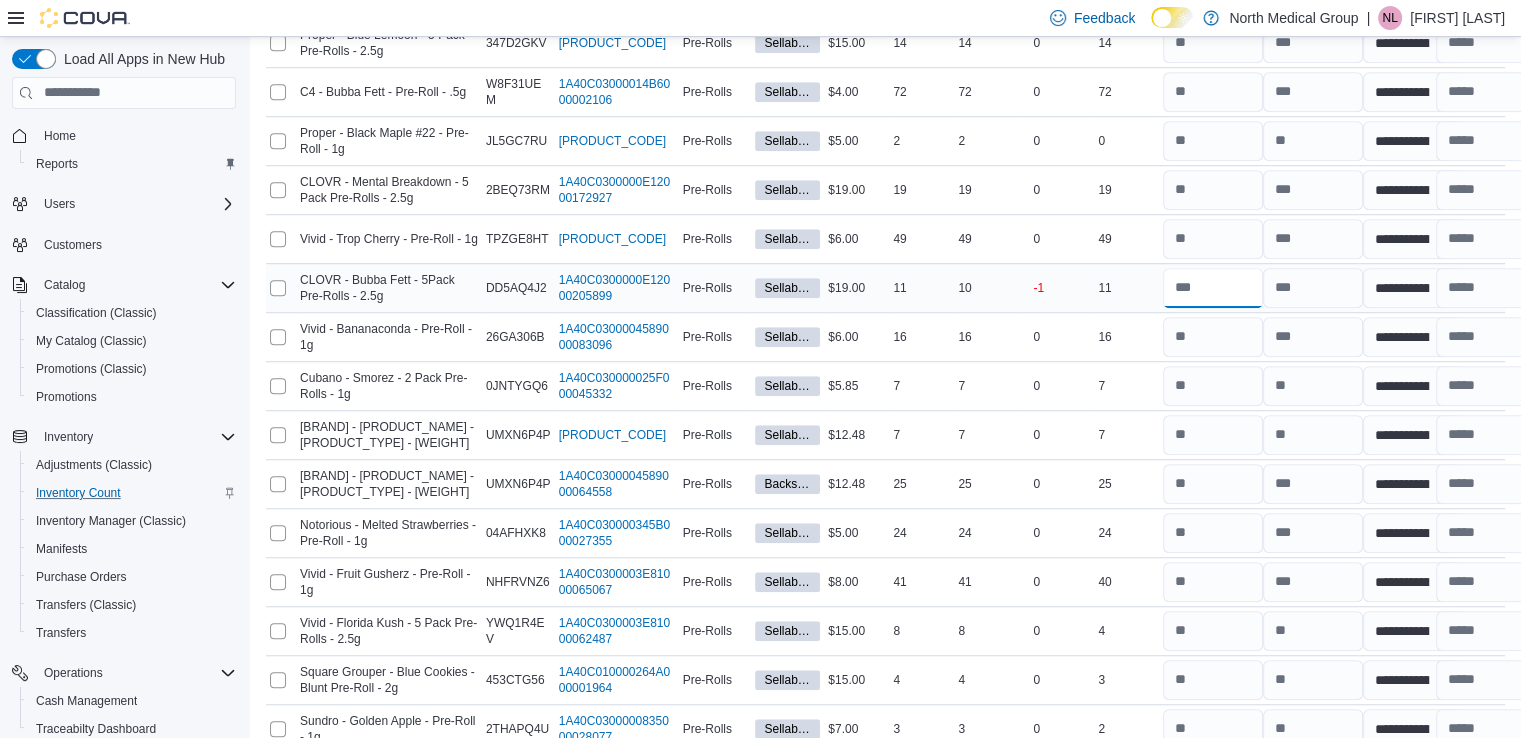 click at bounding box center (1213, 288) 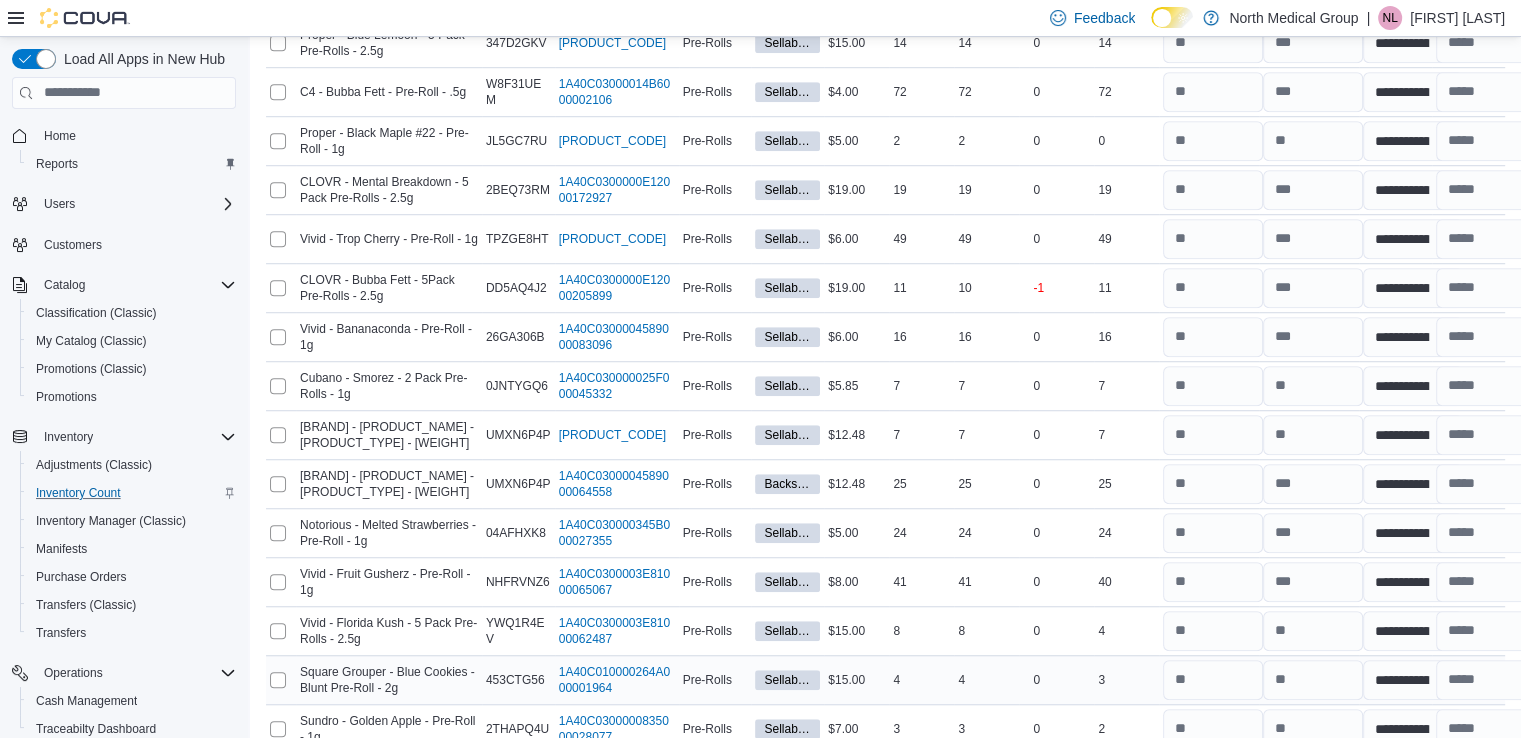 scroll, scrollTop: 9400, scrollLeft: 0, axis: vertical 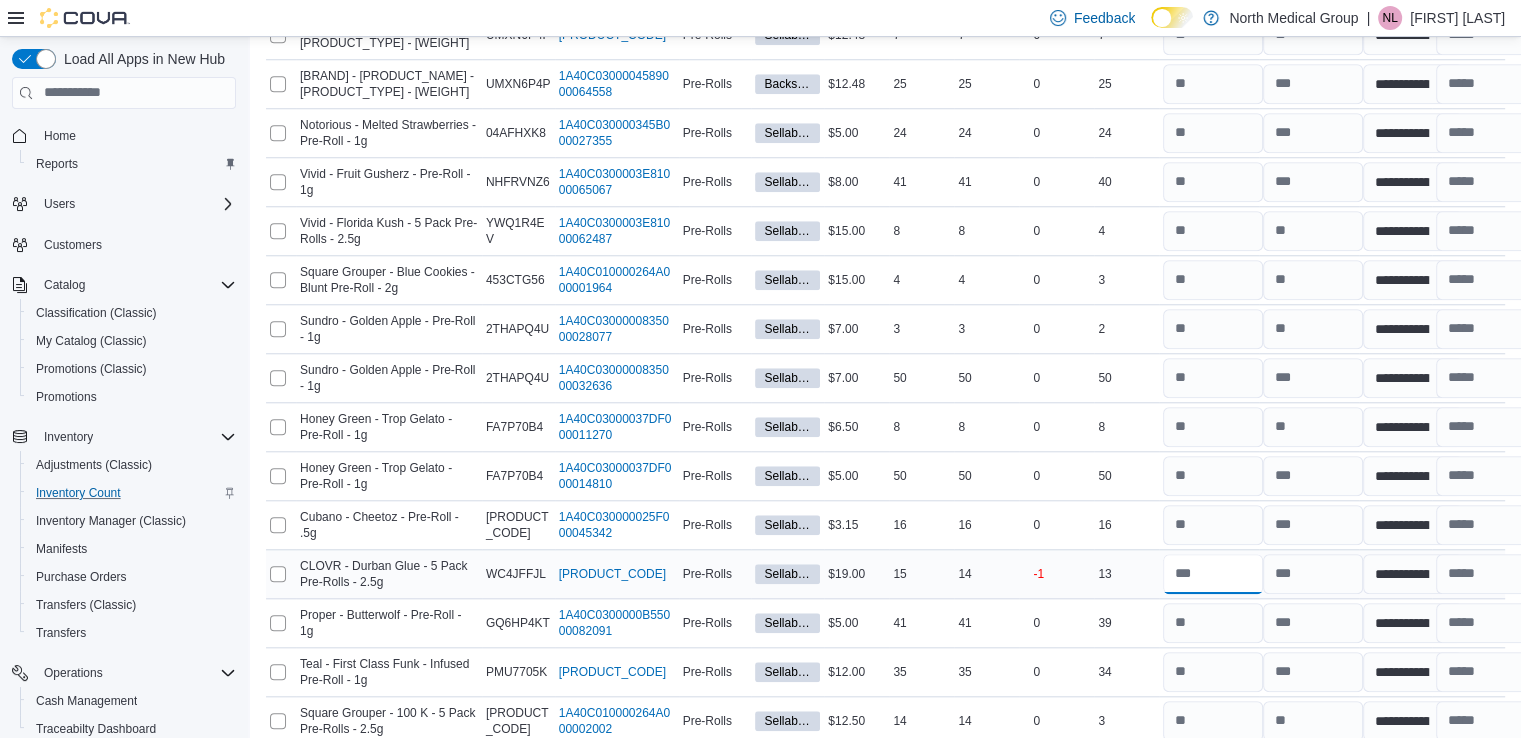 click at bounding box center [1213, 574] 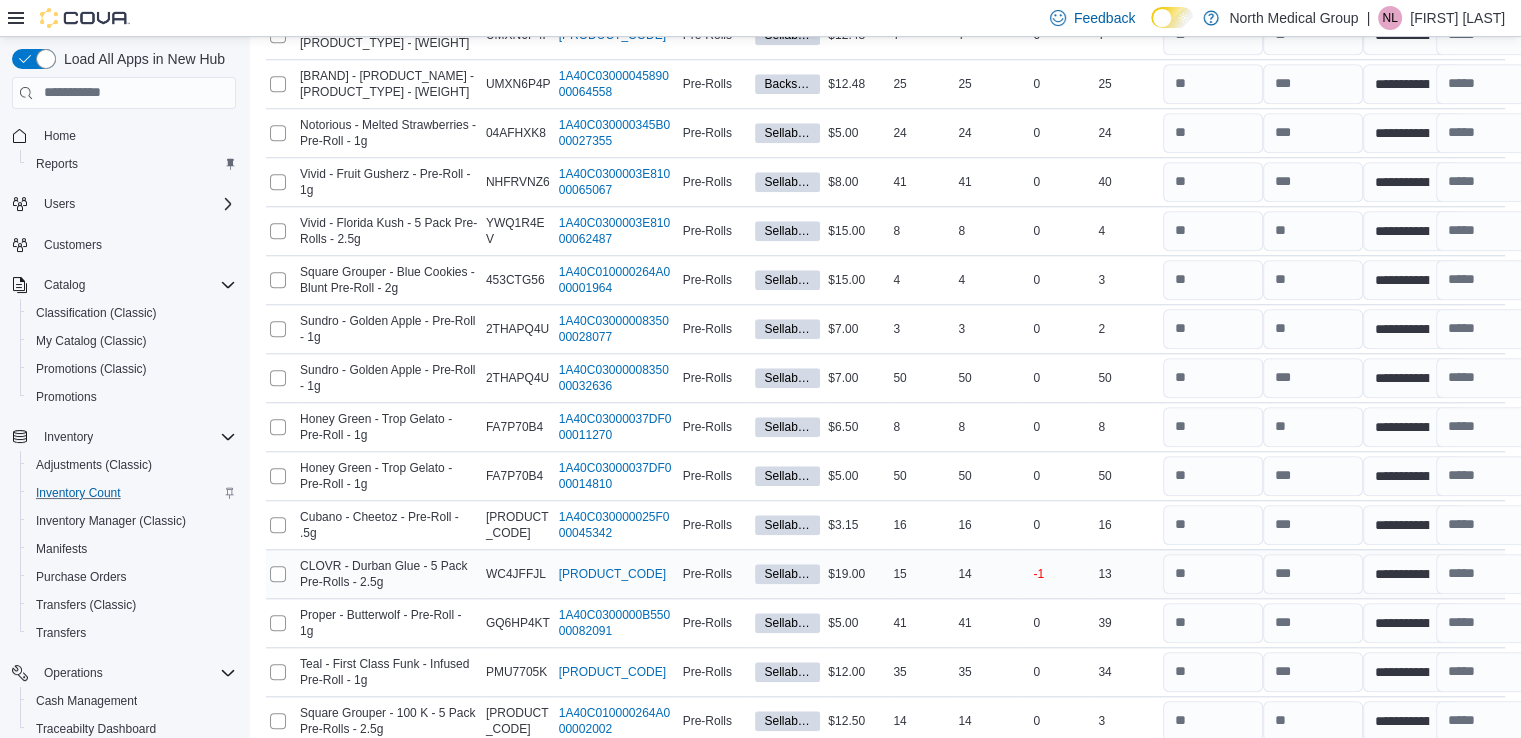 scroll, scrollTop: 9900, scrollLeft: 0, axis: vertical 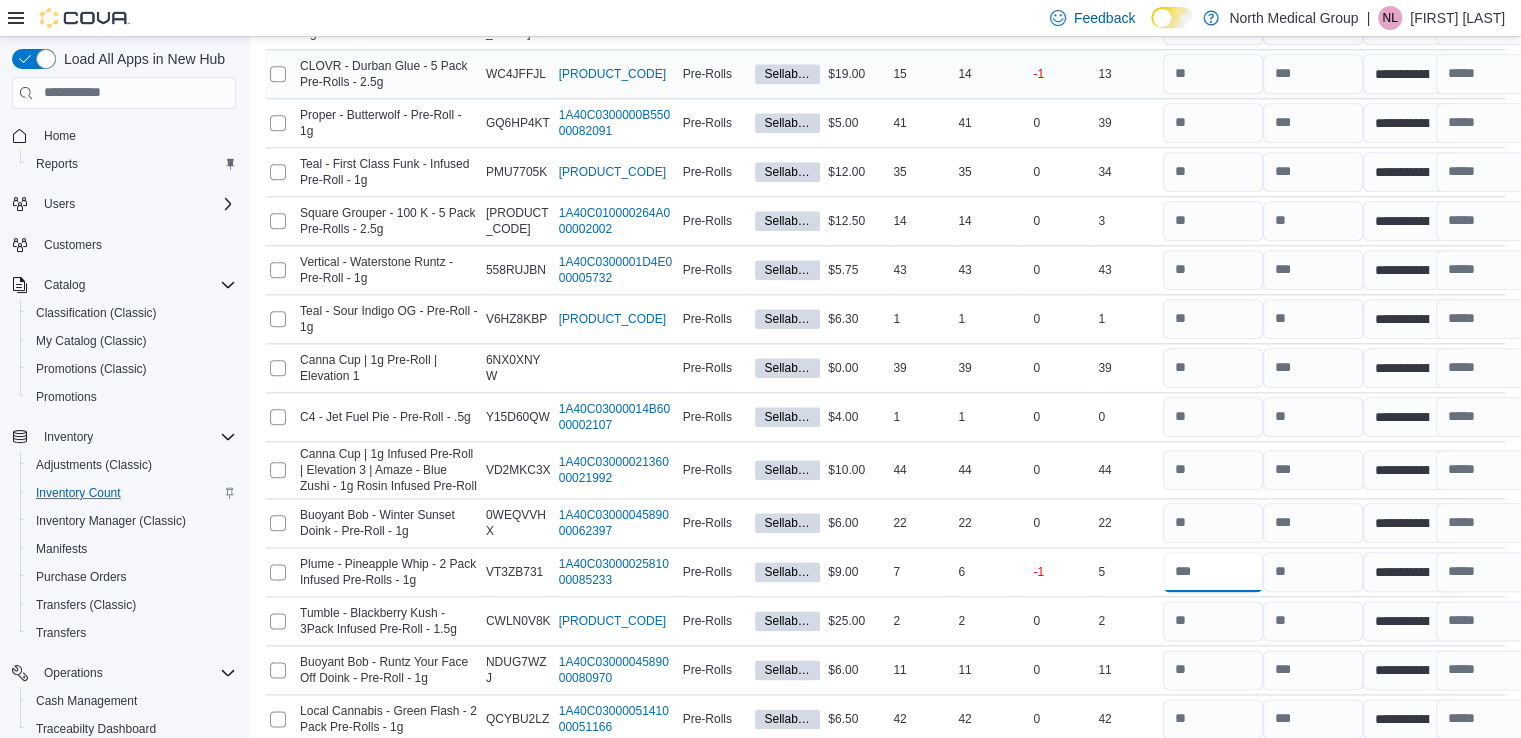 click at bounding box center (1213, 572) 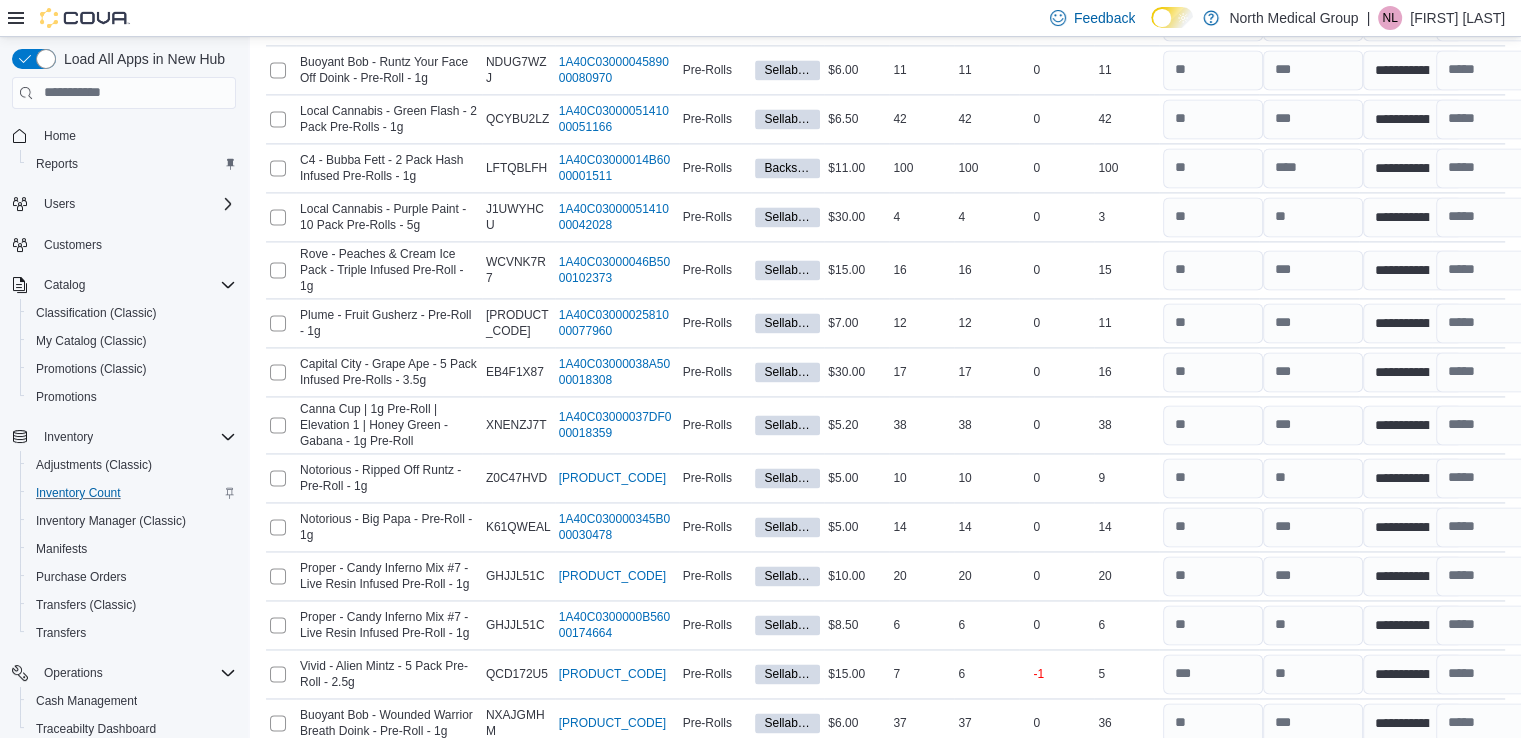 scroll, scrollTop: 10600, scrollLeft: 0, axis: vertical 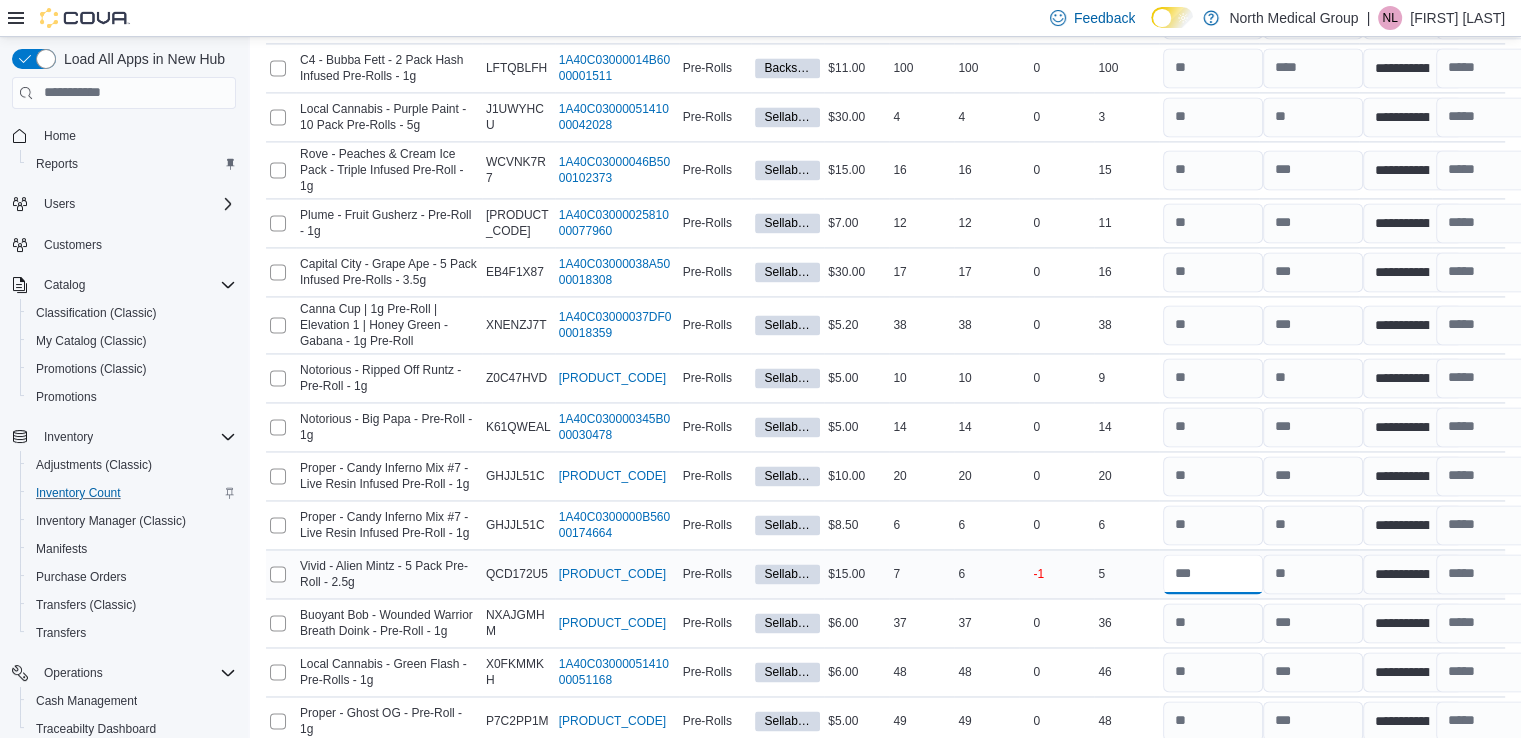 click at bounding box center (1213, 574) 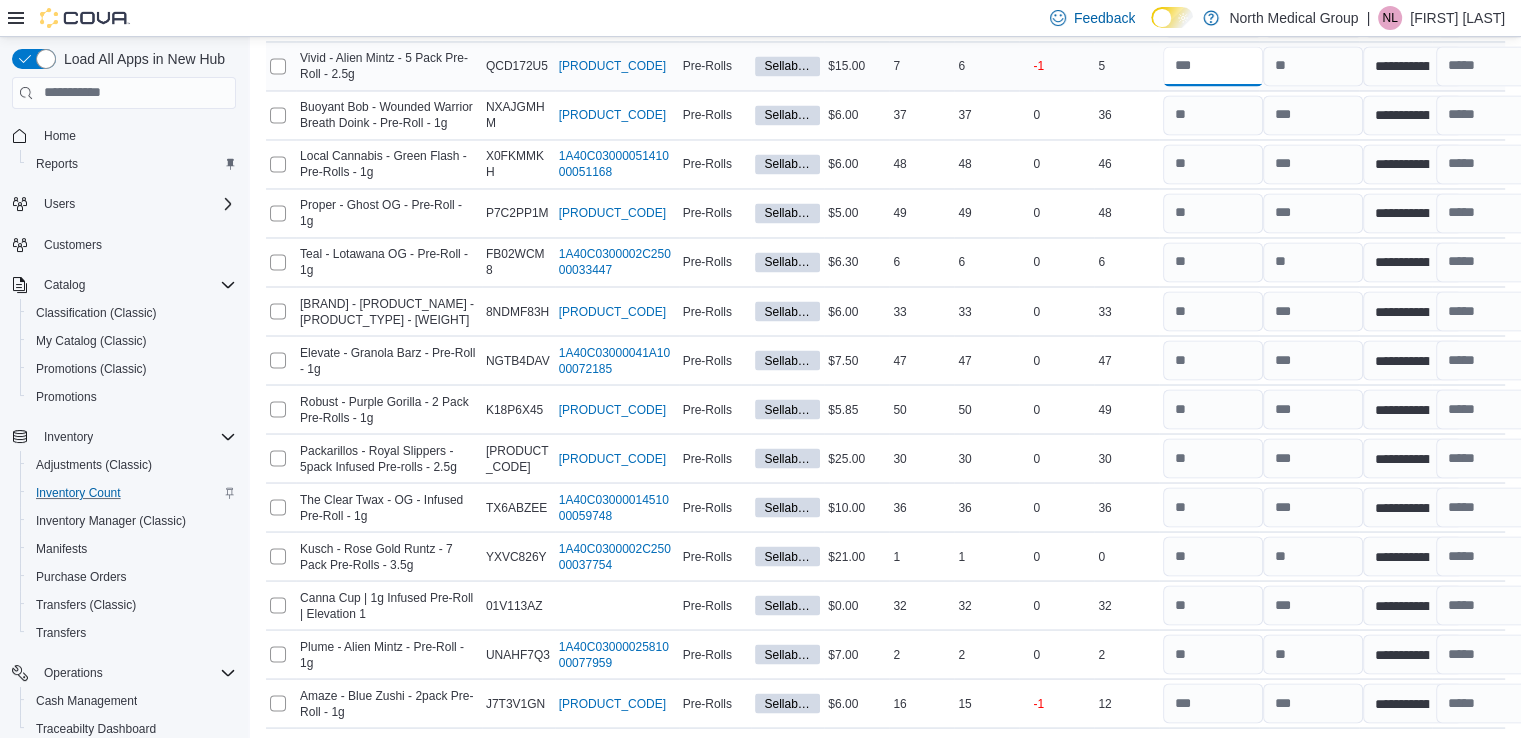 scroll, scrollTop: 11108, scrollLeft: 0, axis: vertical 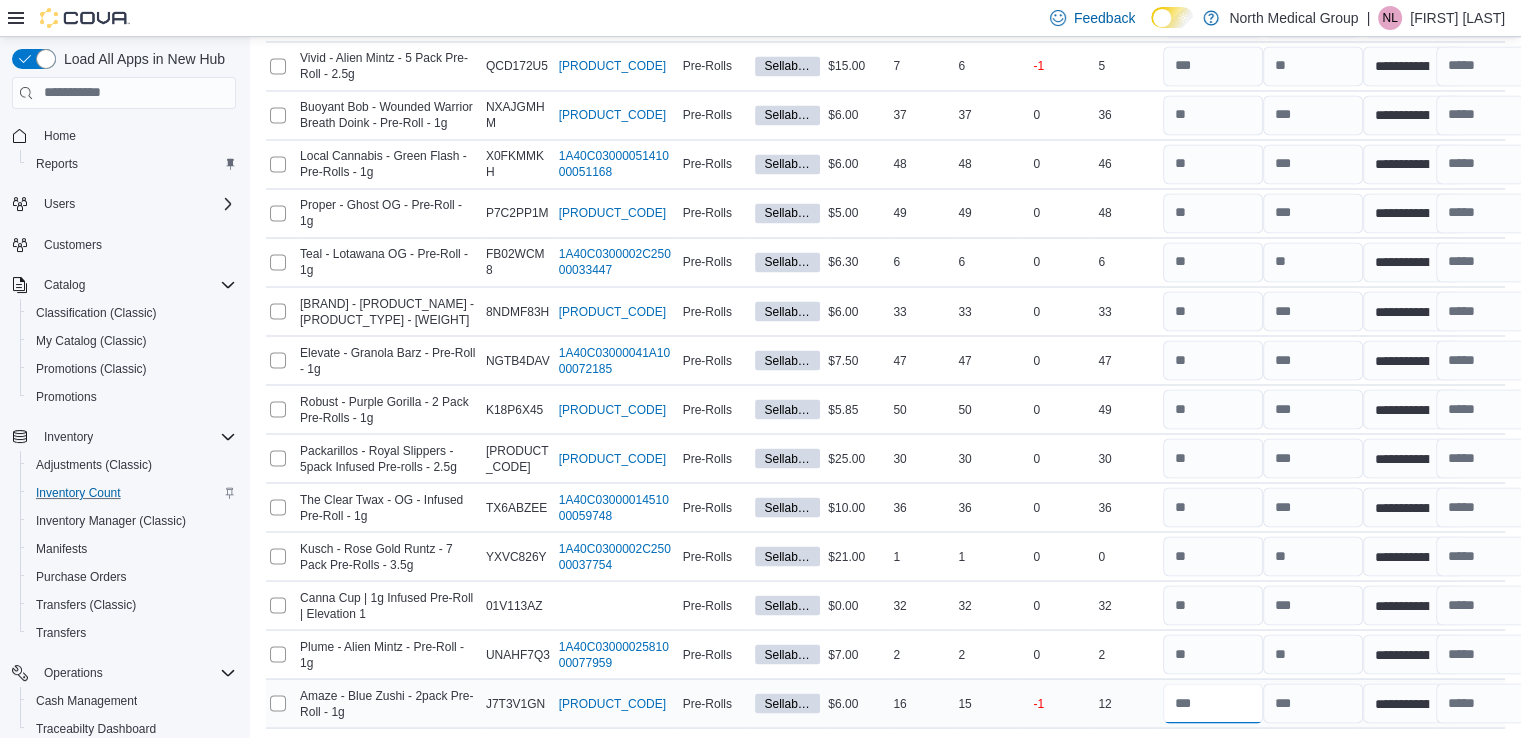 click at bounding box center [1213, 703] 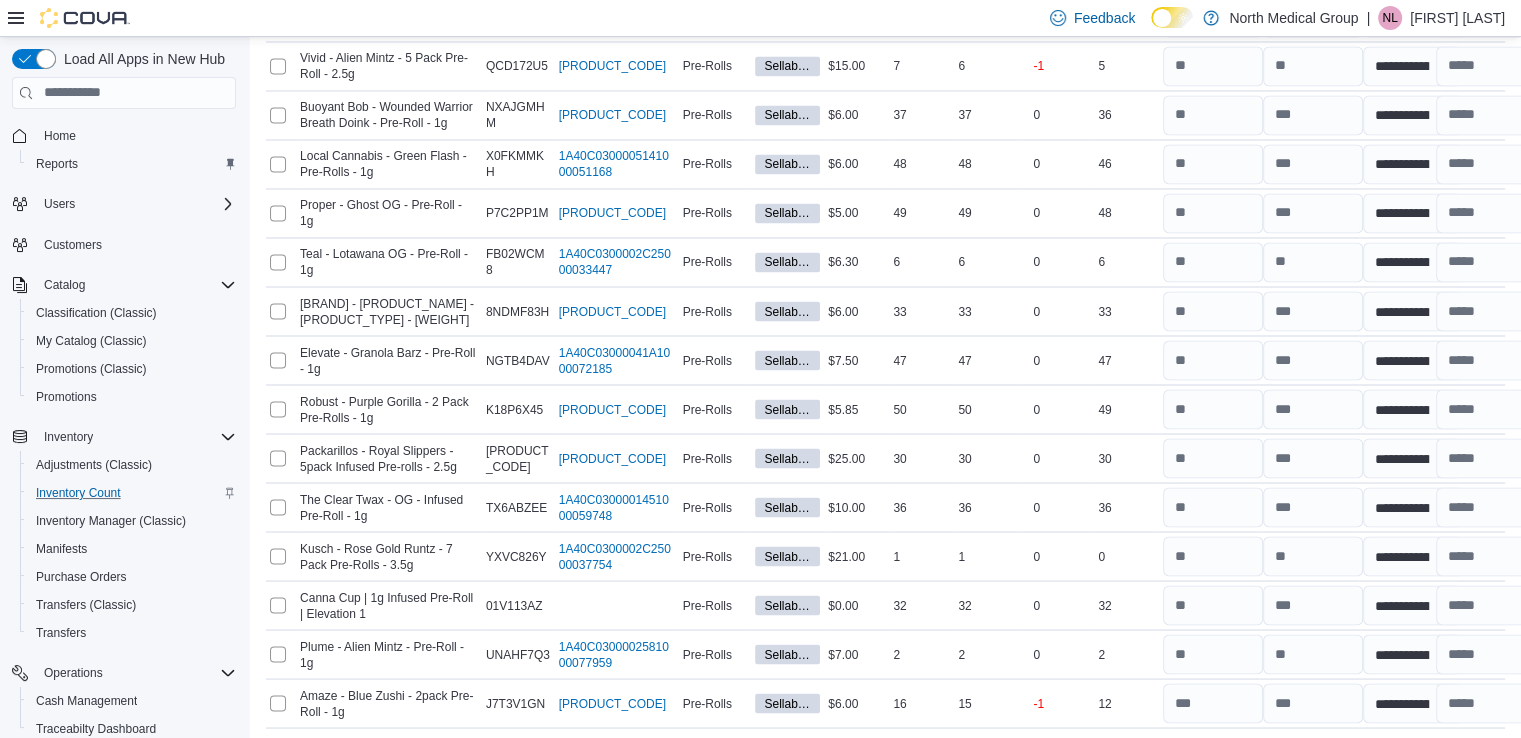 click on "Submit" at bounding box center [1437, 763] 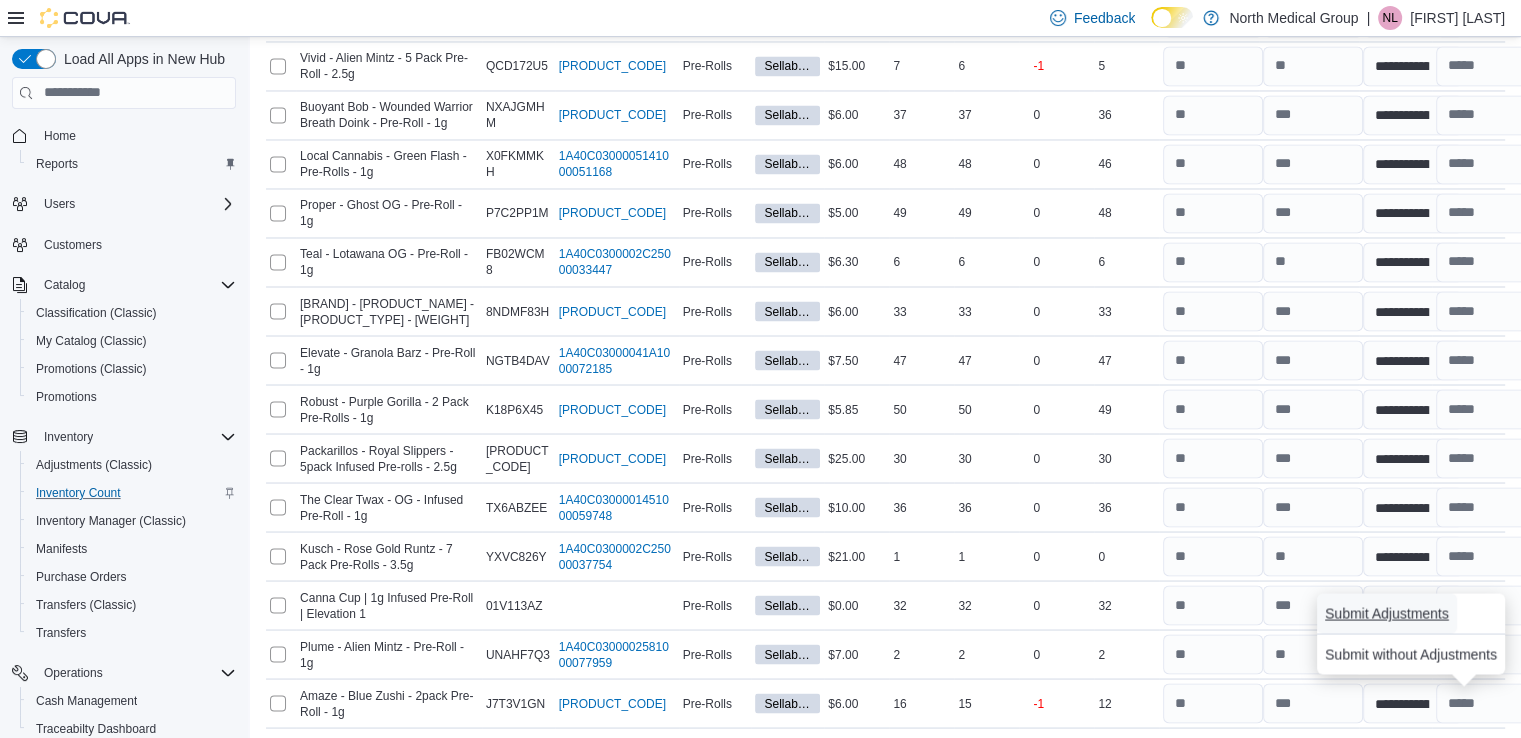 click on "Submit Adjustments" at bounding box center [1387, 613] 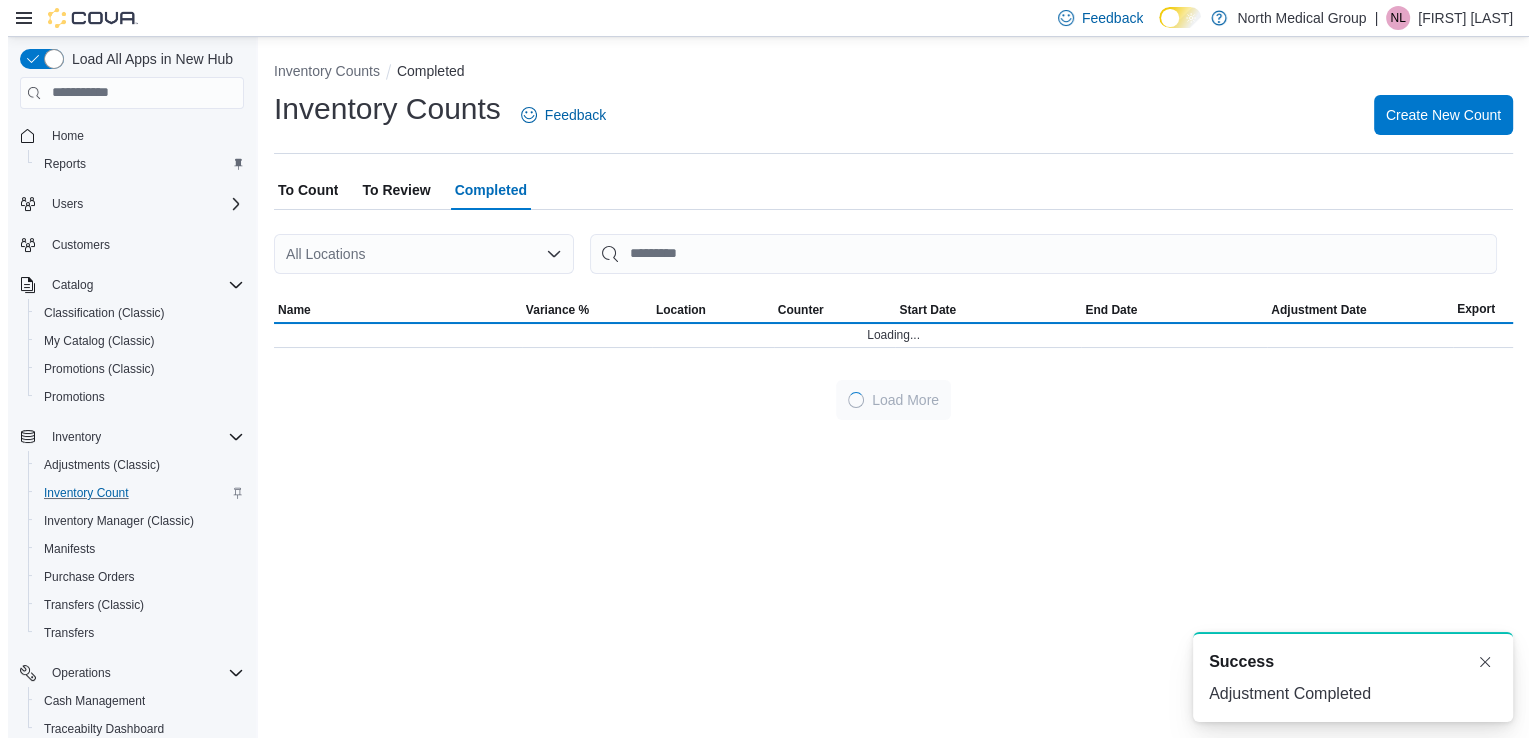 scroll, scrollTop: 0, scrollLeft: 0, axis: both 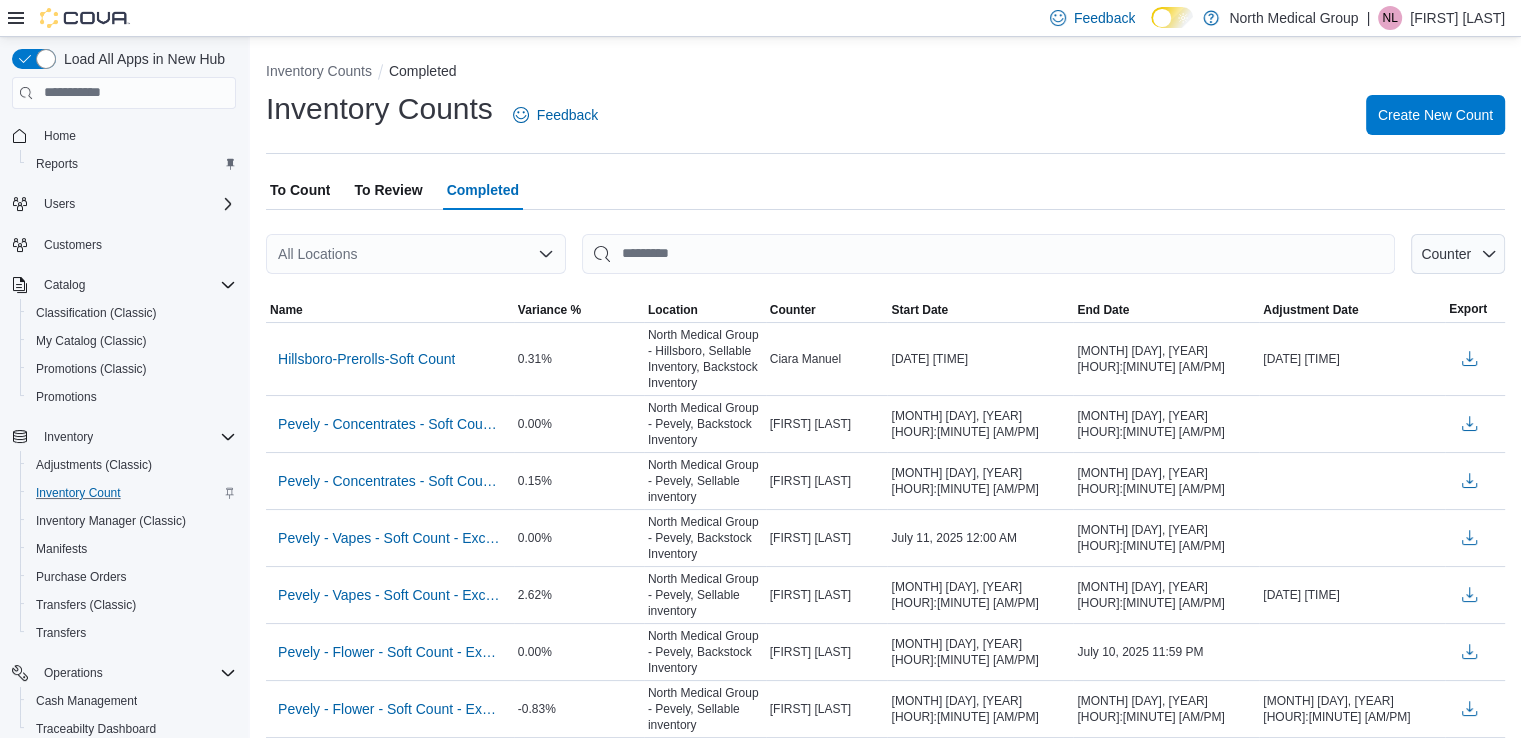 click on "To Review" at bounding box center (388, 190) 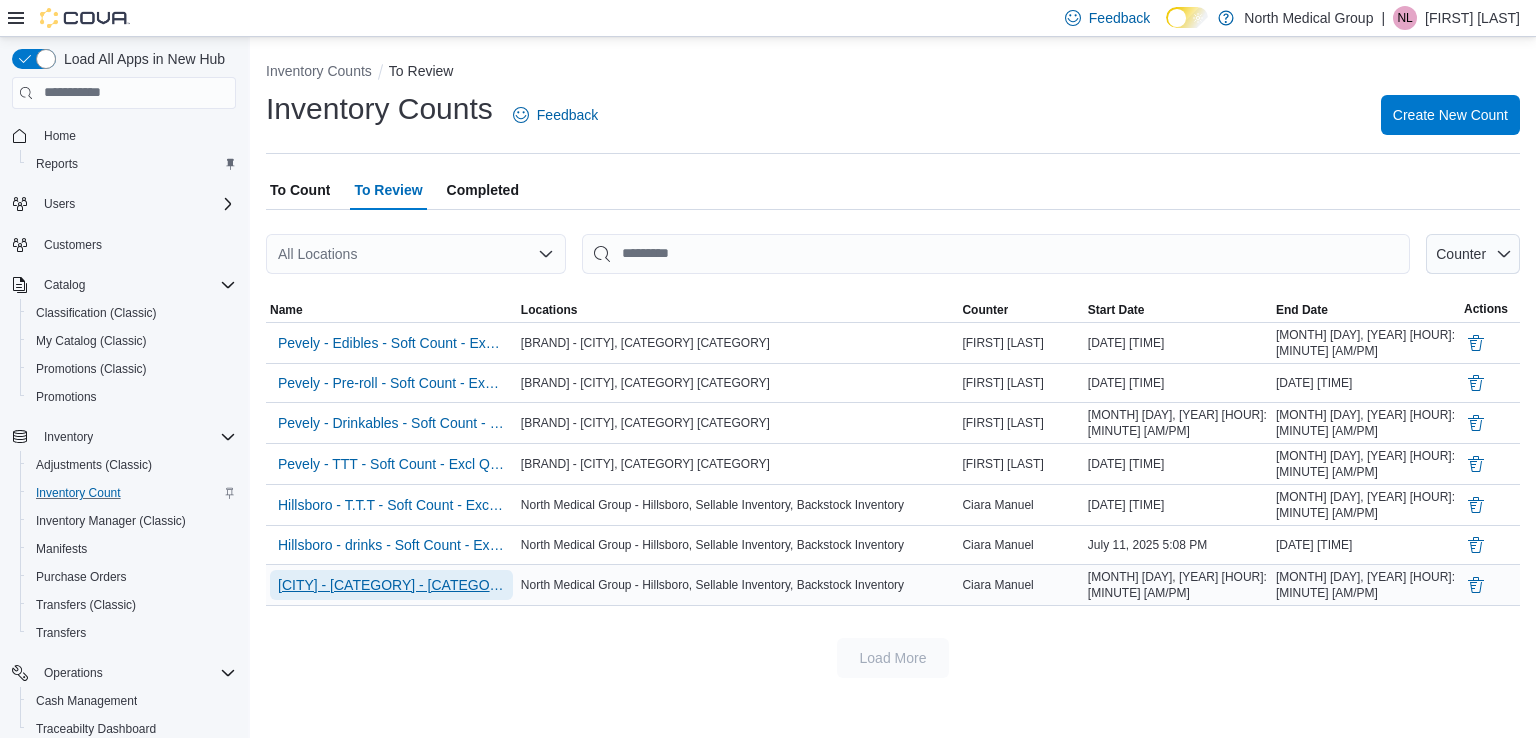 click on "[CITY] - [CATEGORY] - [CATEGORY] - [CATEGORY]" at bounding box center (391, 585) 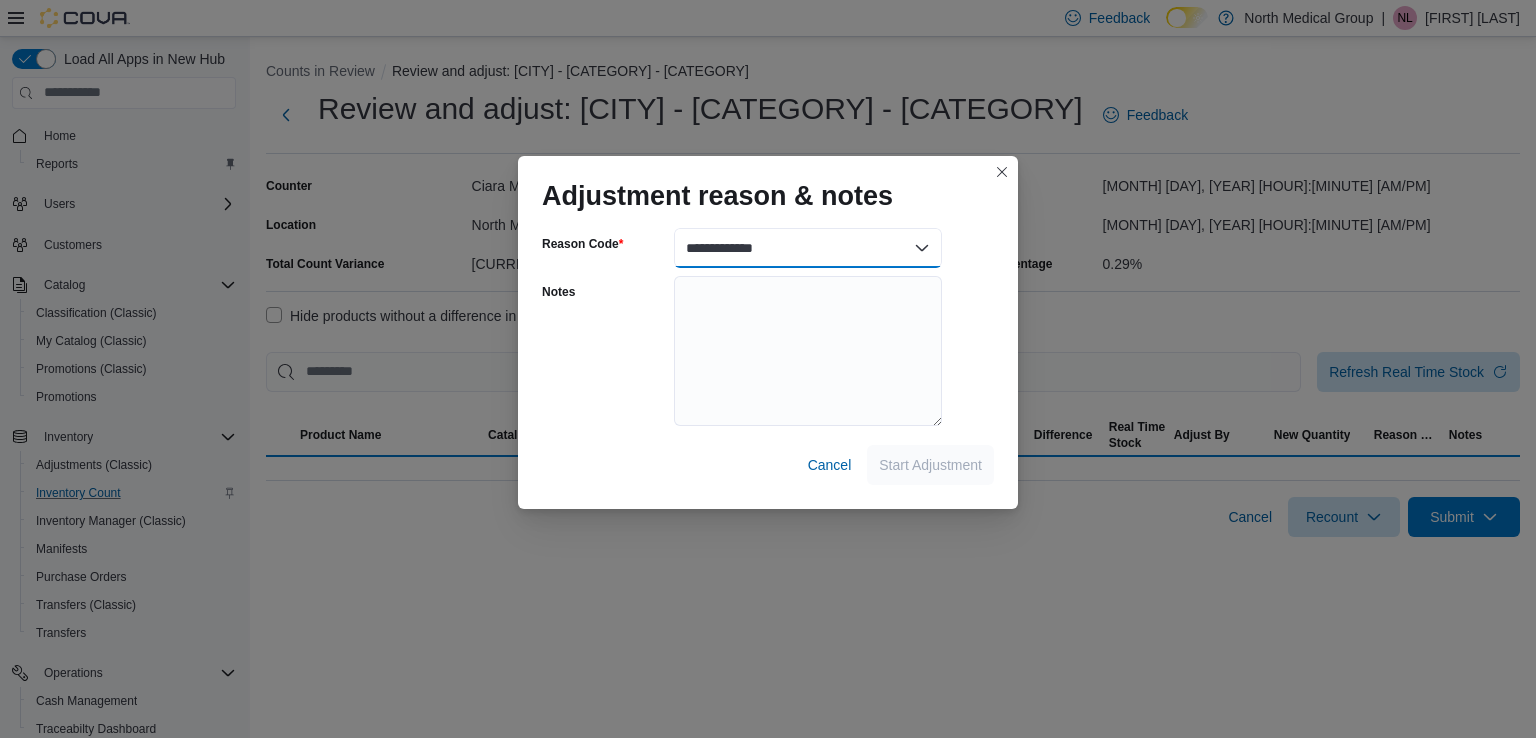 click on "**********" at bounding box center [808, 248] 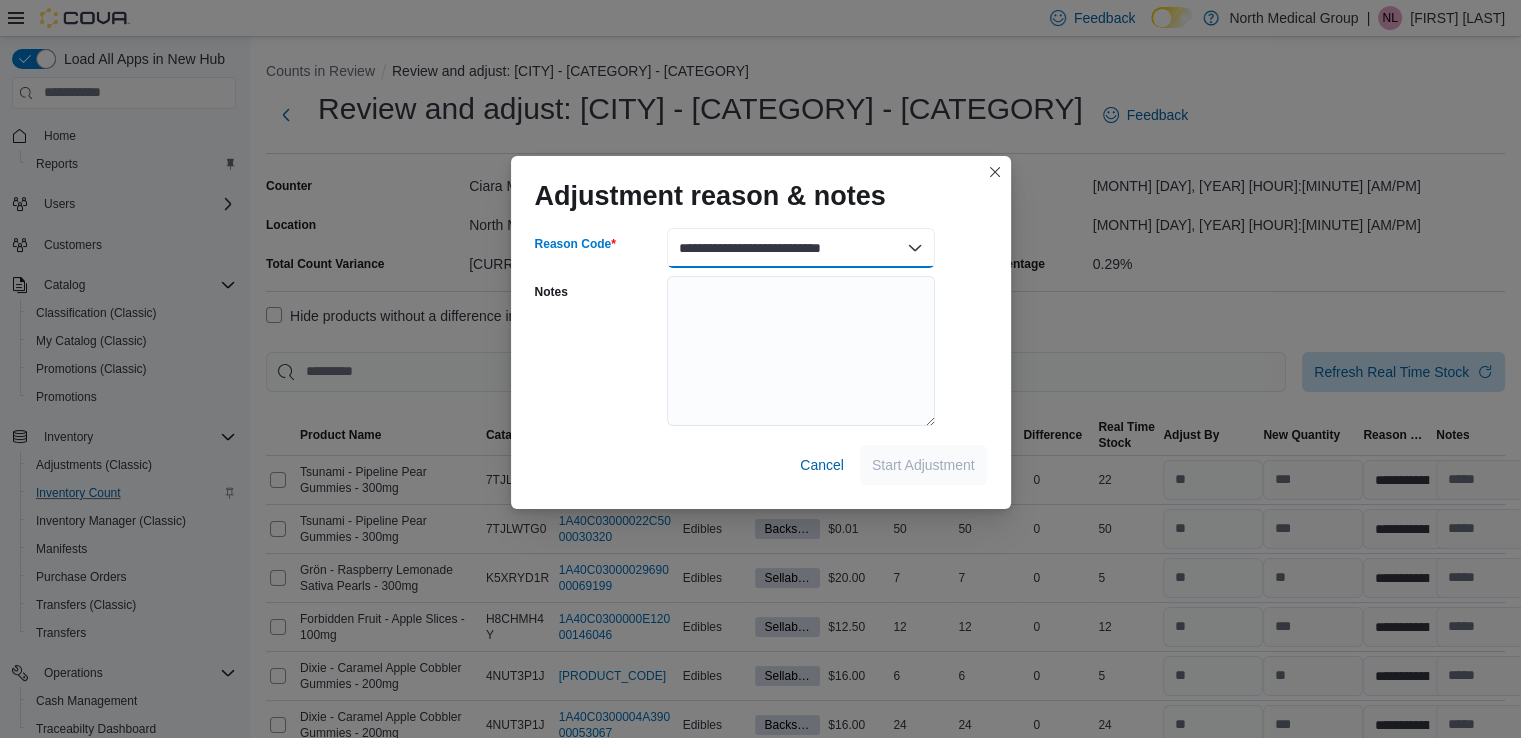 click on "**********" at bounding box center [801, 248] 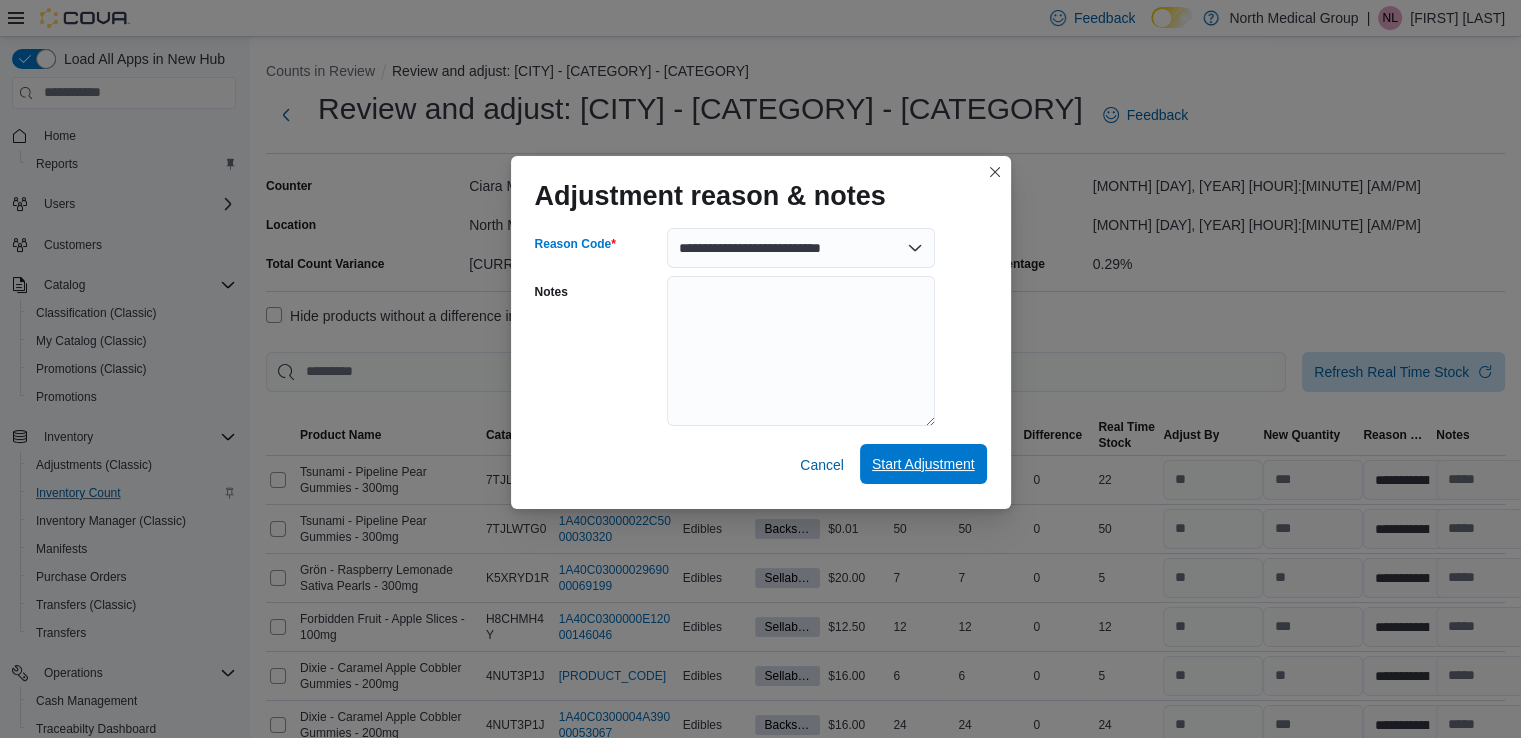 click on "Start Adjustment" at bounding box center [923, 464] 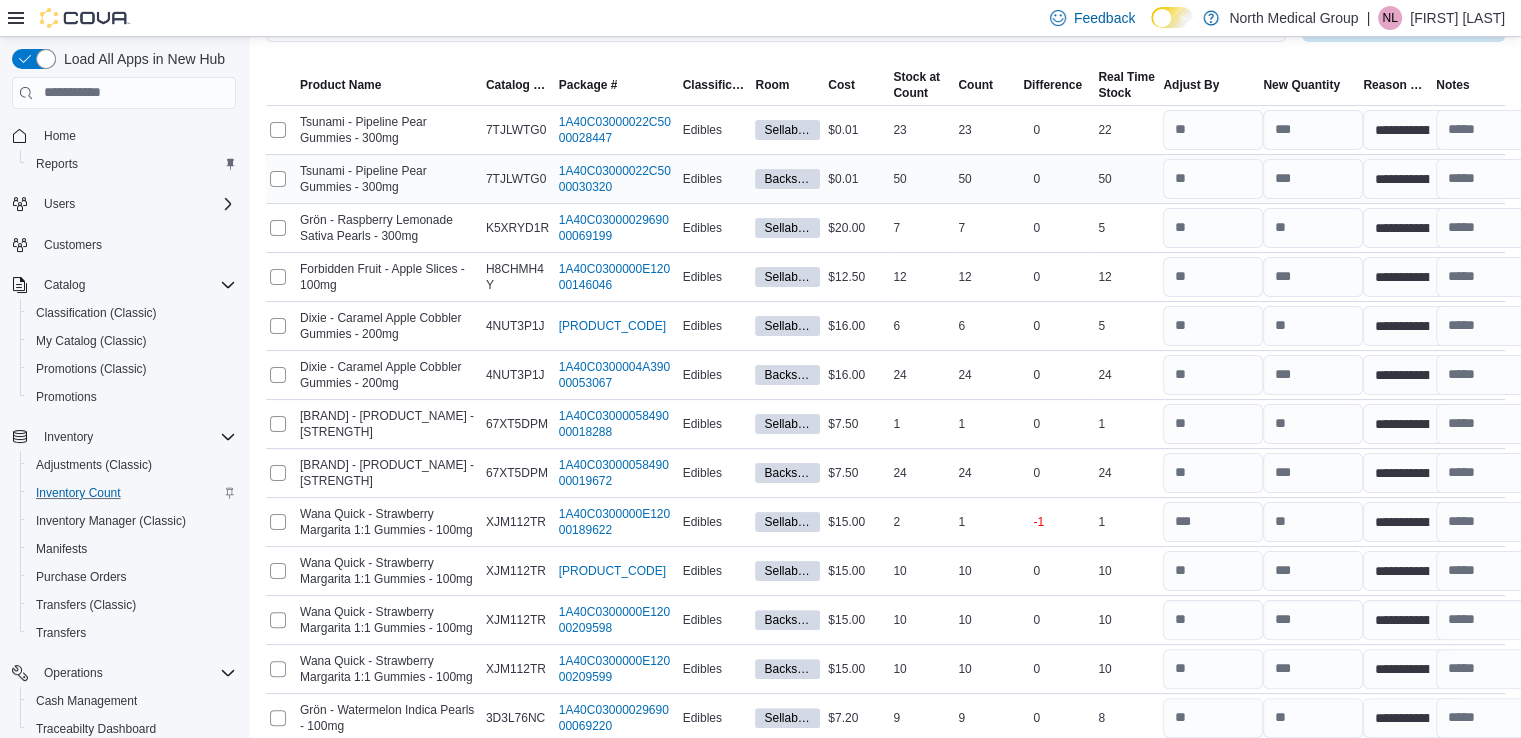 scroll, scrollTop: 400, scrollLeft: 0, axis: vertical 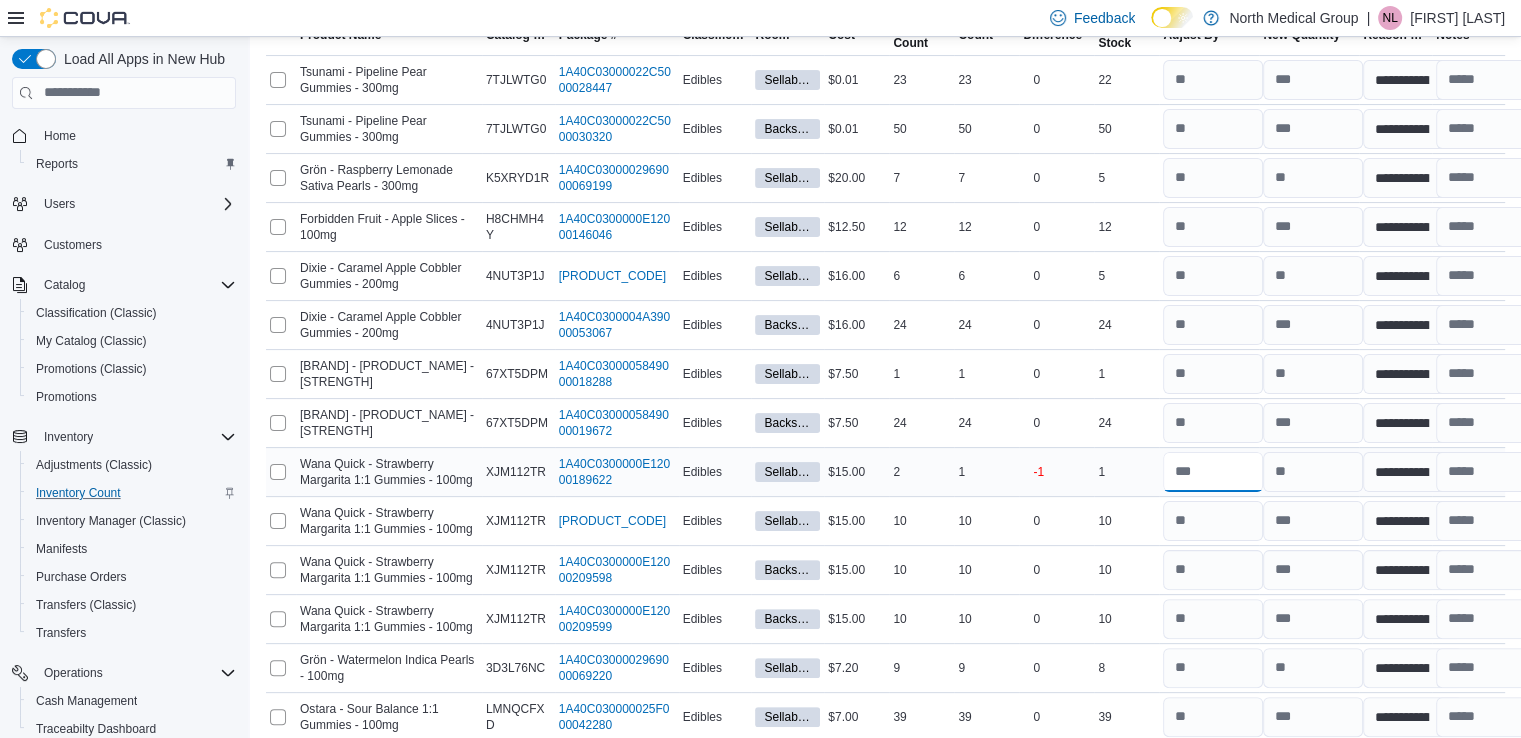 click at bounding box center [1213, 472] 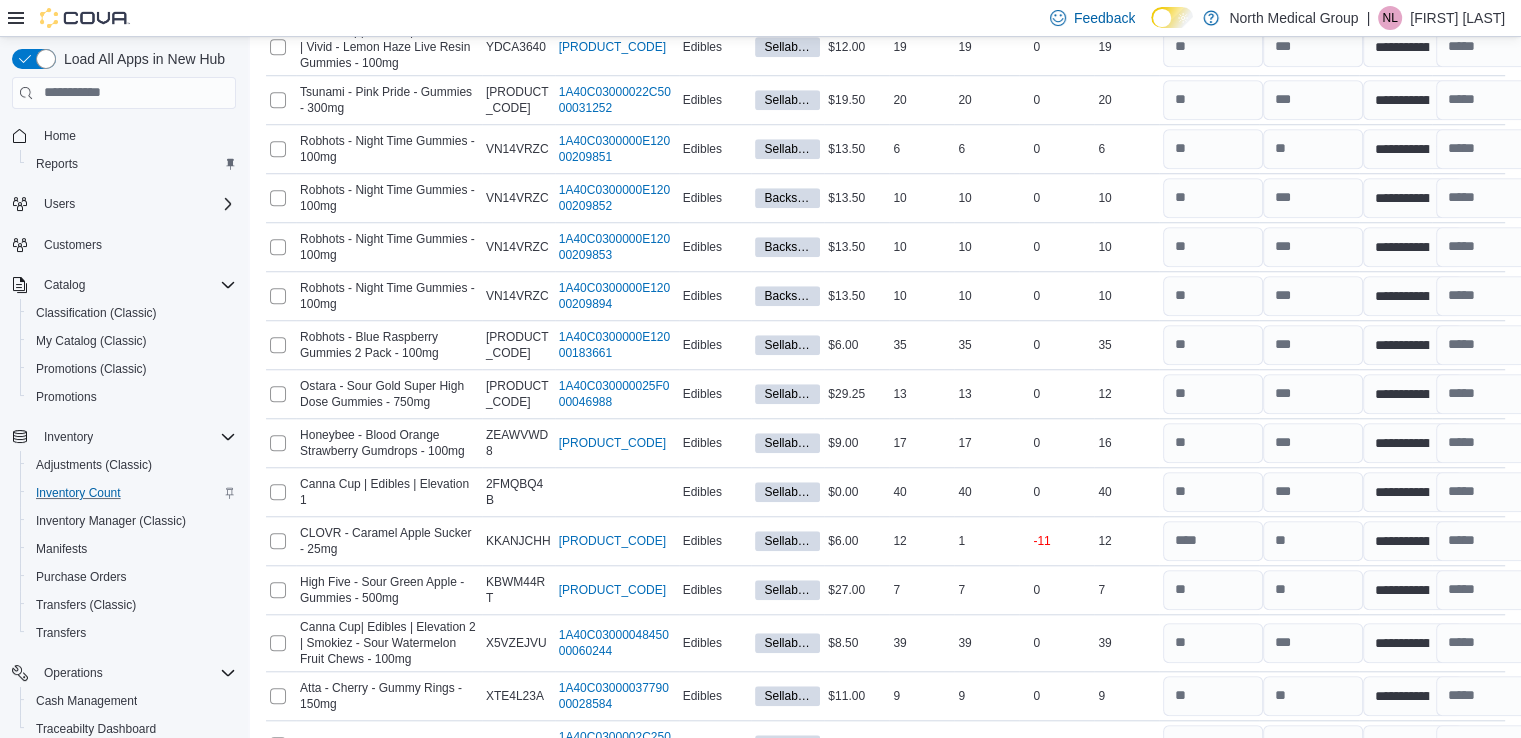 scroll, scrollTop: 1700, scrollLeft: 0, axis: vertical 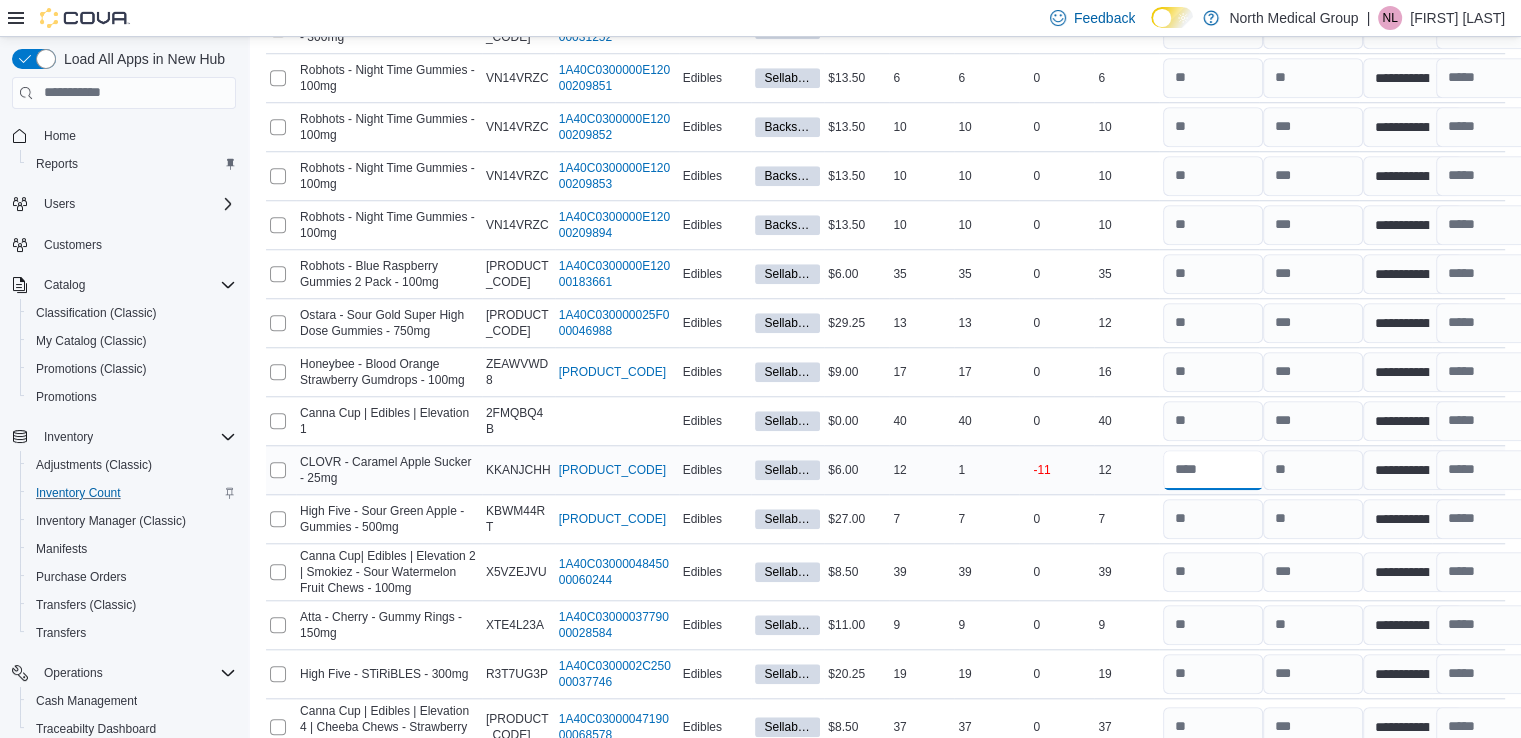 click at bounding box center [1213, 470] 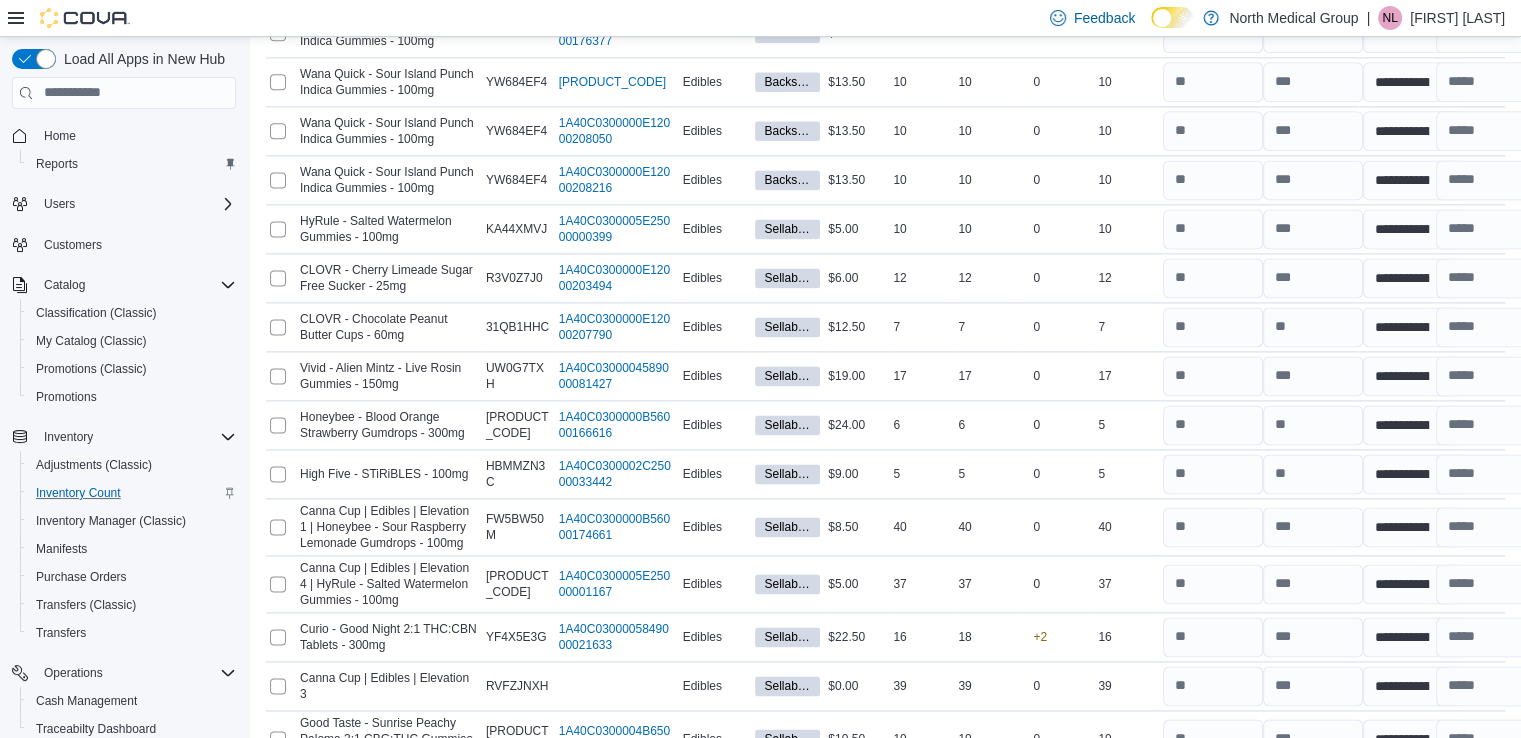 scroll, scrollTop: 2800, scrollLeft: 0, axis: vertical 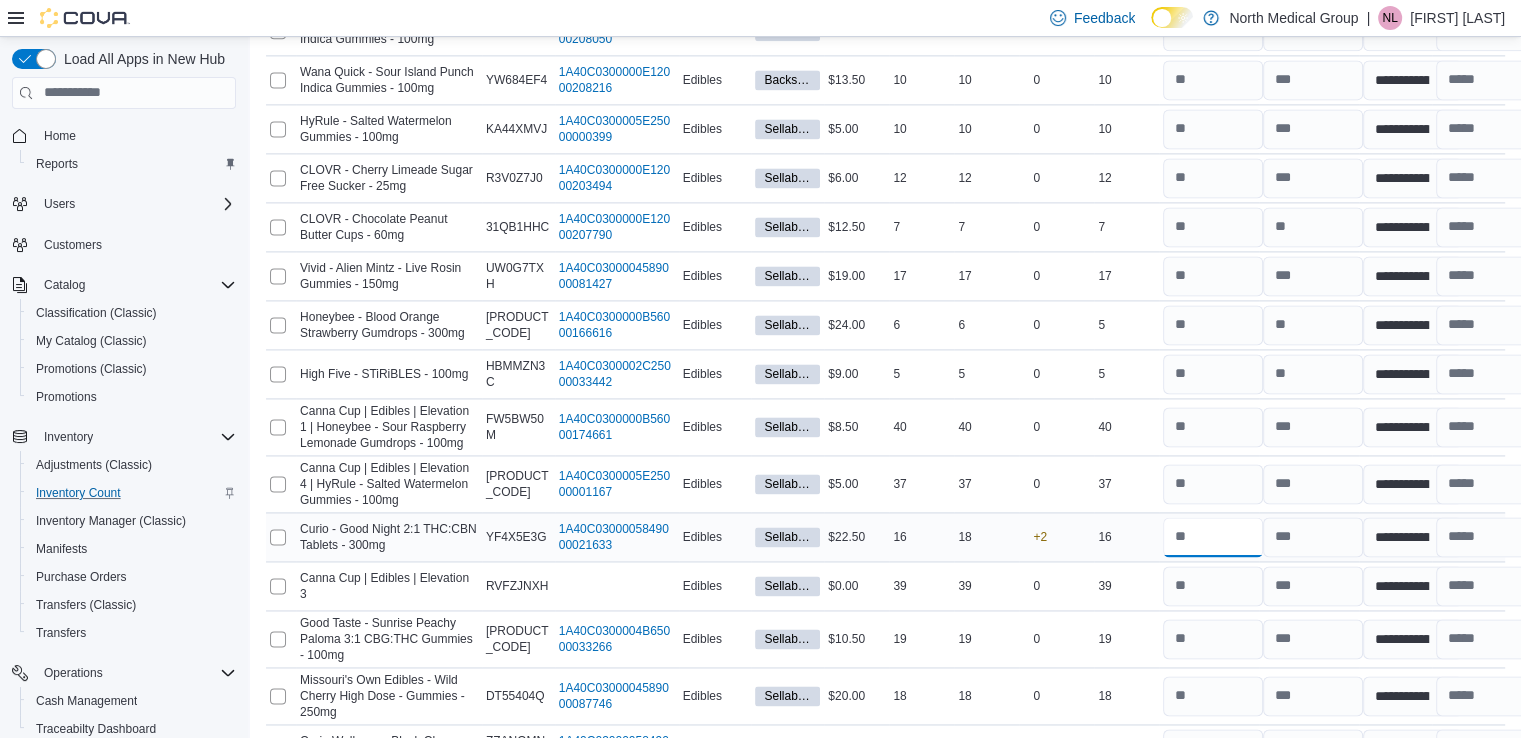 click at bounding box center (1213, 537) 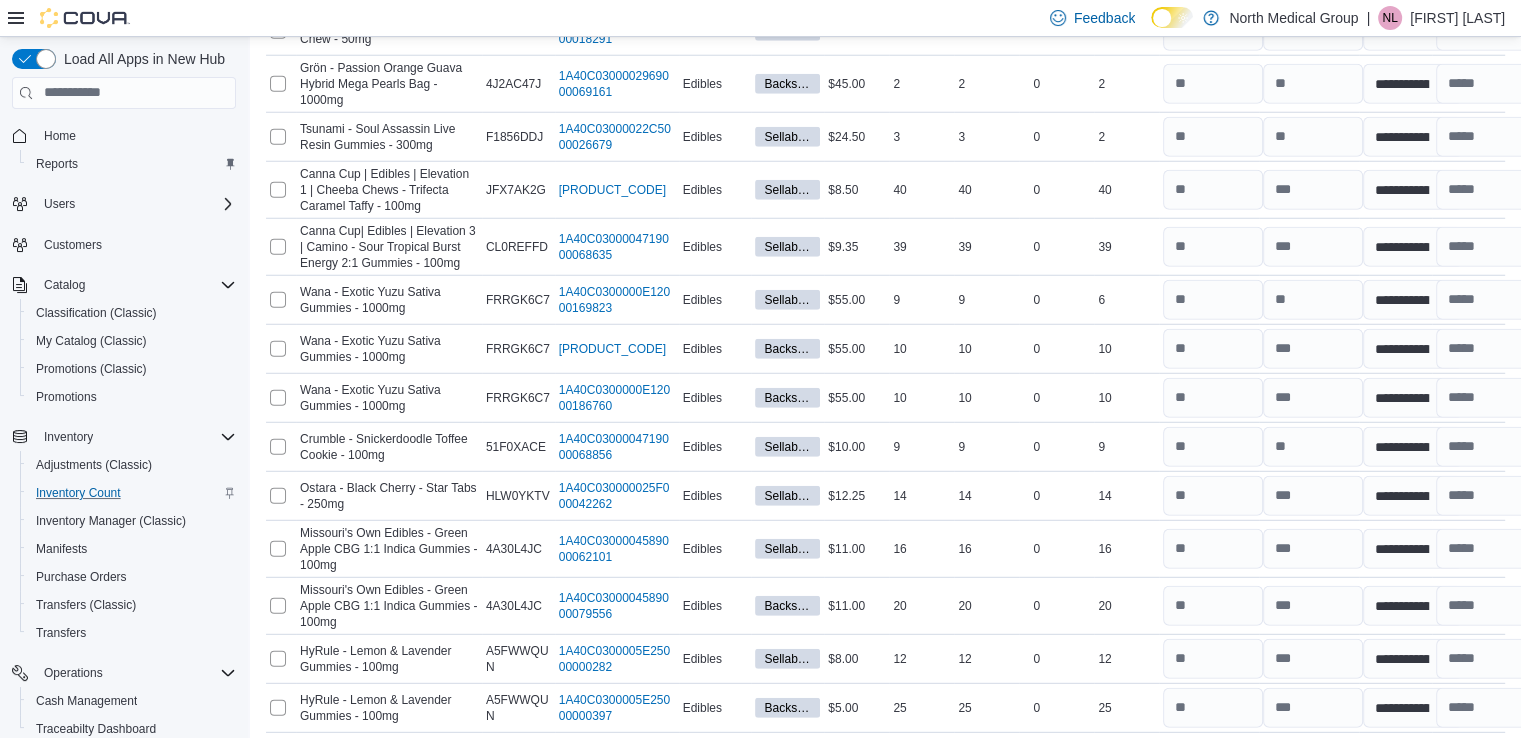 scroll, scrollTop: 5700, scrollLeft: 0, axis: vertical 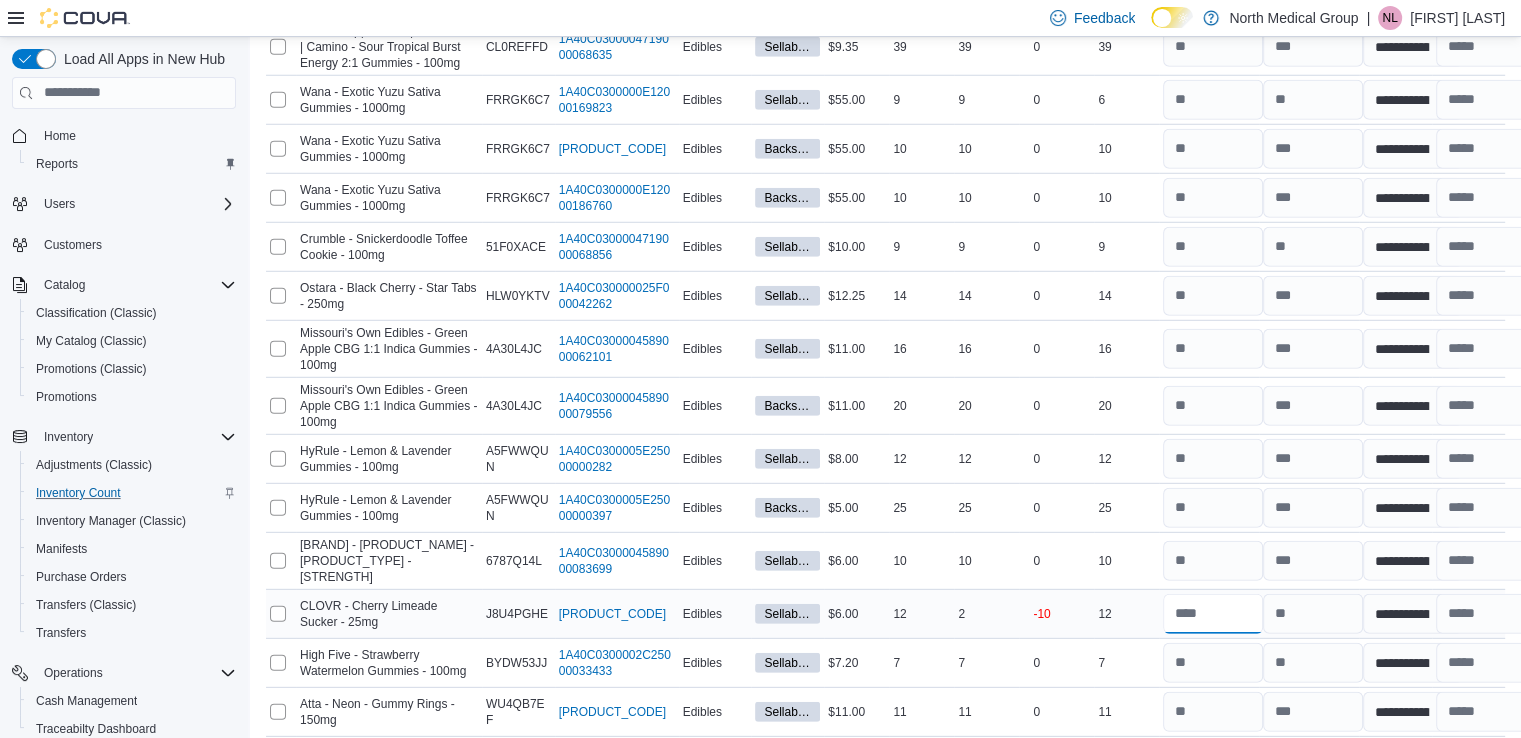 click at bounding box center [1213, 614] 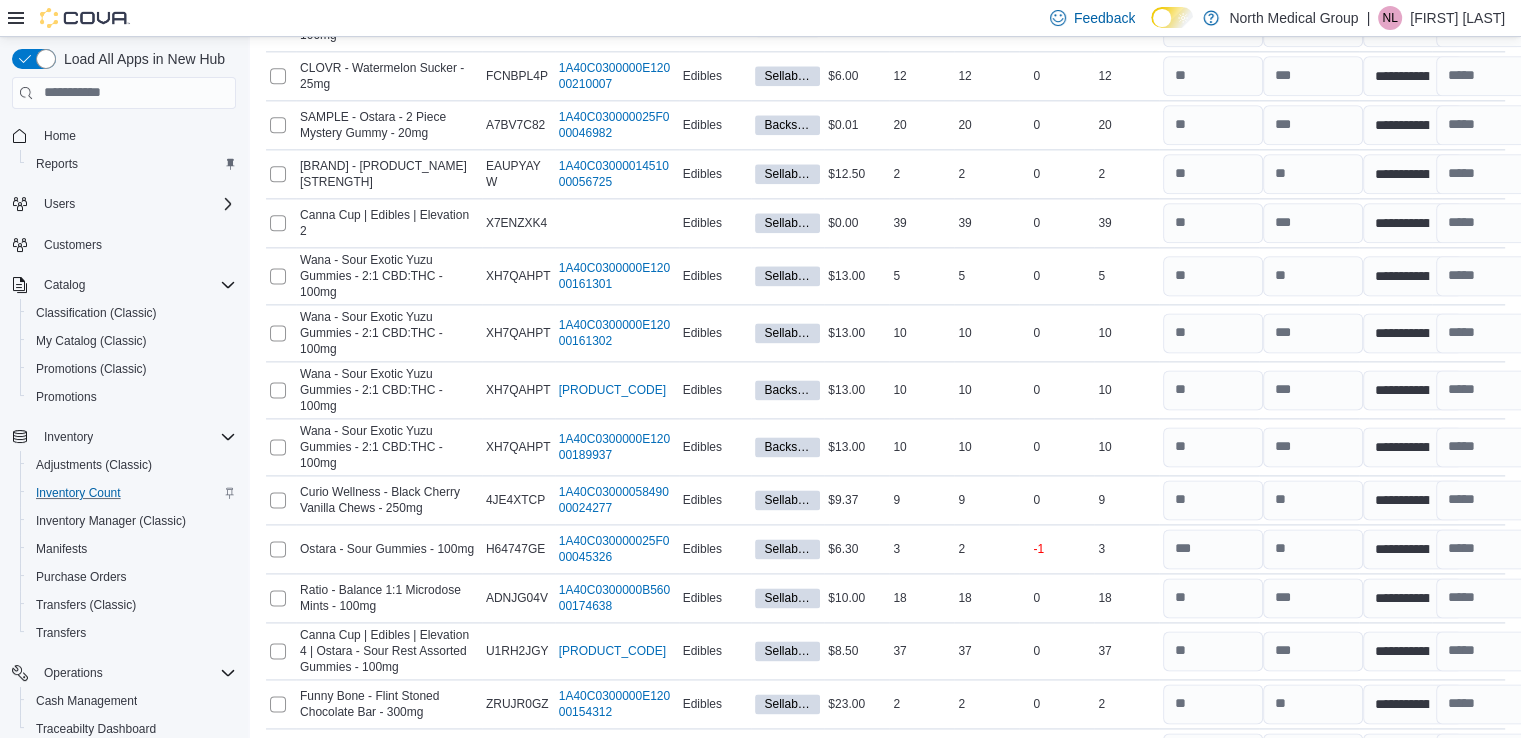 scroll, scrollTop: 10200, scrollLeft: 0, axis: vertical 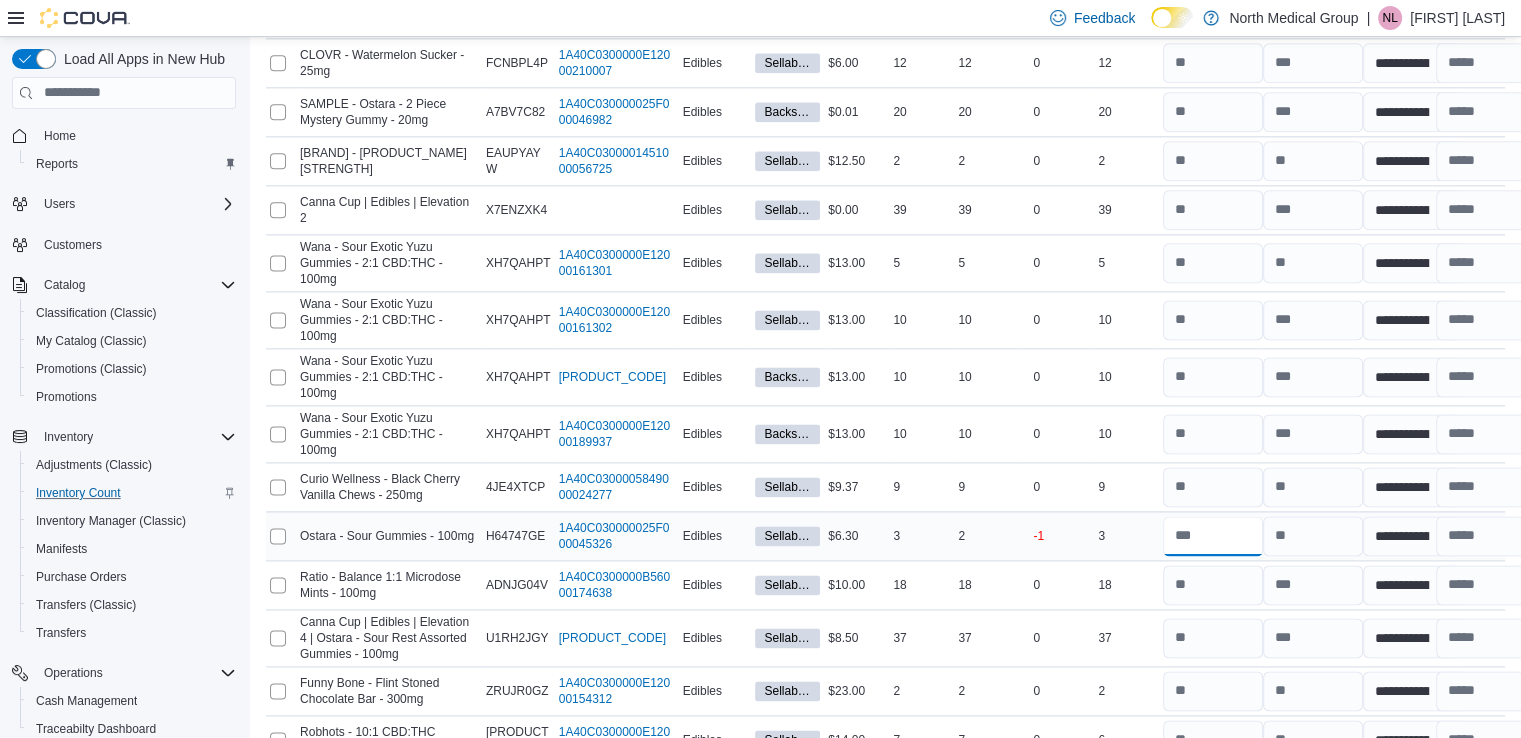 click at bounding box center [1213, 536] 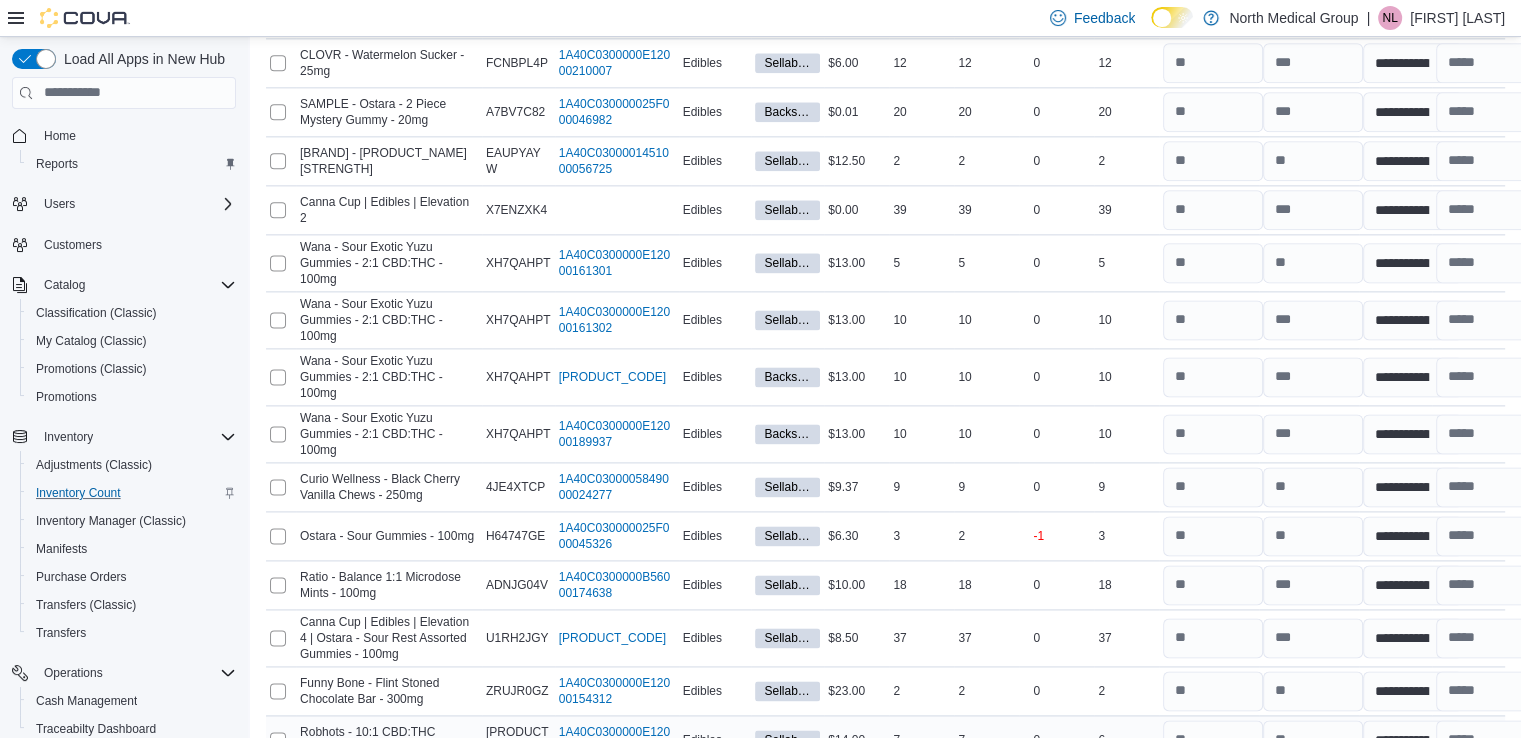scroll, scrollTop: 10382, scrollLeft: 0, axis: vertical 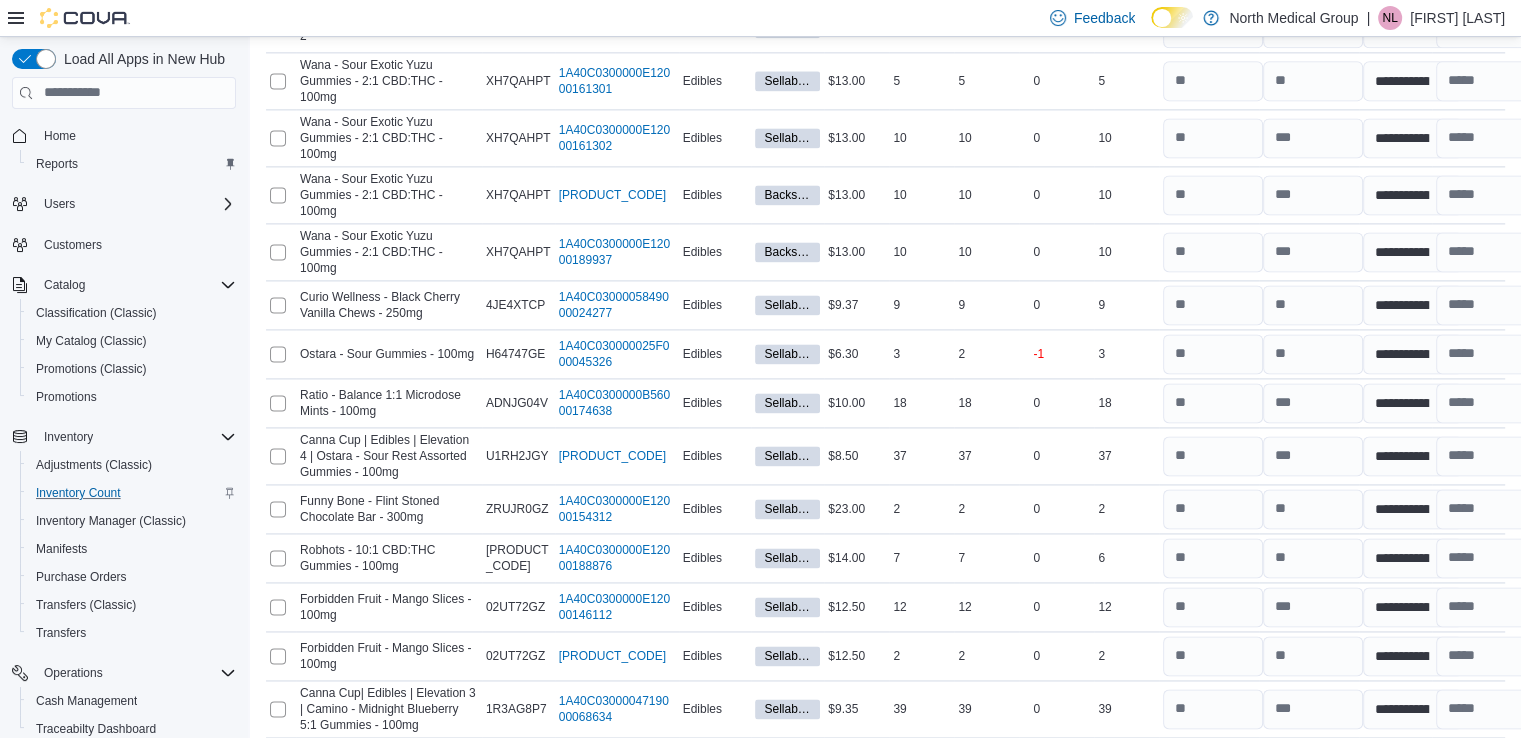 click on "Submit" at bounding box center (1449, 871) 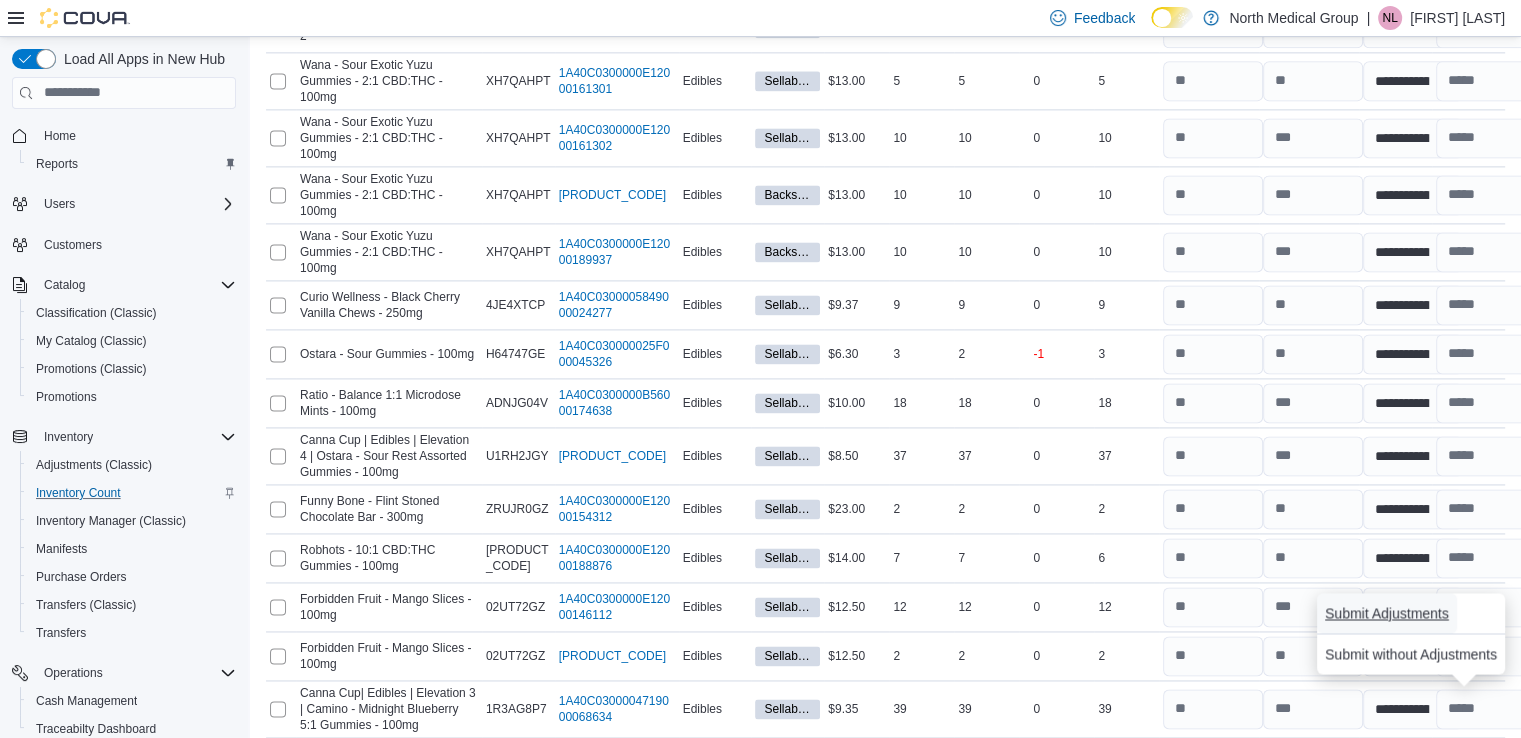 click on "Submit Adjustments" at bounding box center [1387, 613] 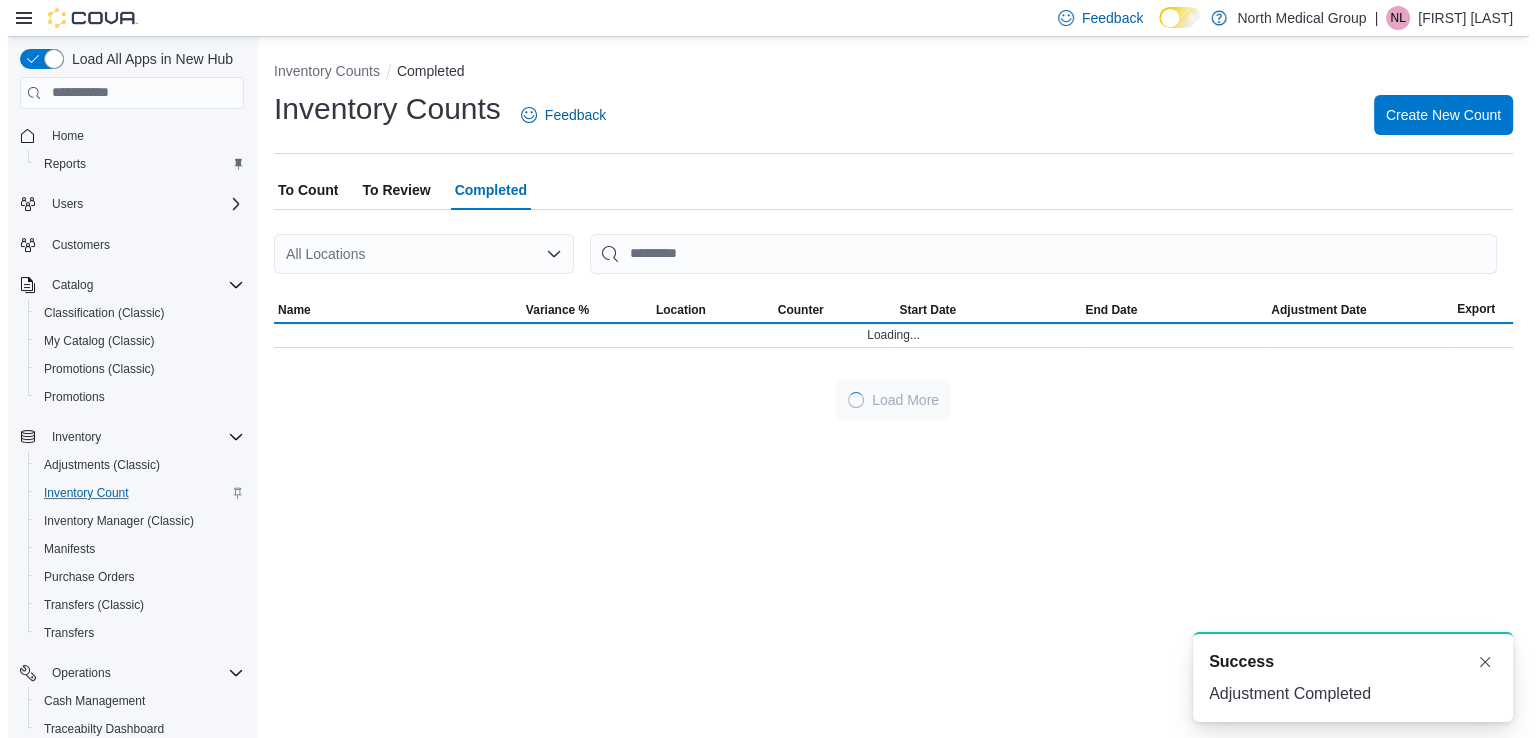 scroll, scrollTop: 0, scrollLeft: 0, axis: both 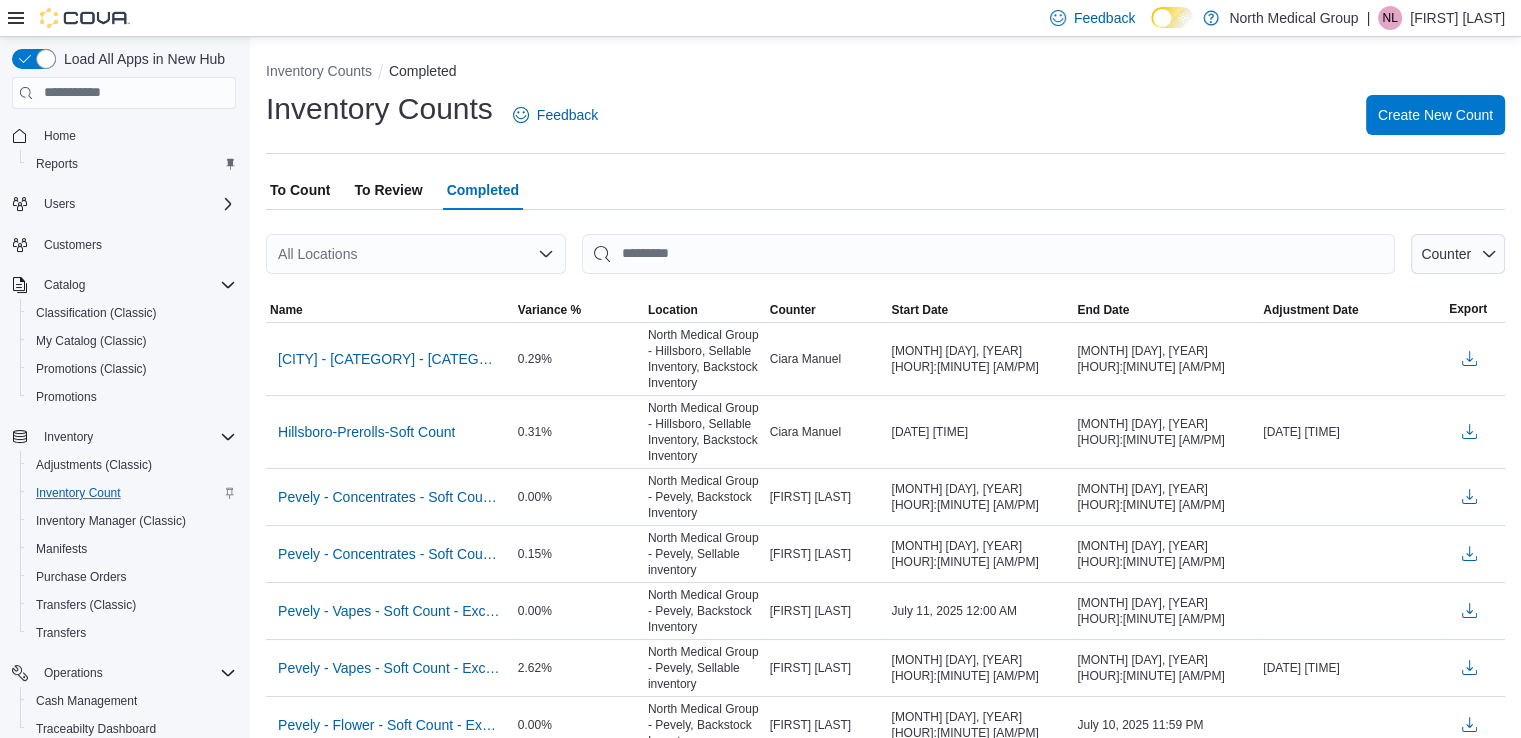 click on "To Review" at bounding box center [388, 190] 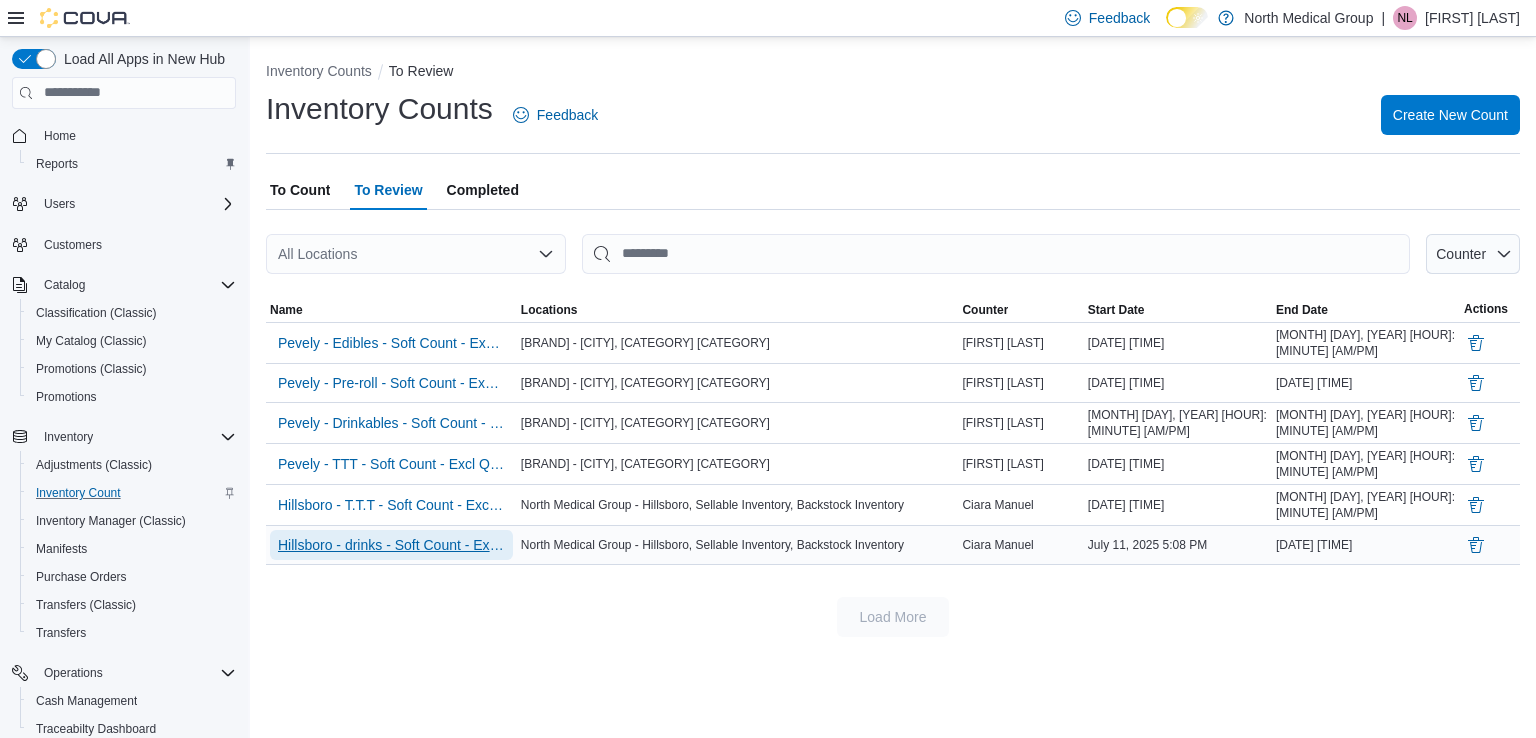 click on "Hillsboro - drinks - Soft Count - Excl. Quar" at bounding box center [391, 545] 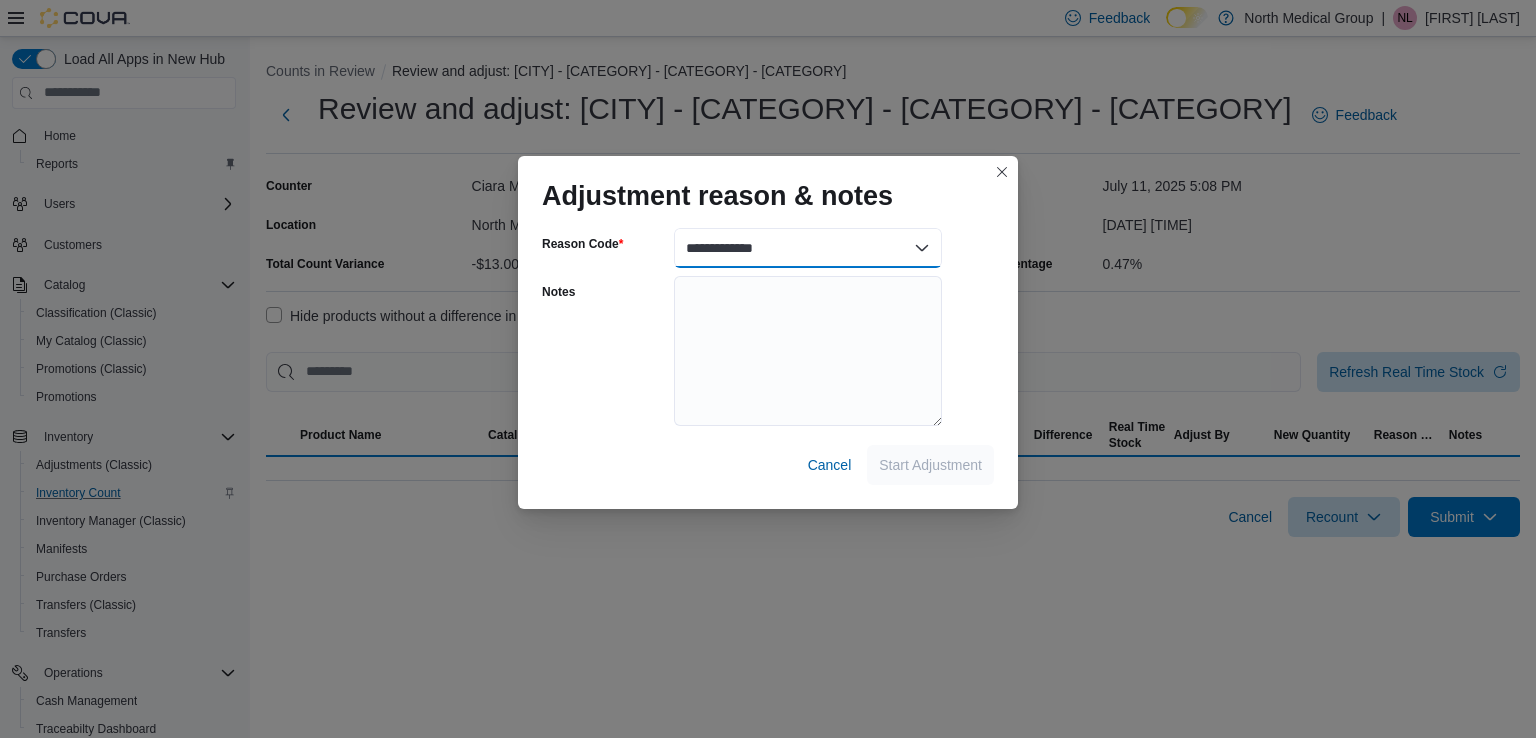 click on "**********" at bounding box center [808, 248] 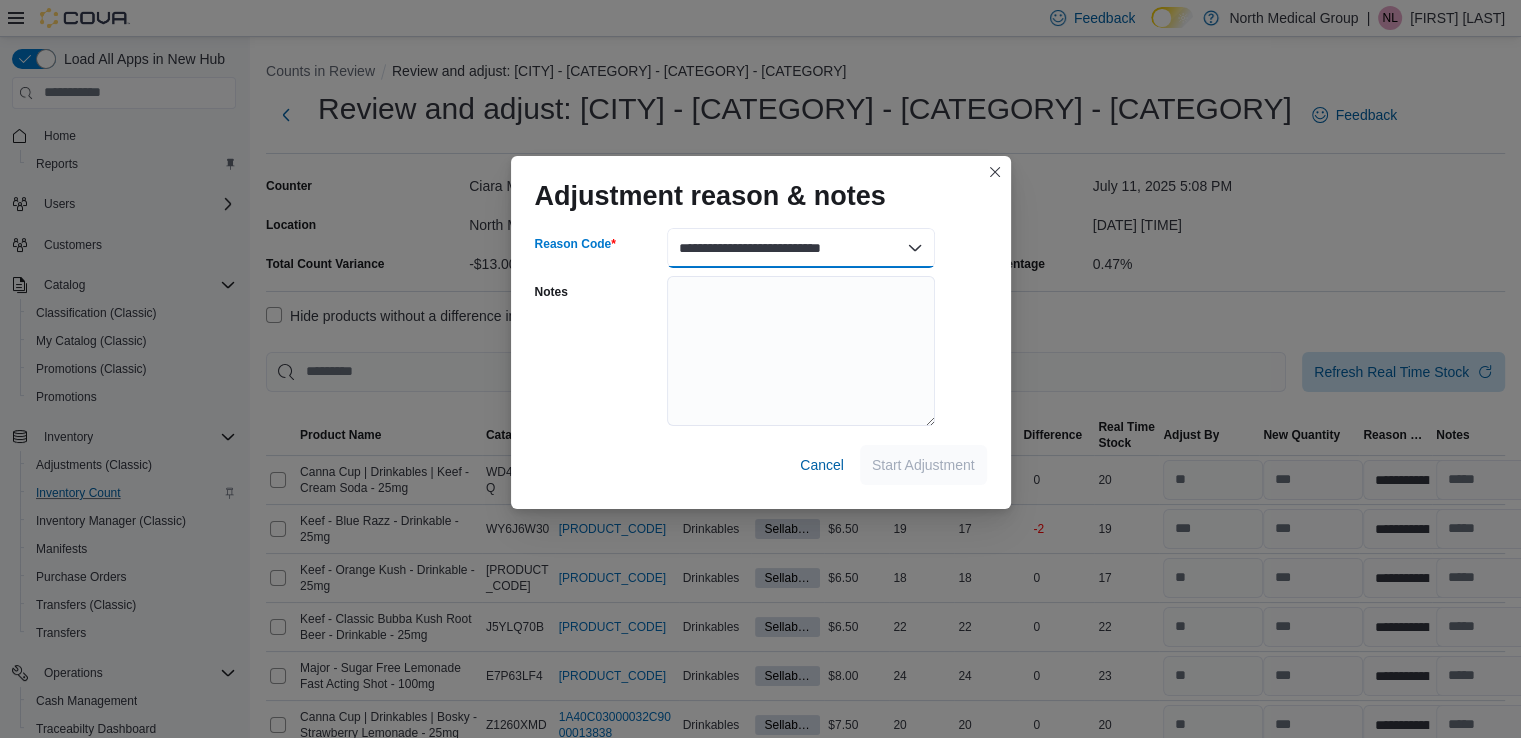 click on "**********" at bounding box center [801, 248] 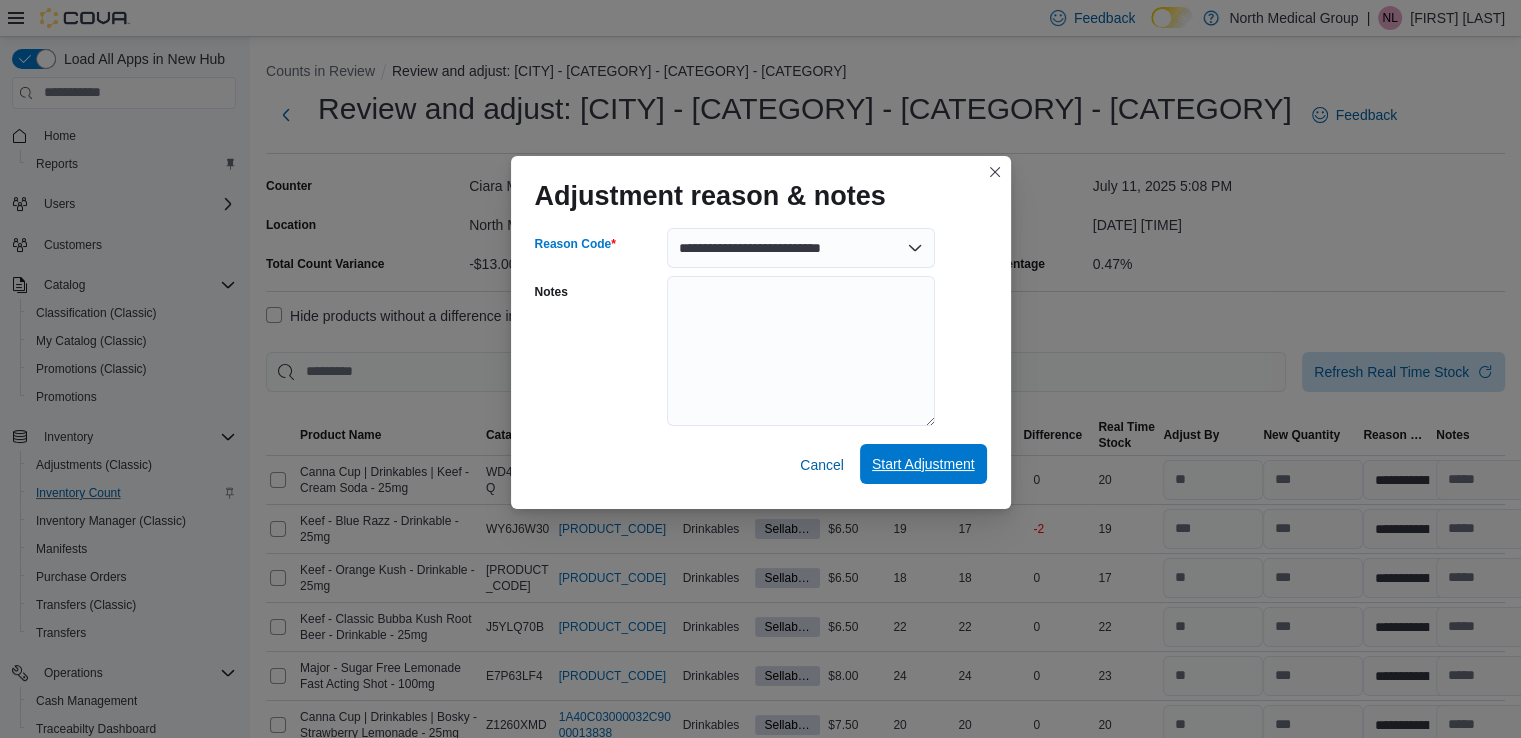 click on "Start Adjustment" at bounding box center (923, 464) 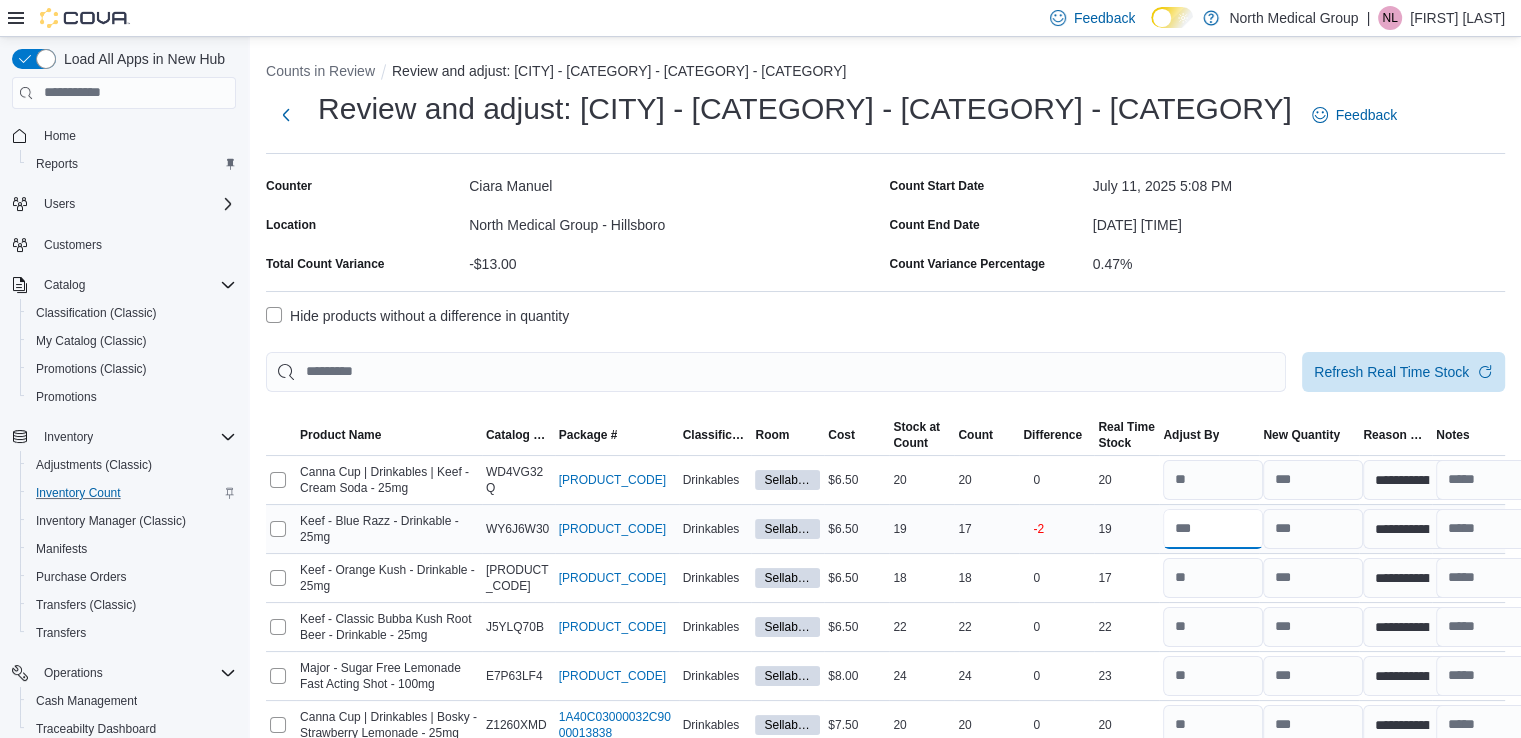 click at bounding box center [1213, 529] 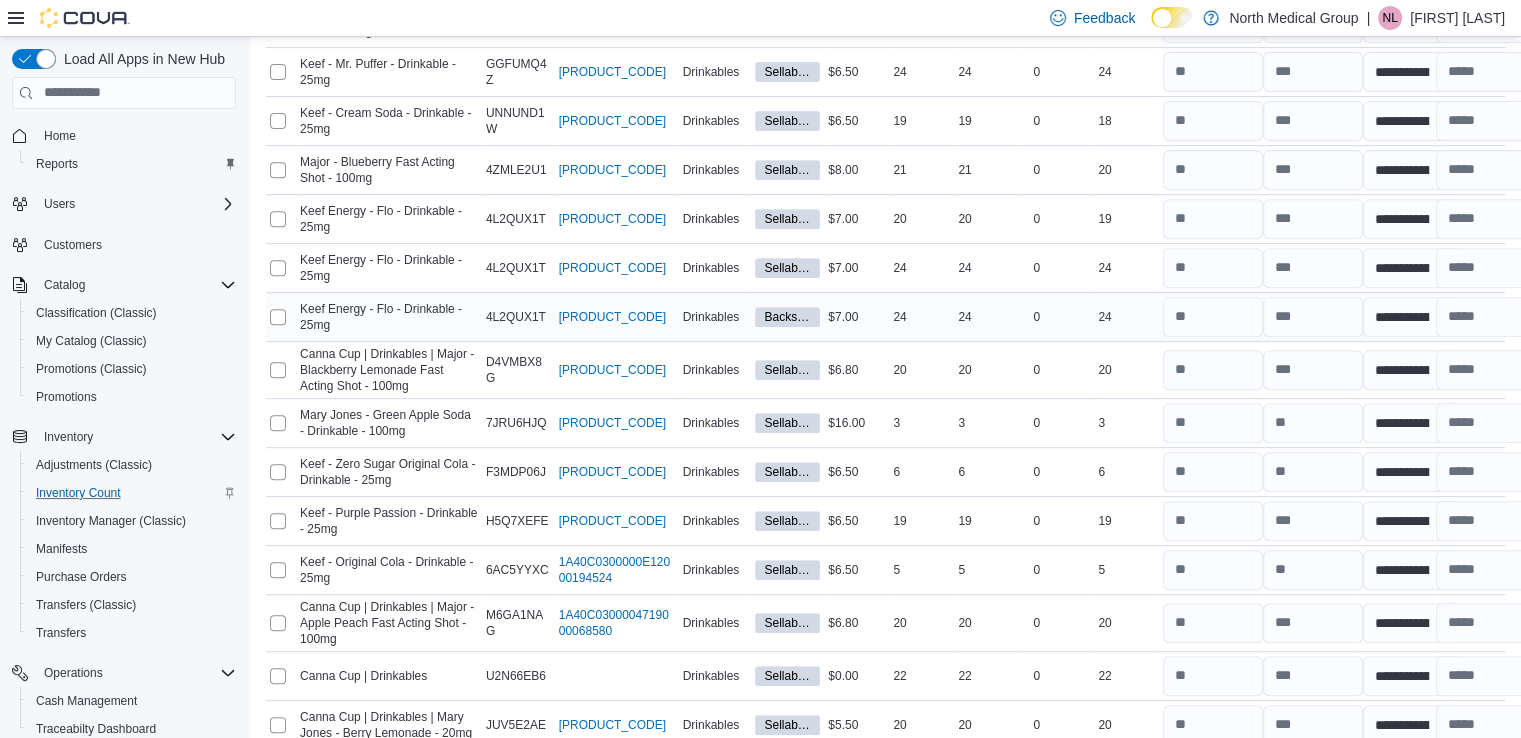 scroll, scrollTop: 880, scrollLeft: 0, axis: vertical 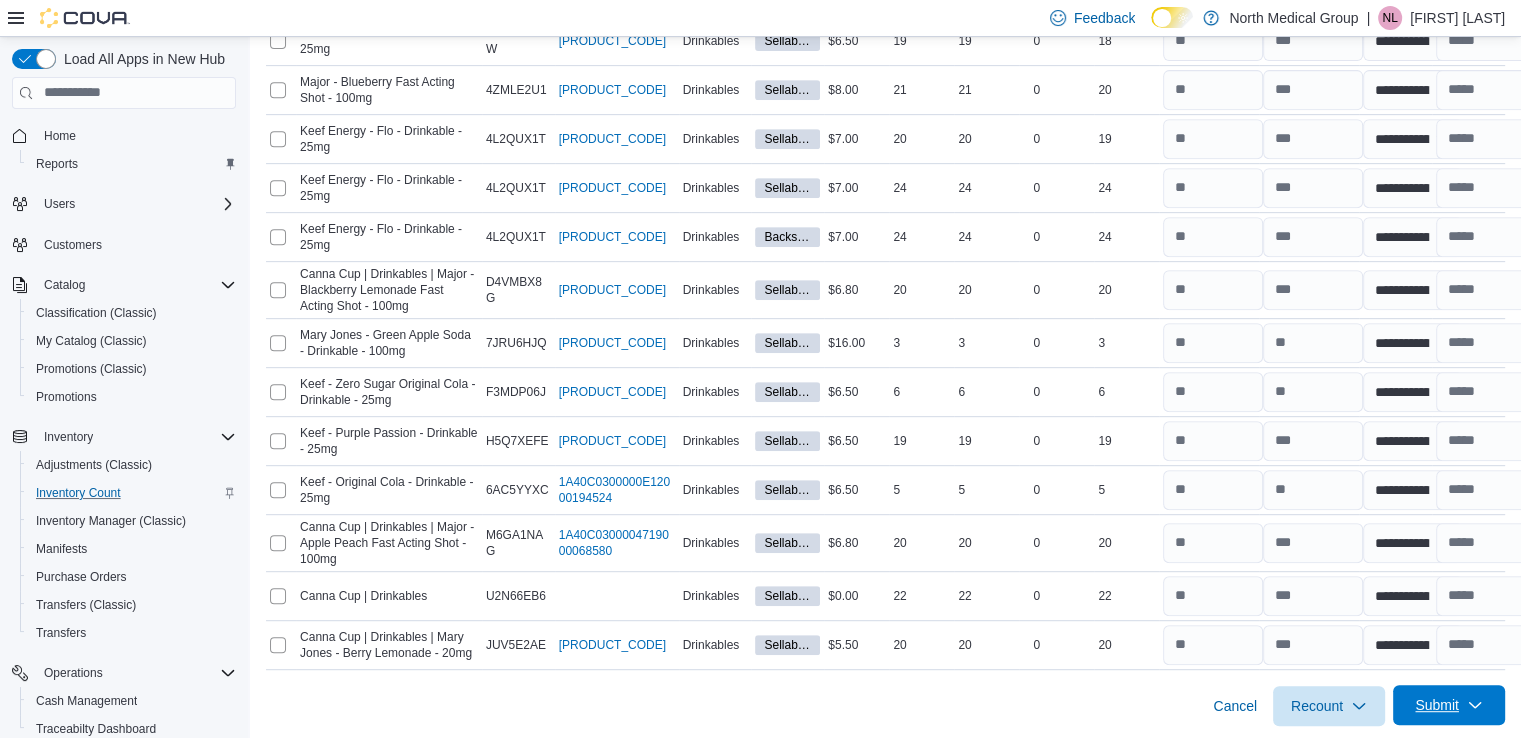 click on "Submit" at bounding box center (1437, 705) 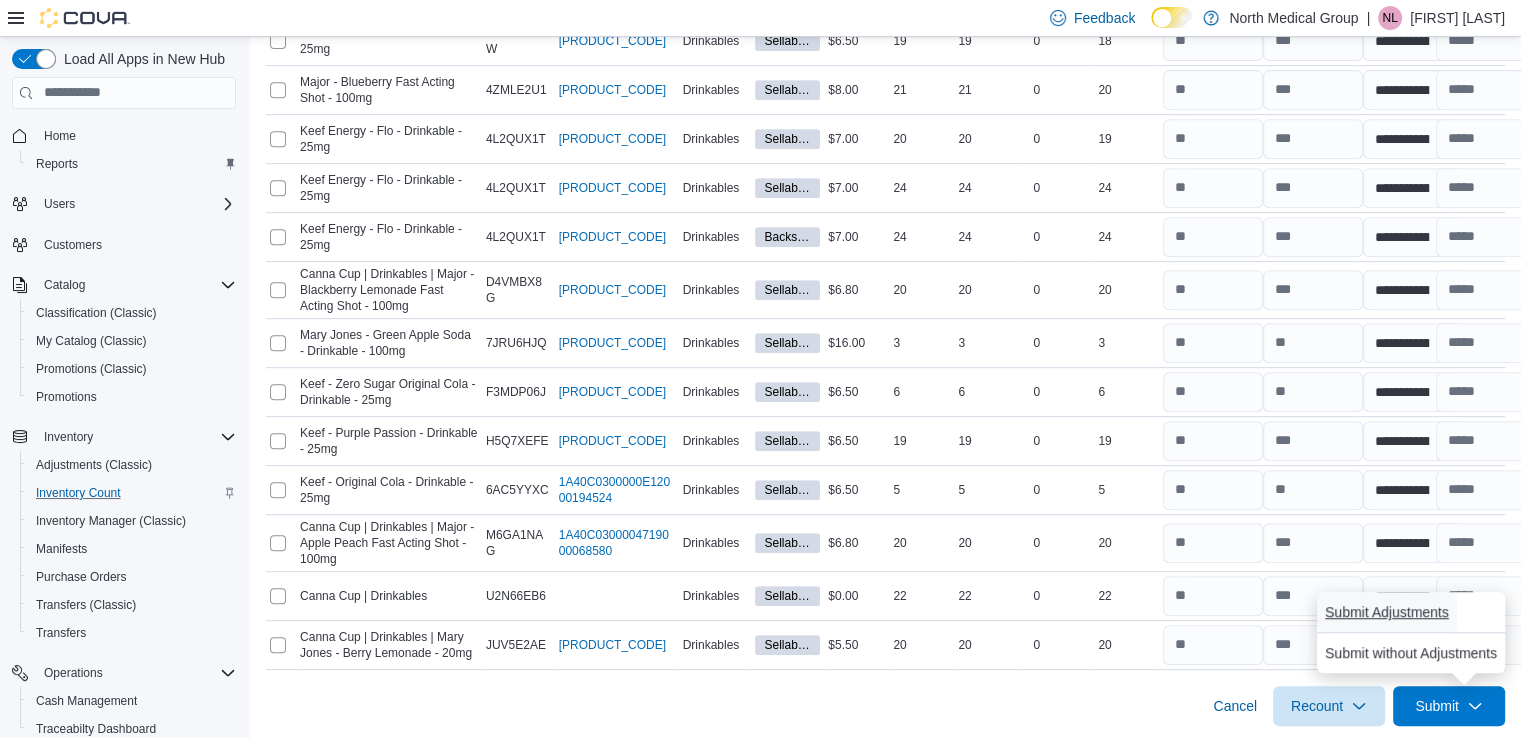 click on "Submit Adjustments" at bounding box center (1387, 612) 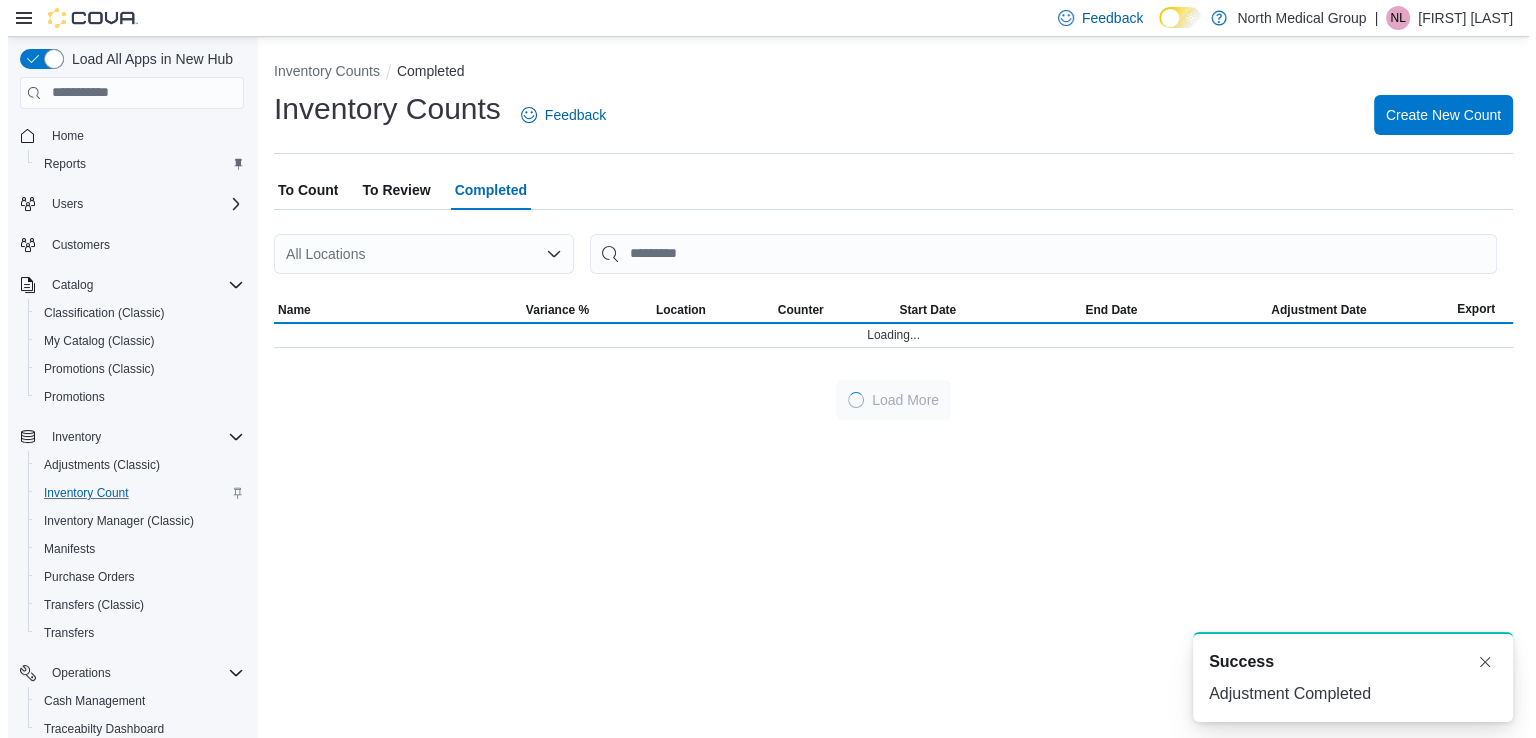 scroll, scrollTop: 0, scrollLeft: 0, axis: both 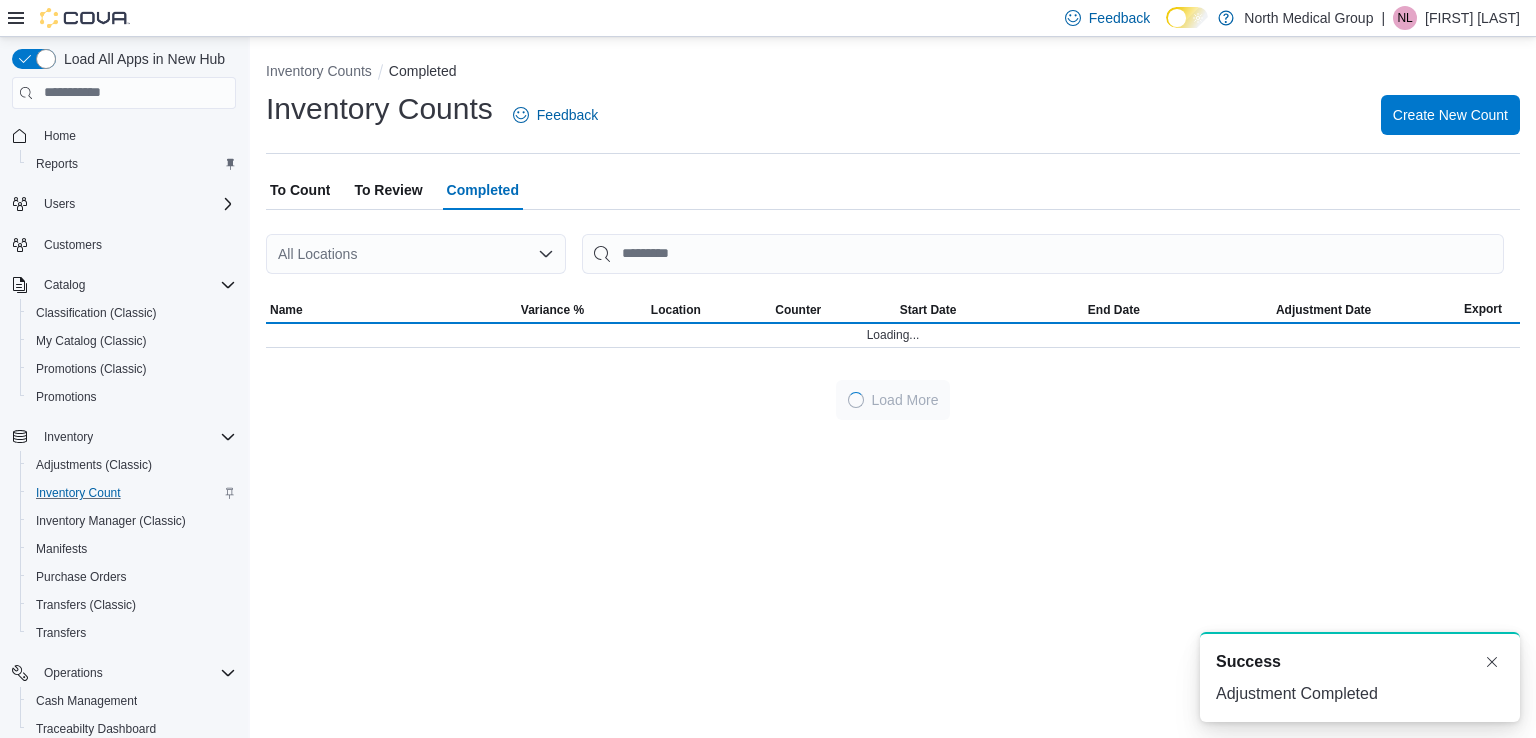 click on "To Review" at bounding box center [388, 190] 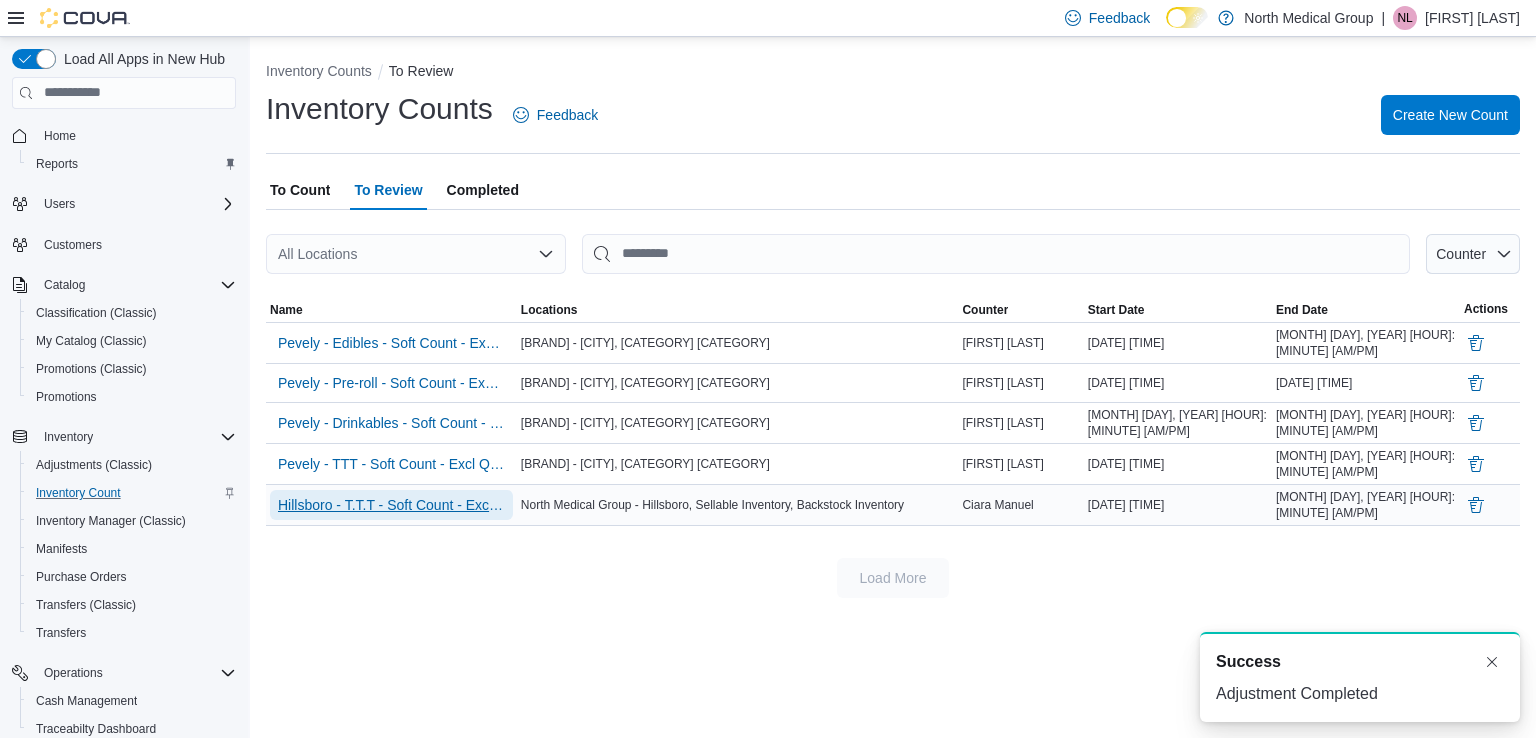click on "Hillsboro - T.T.T - Soft Count - Excl. Quar" at bounding box center [391, 505] 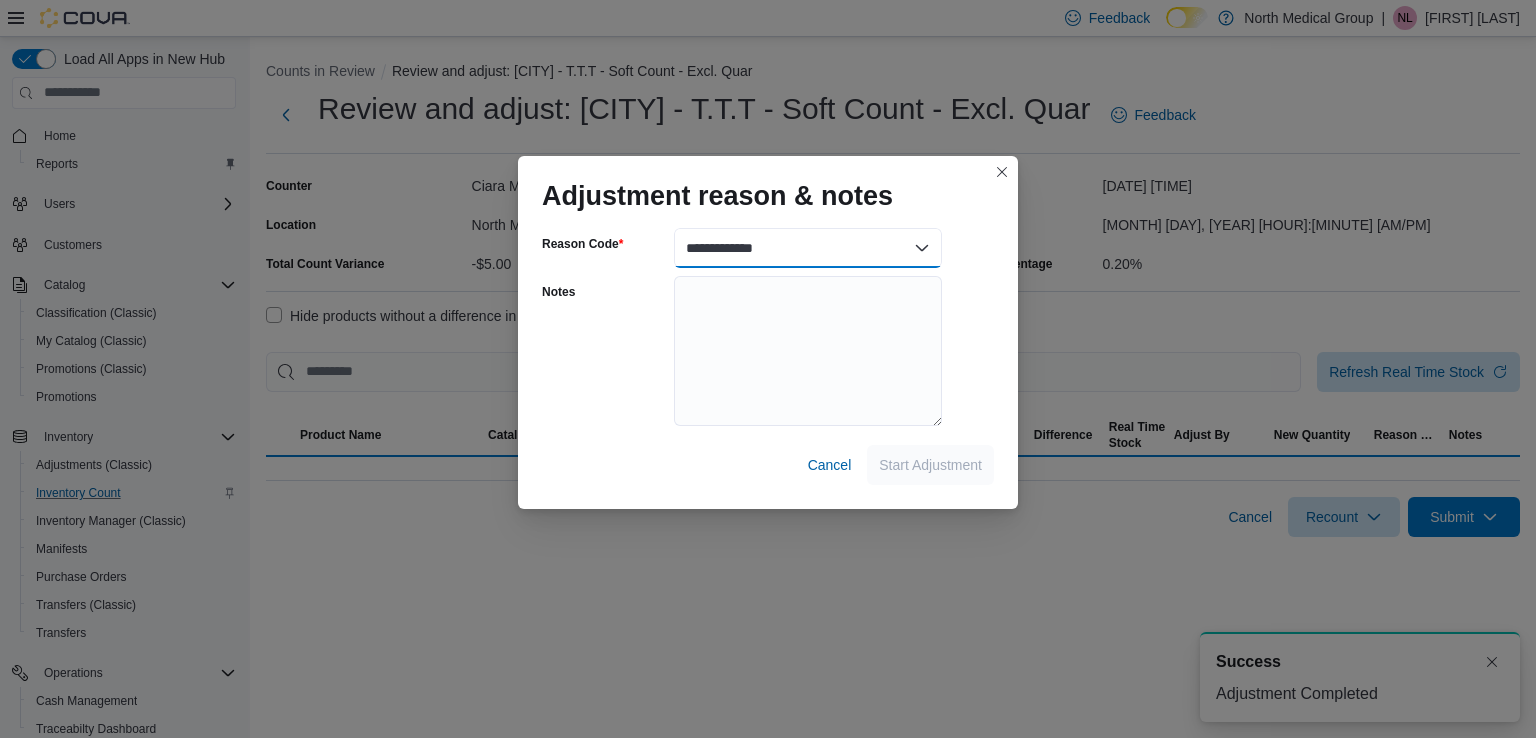 drag, startPoint x: 811, startPoint y: 235, endPoint x: 830, endPoint y: 261, distance: 32.202484 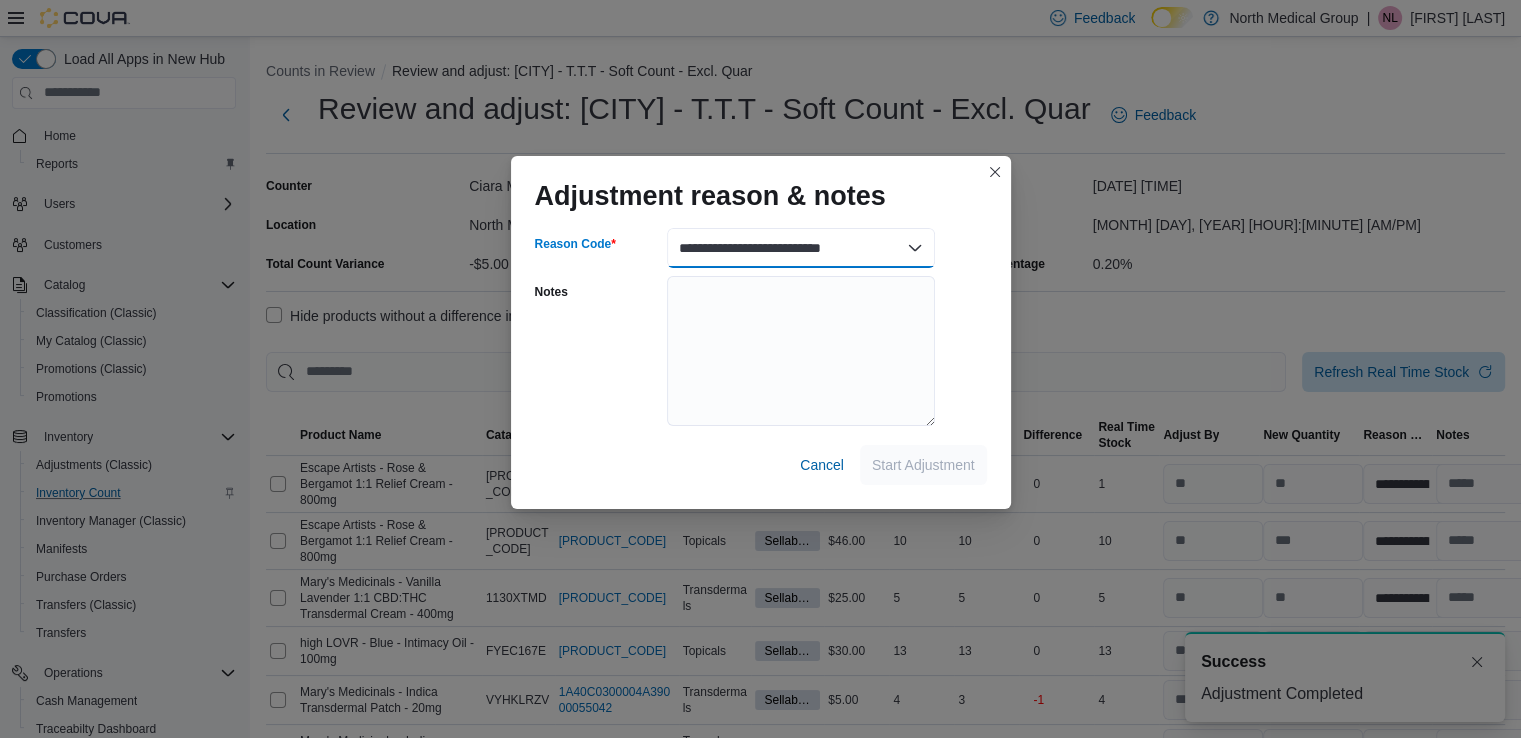 click on "**********" at bounding box center [801, 248] 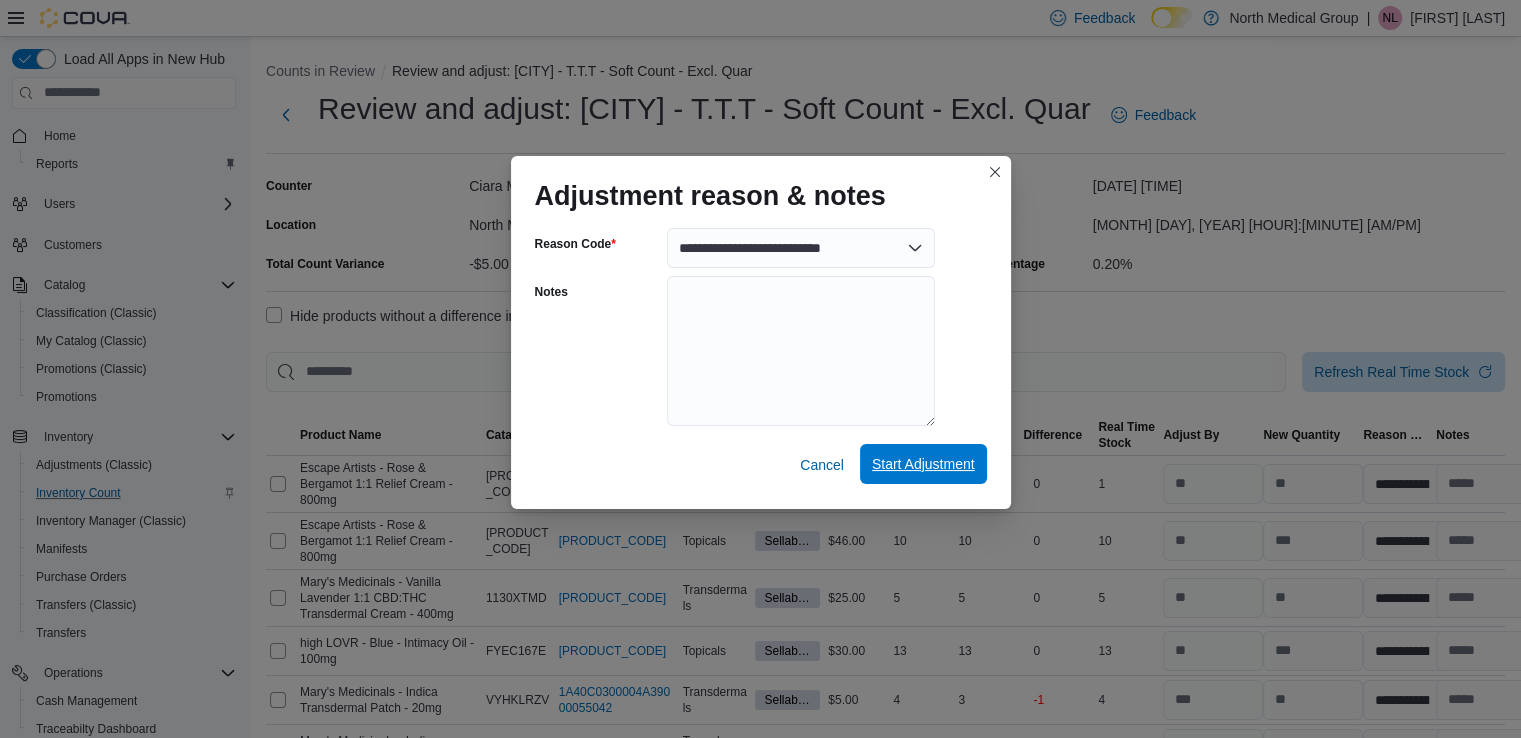 click on "Start Adjustment" at bounding box center (923, 464) 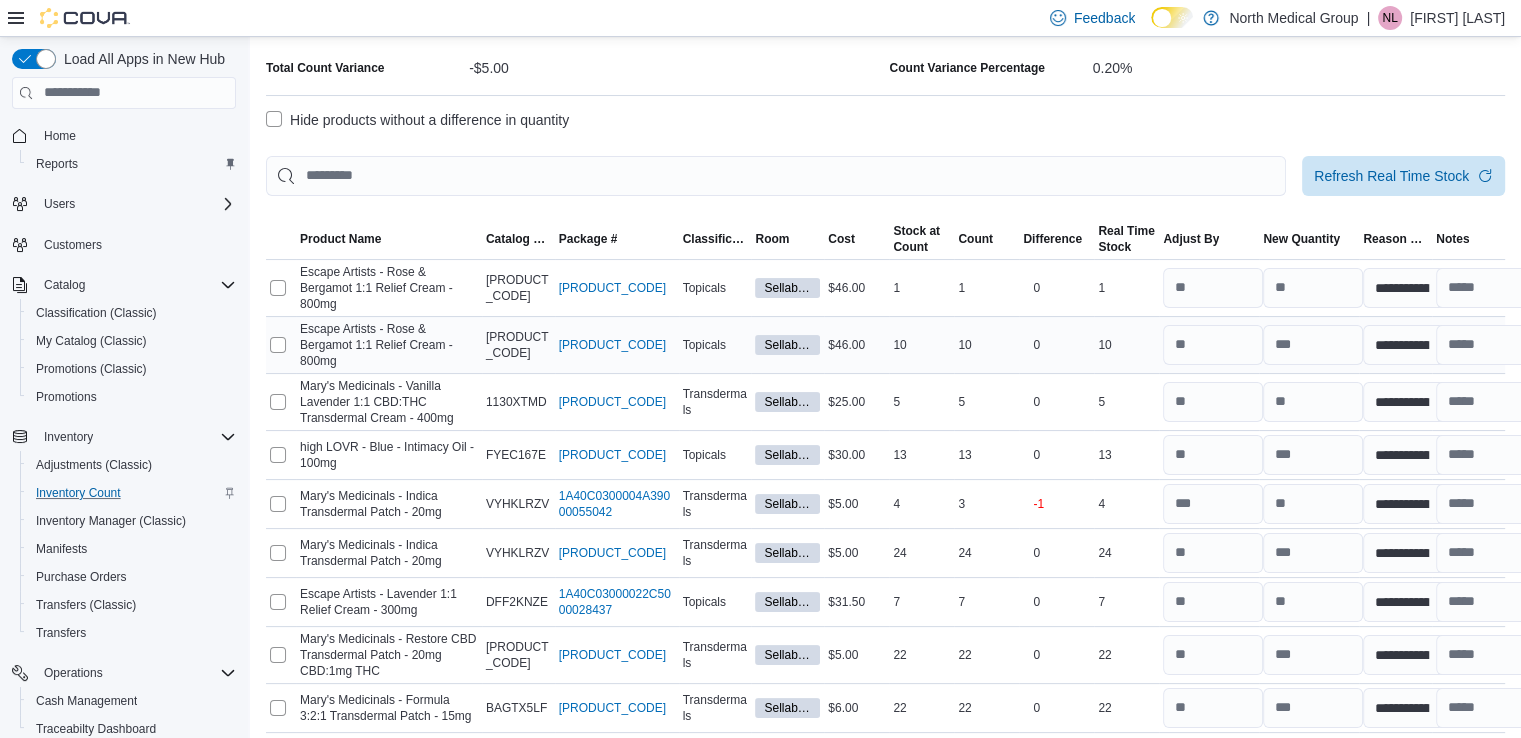 scroll, scrollTop: 200, scrollLeft: 0, axis: vertical 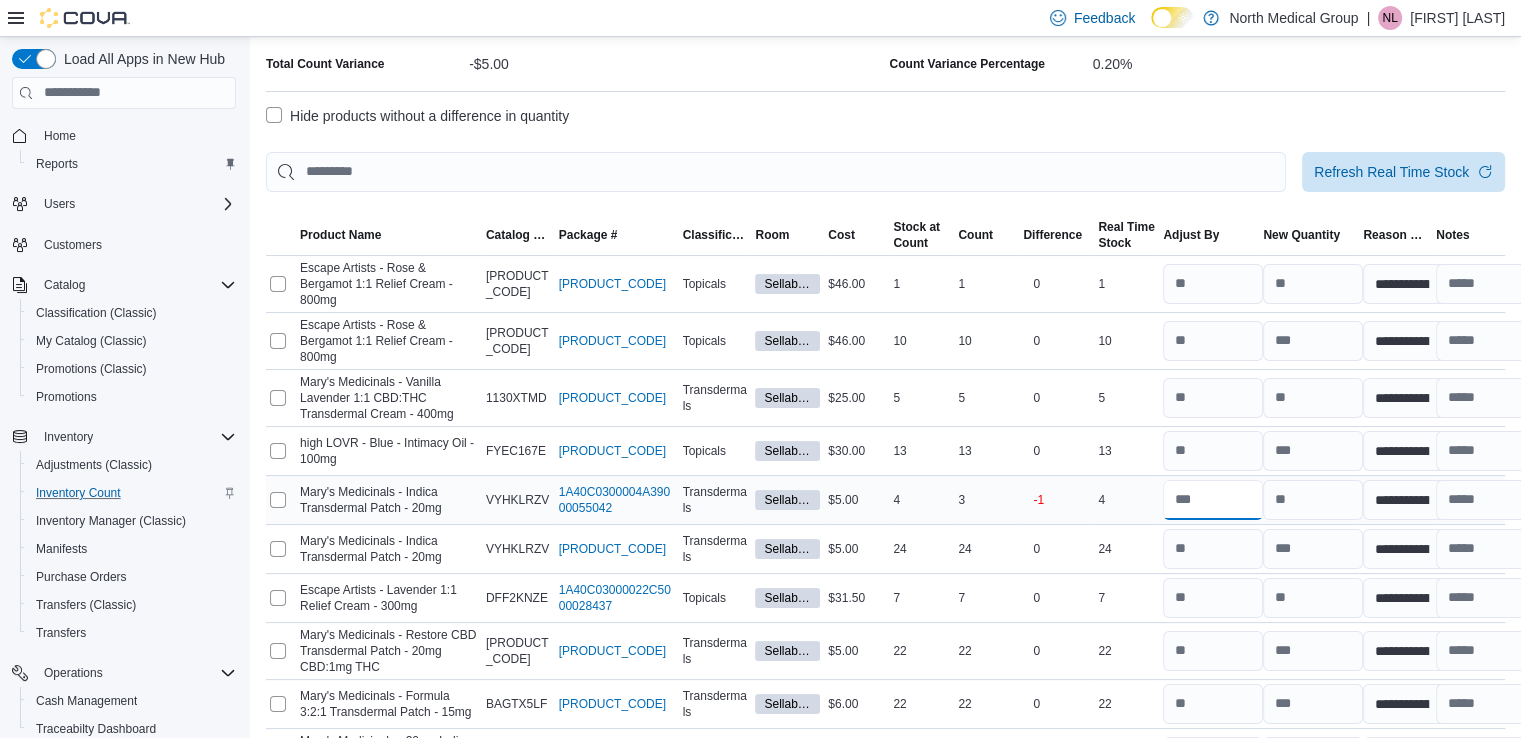 click at bounding box center (1213, 500) 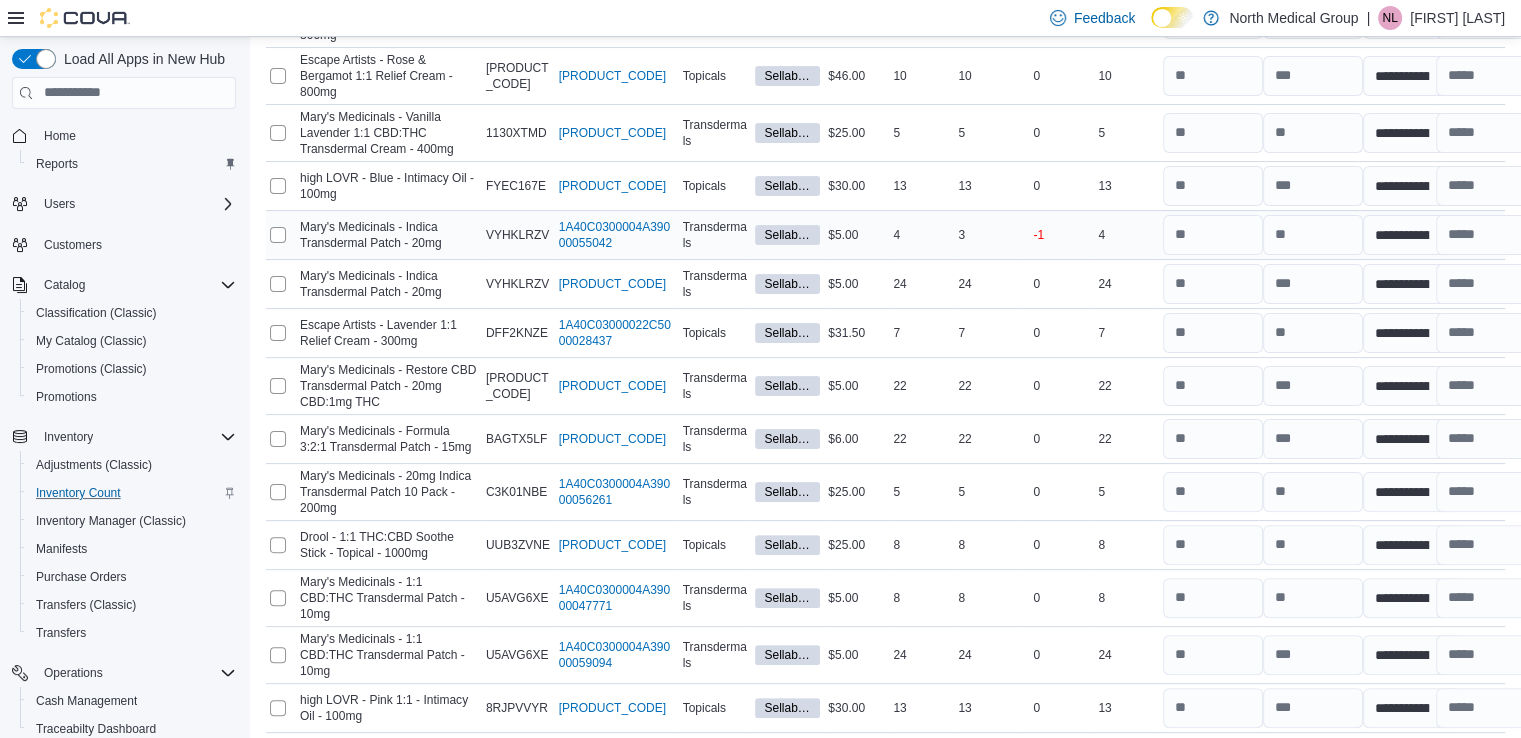 scroll, scrollTop: 500, scrollLeft: 0, axis: vertical 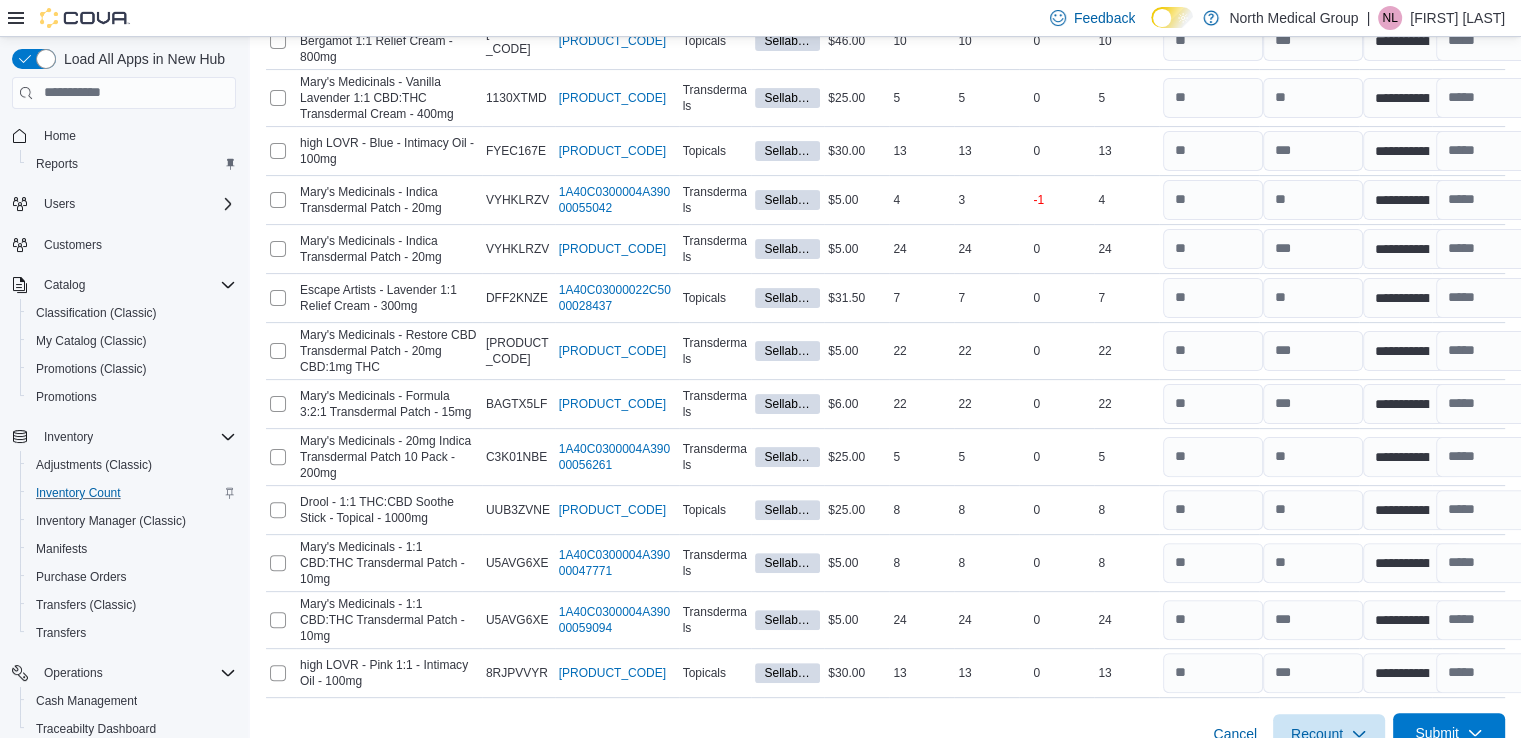 click on "Submit" at bounding box center (1437, 733) 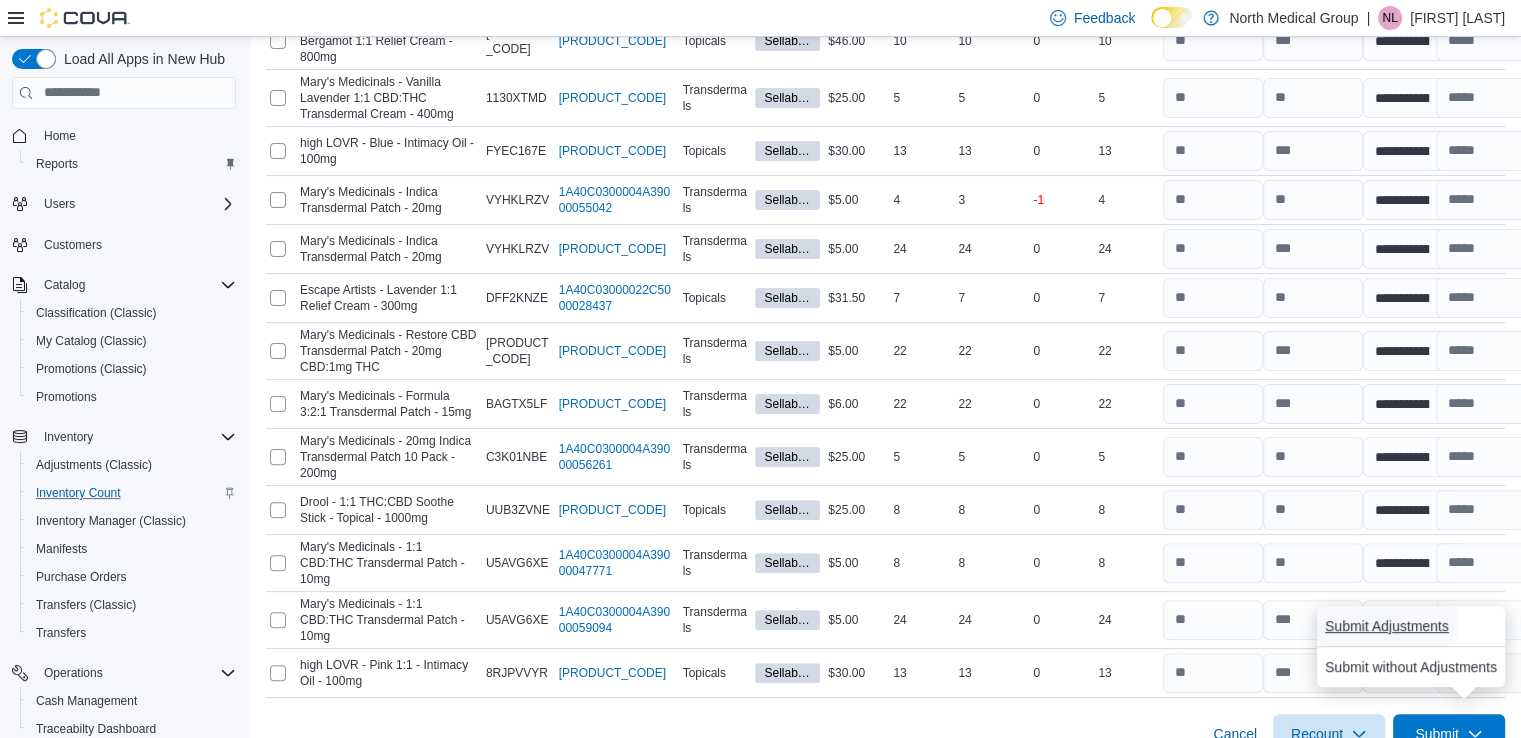 click on "Submit Adjustments" at bounding box center [1387, 626] 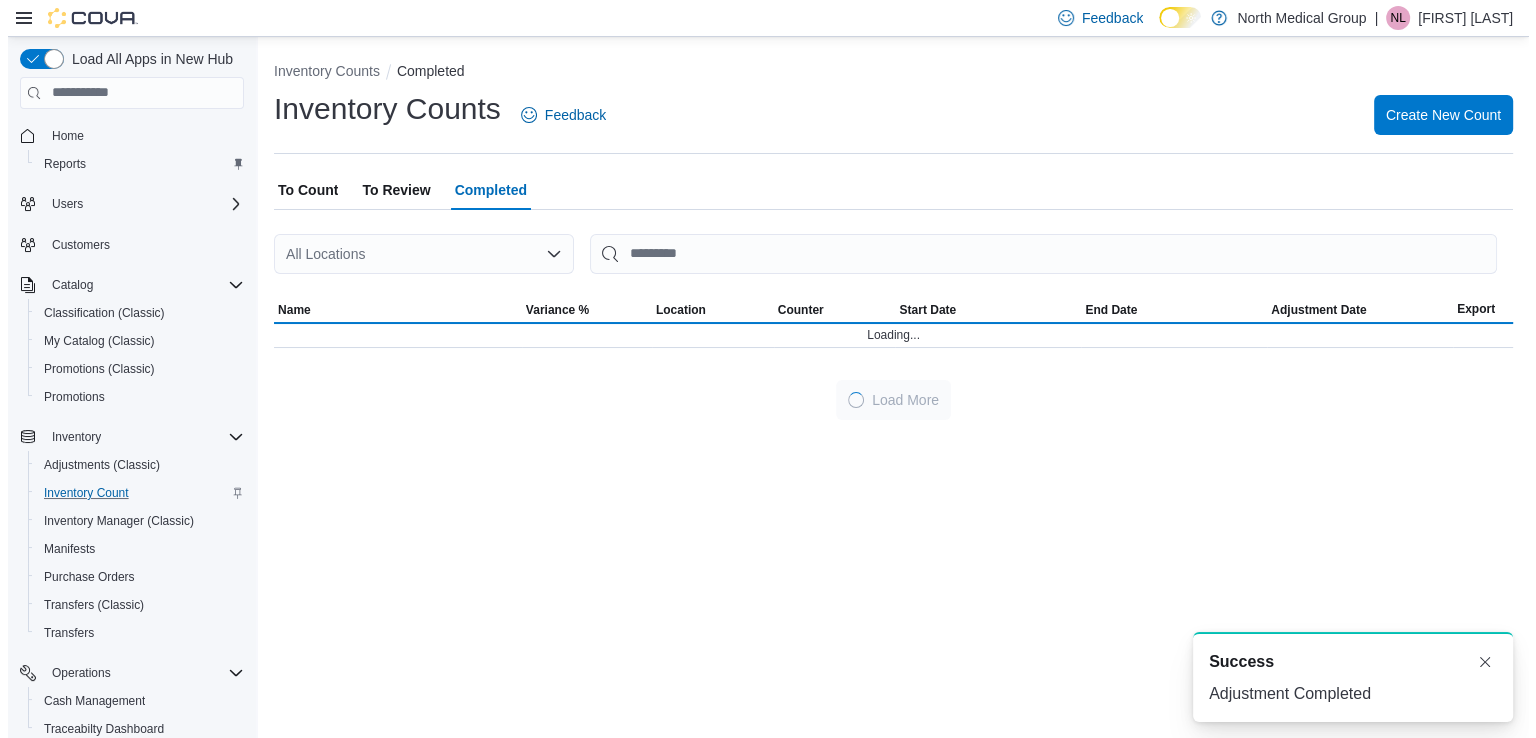 scroll, scrollTop: 0, scrollLeft: 0, axis: both 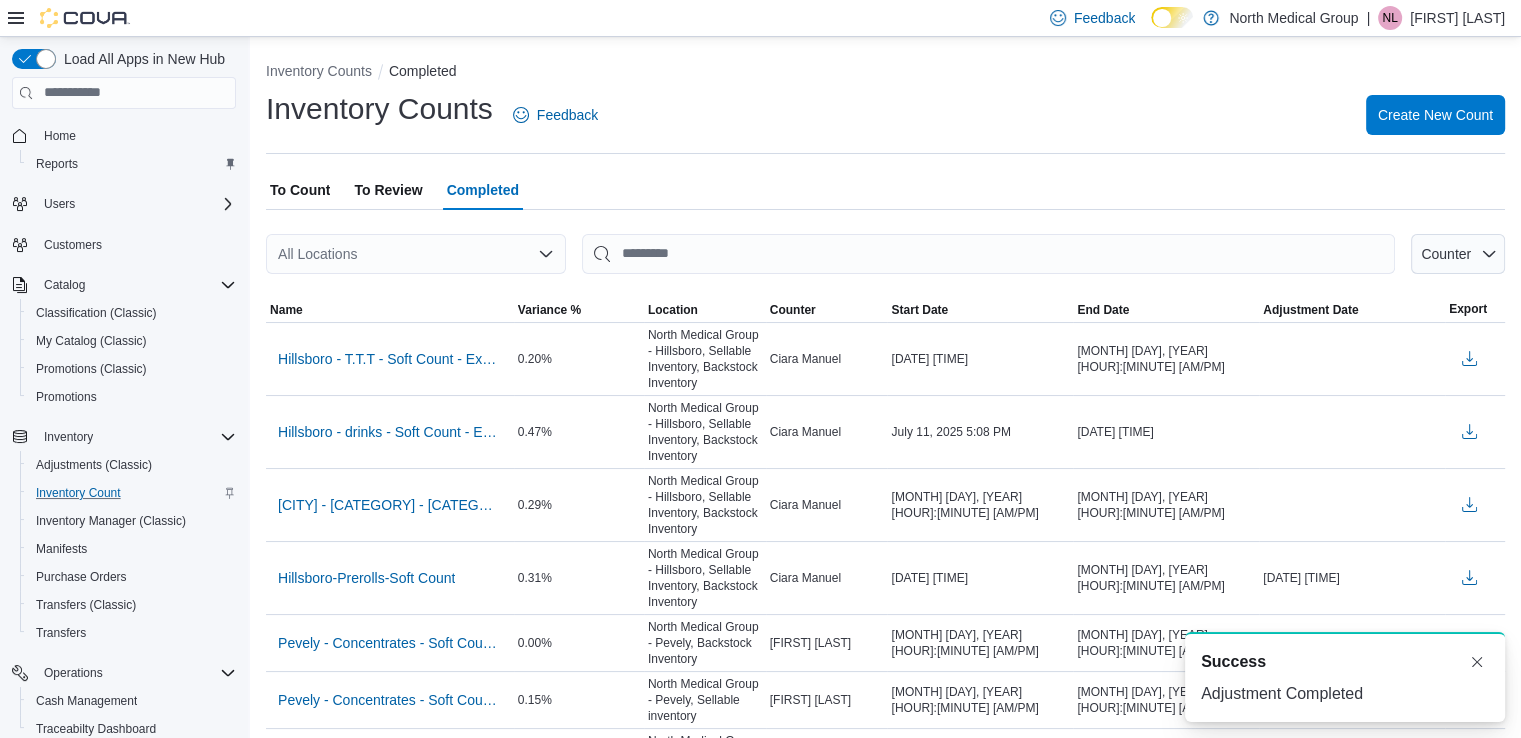 click on "To Review" at bounding box center [388, 190] 